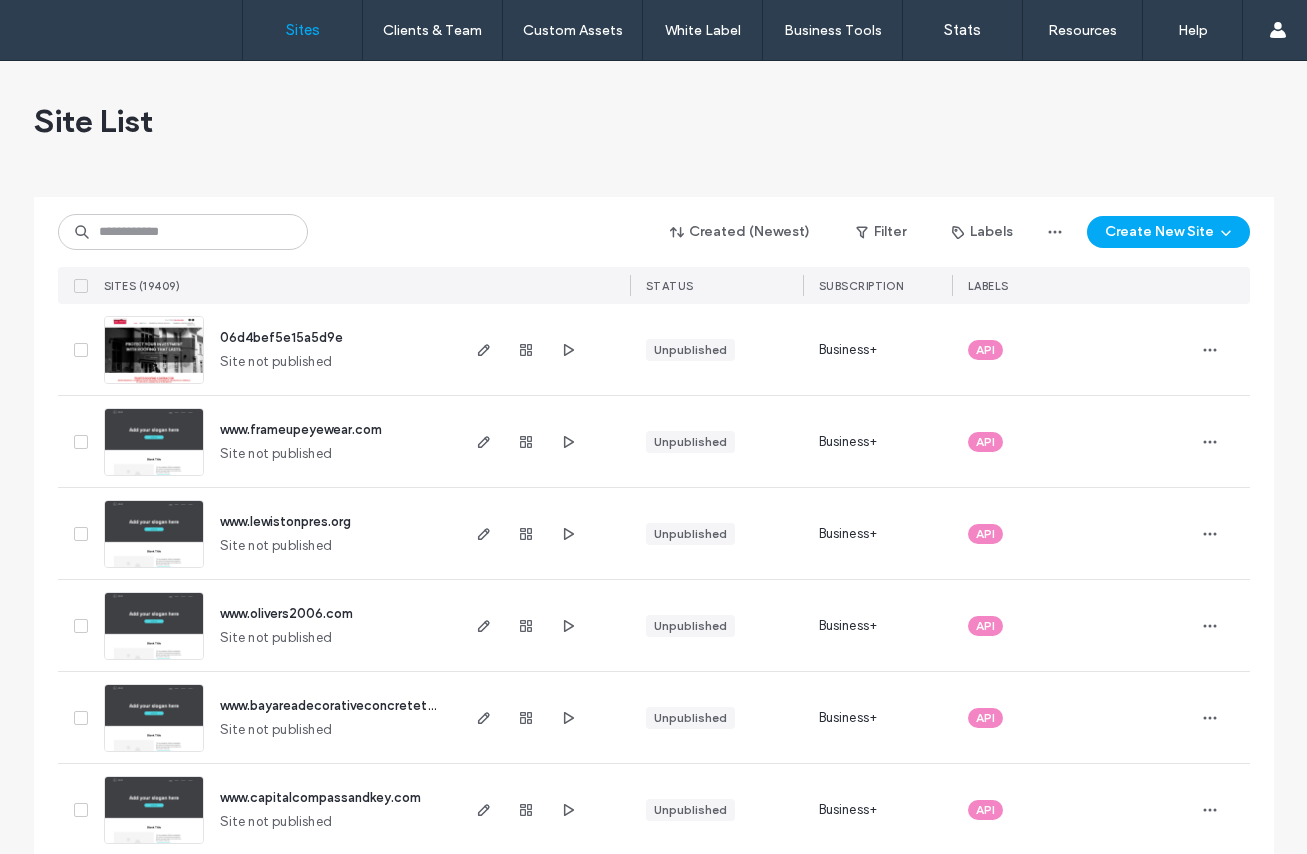 scroll, scrollTop: 0, scrollLeft: 0, axis: both 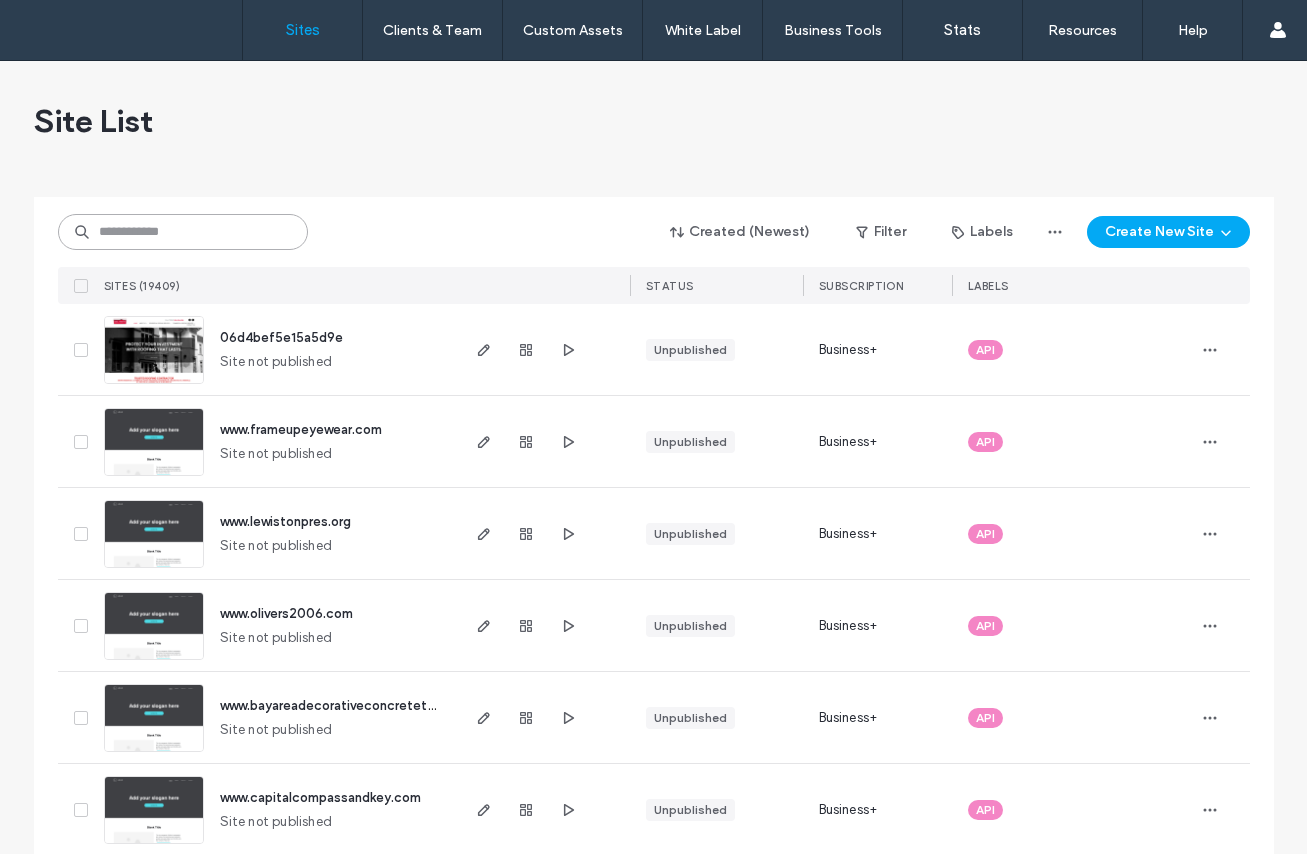 click at bounding box center (183, 232) 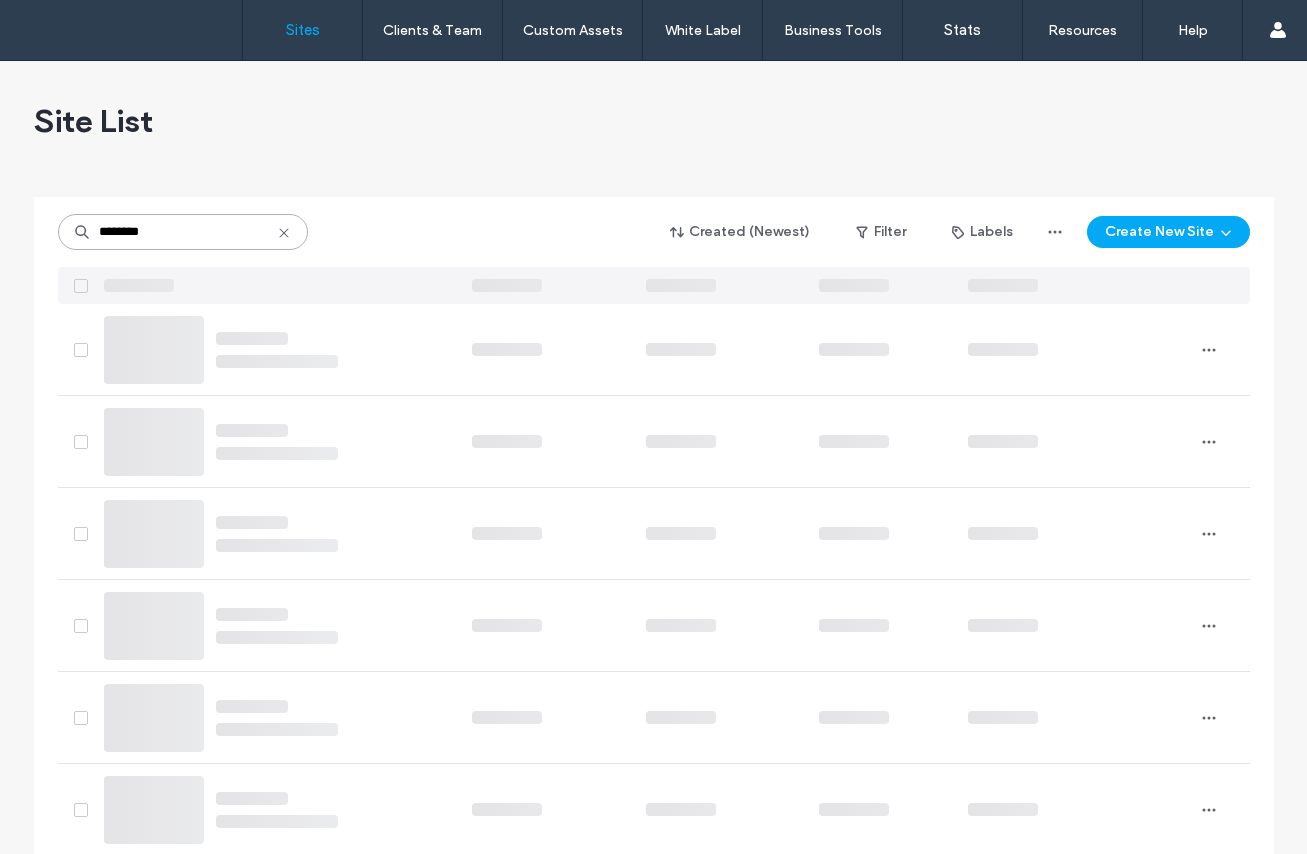type on "********" 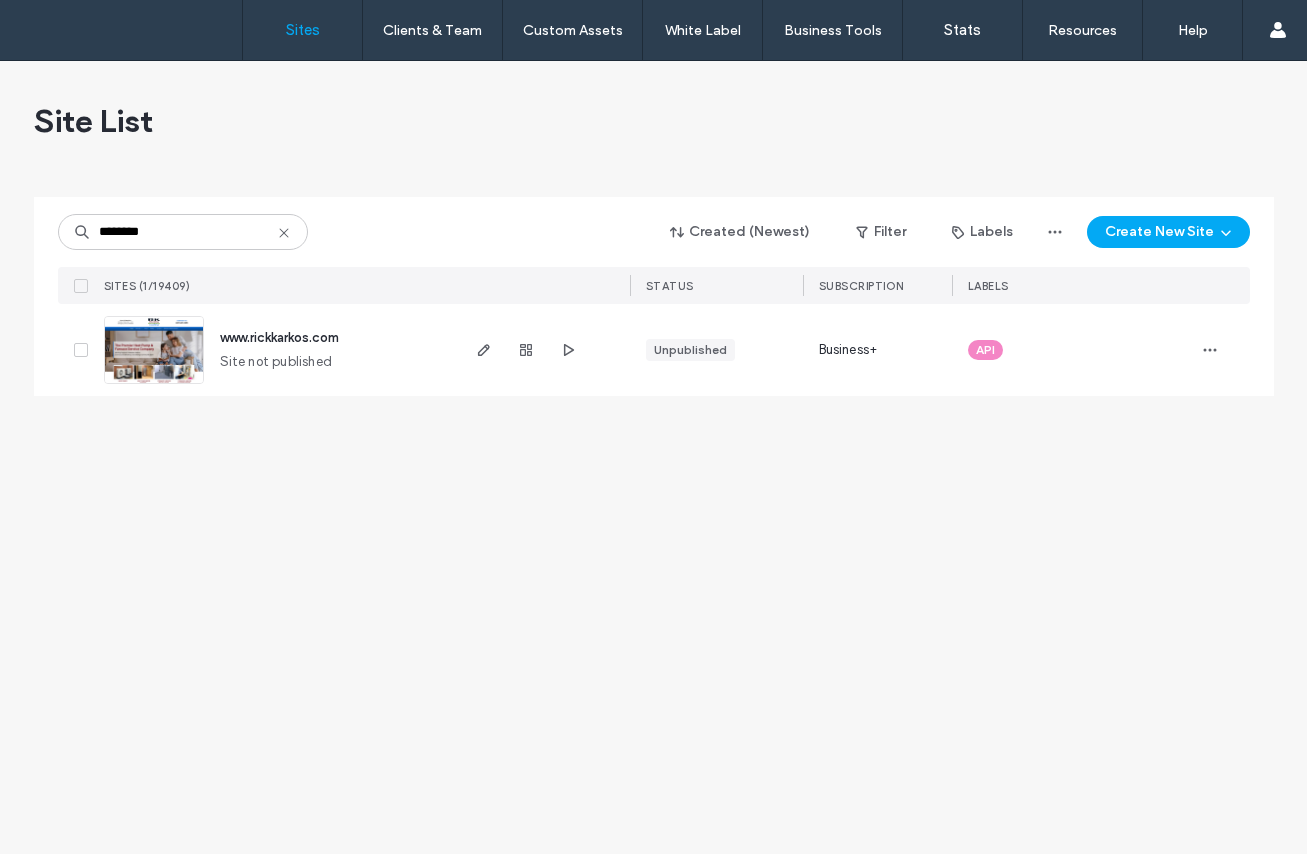 click at bounding box center (154, 385) 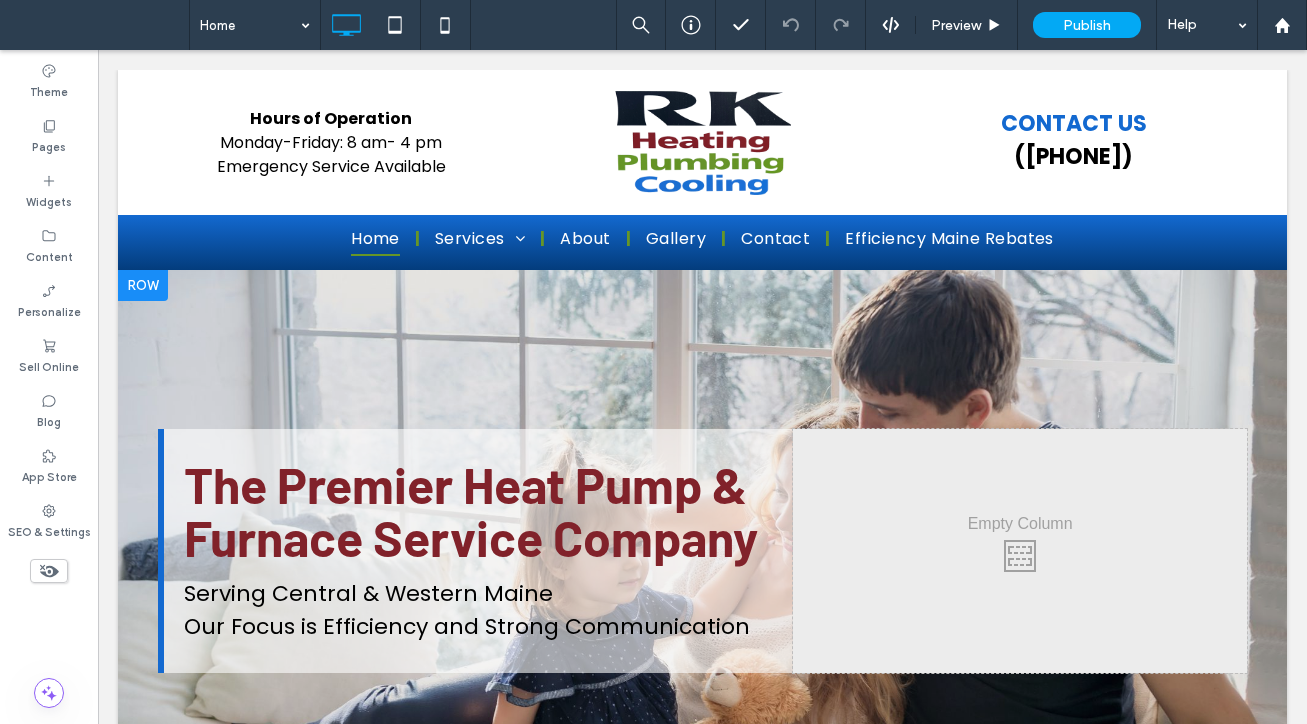 scroll, scrollTop: 0, scrollLeft: 0, axis: both 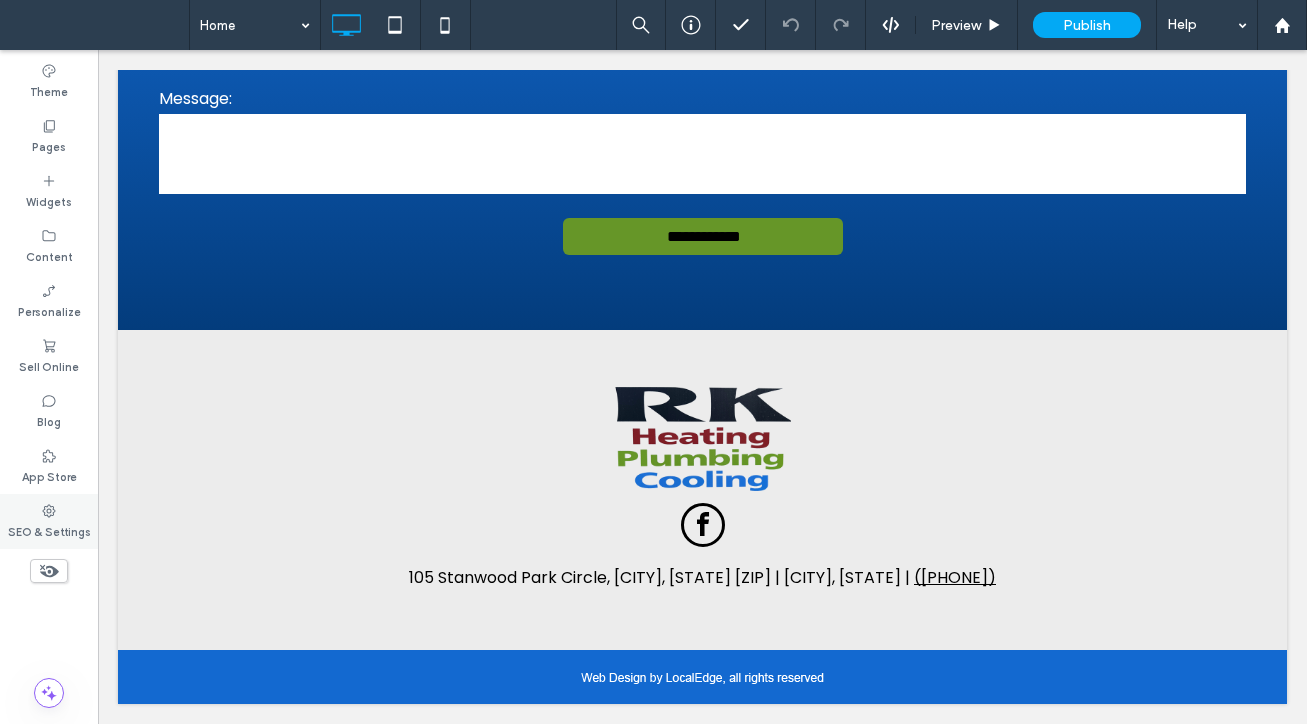 click 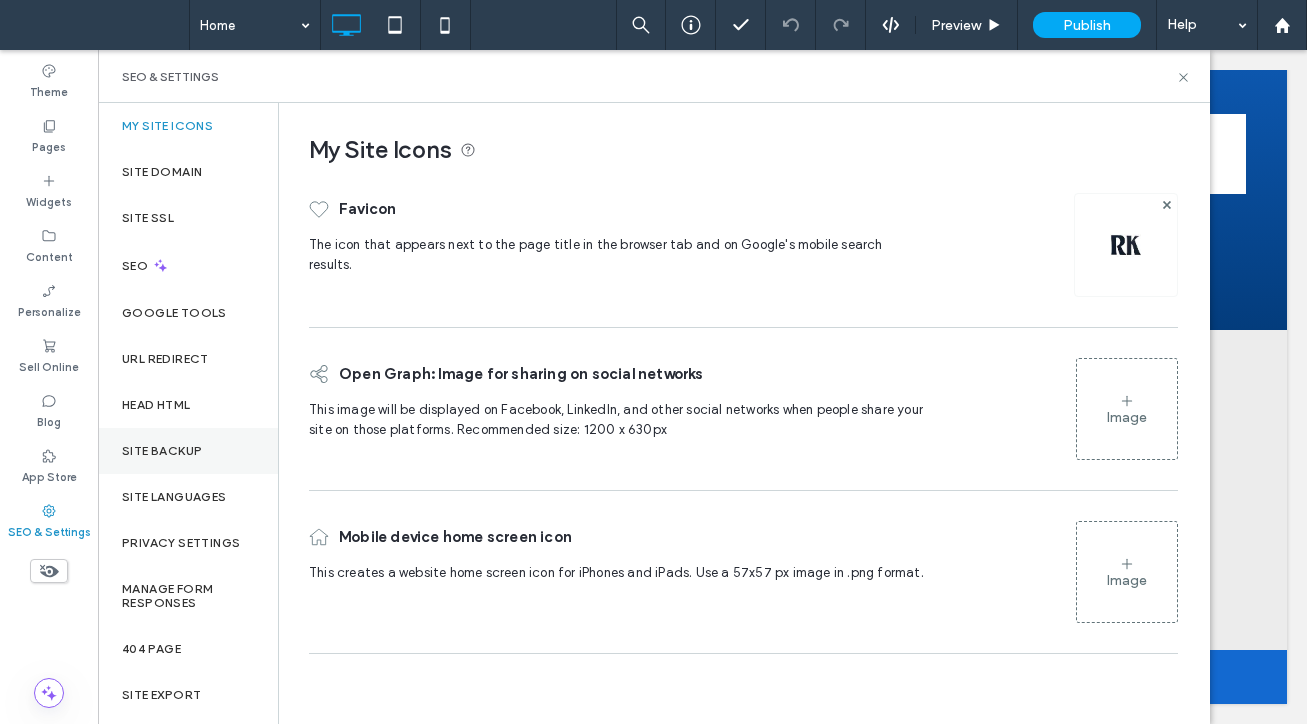 click on "Site Backup" at bounding box center (188, 451) 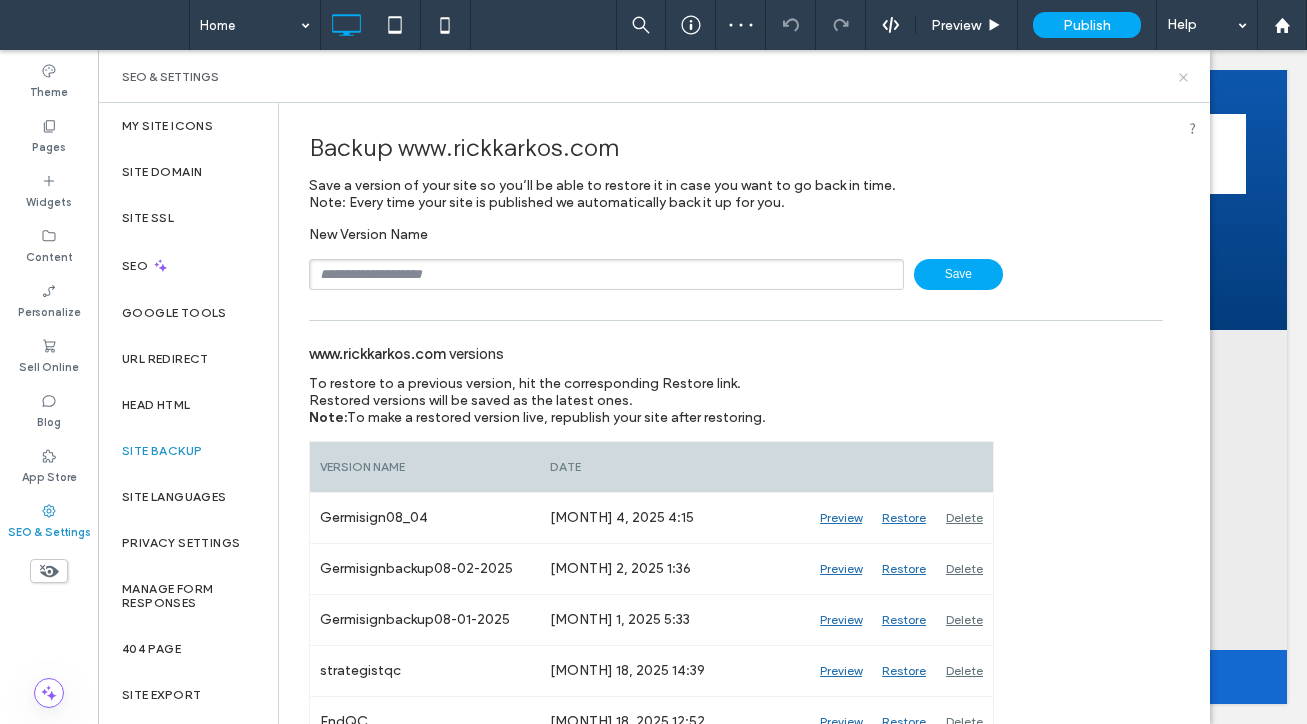 drag, startPoint x: 1183, startPoint y: 75, endPoint x: 1084, endPoint y: 24, distance: 111.364265 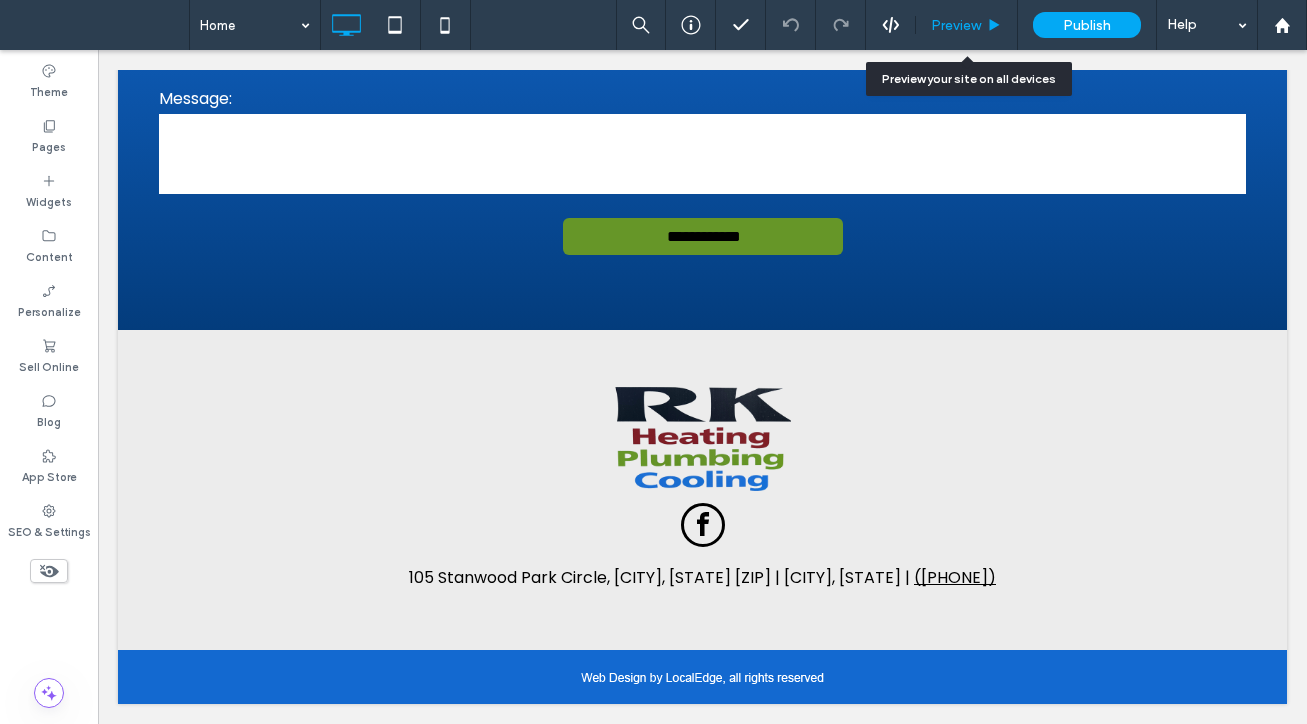 click on "Preview" at bounding box center (956, 25) 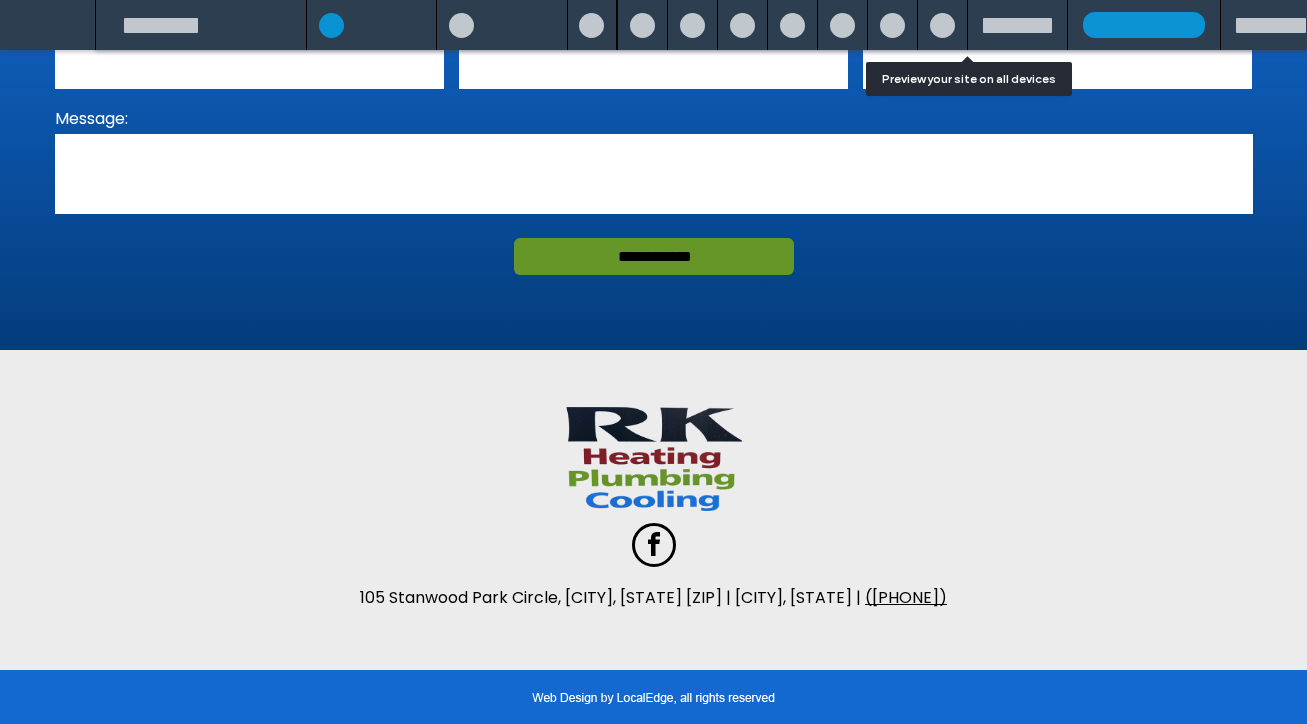 scroll, scrollTop: 3020, scrollLeft: 0, axis: vertical 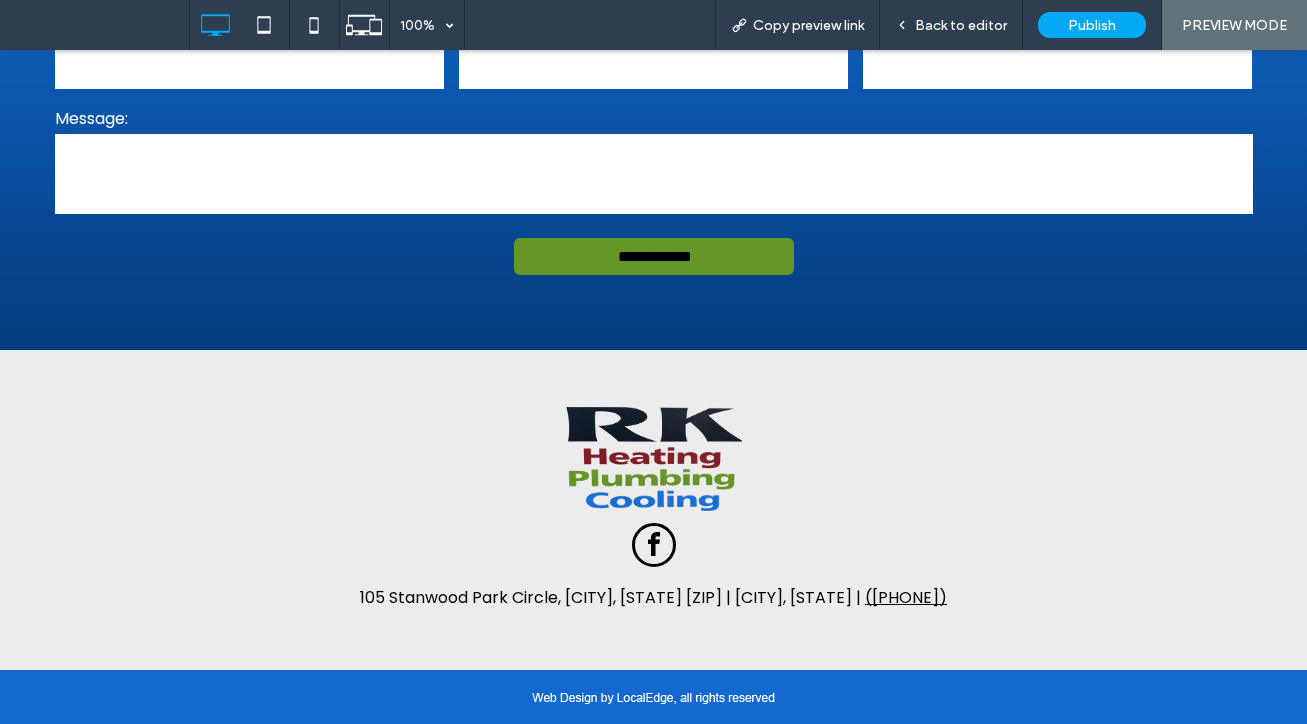 drag, startPoint x: 807, startPoint y: 435, endPoint x: 699, endPoint y: 411, distance: 110.63454 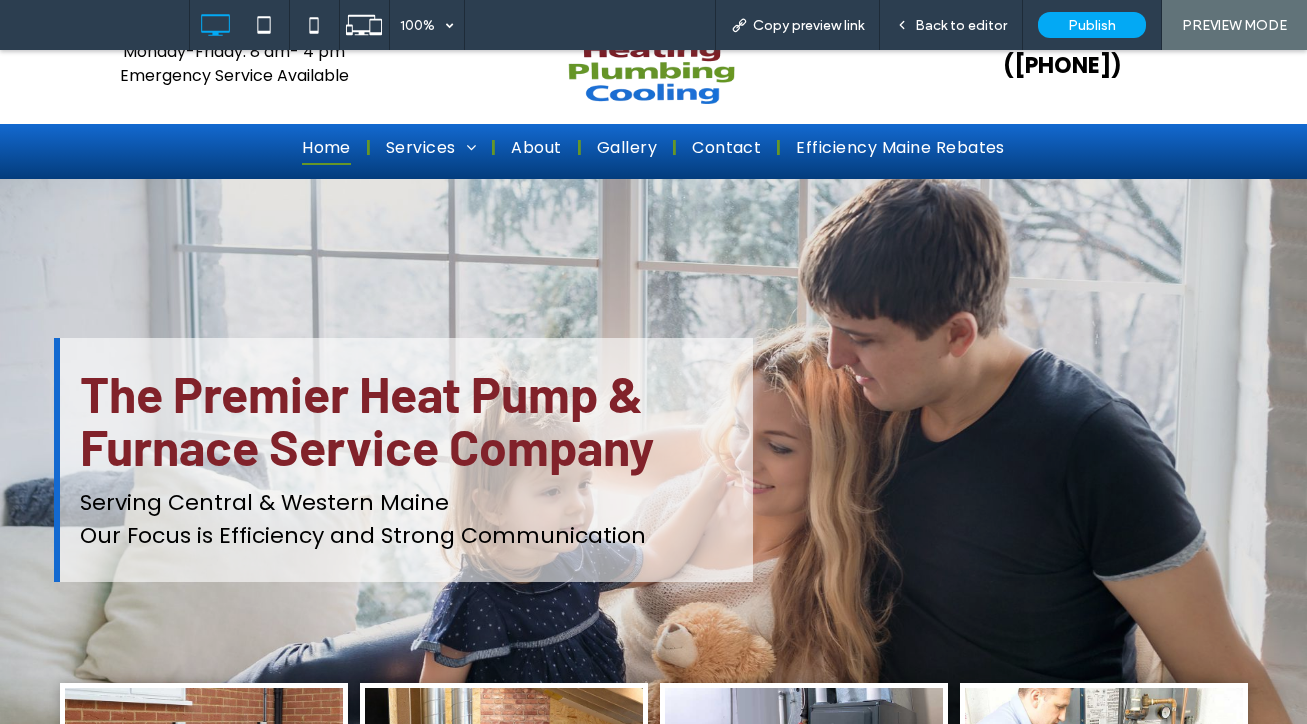 scroll, scrollTop: 0, scrollLeft: 0, axis: both 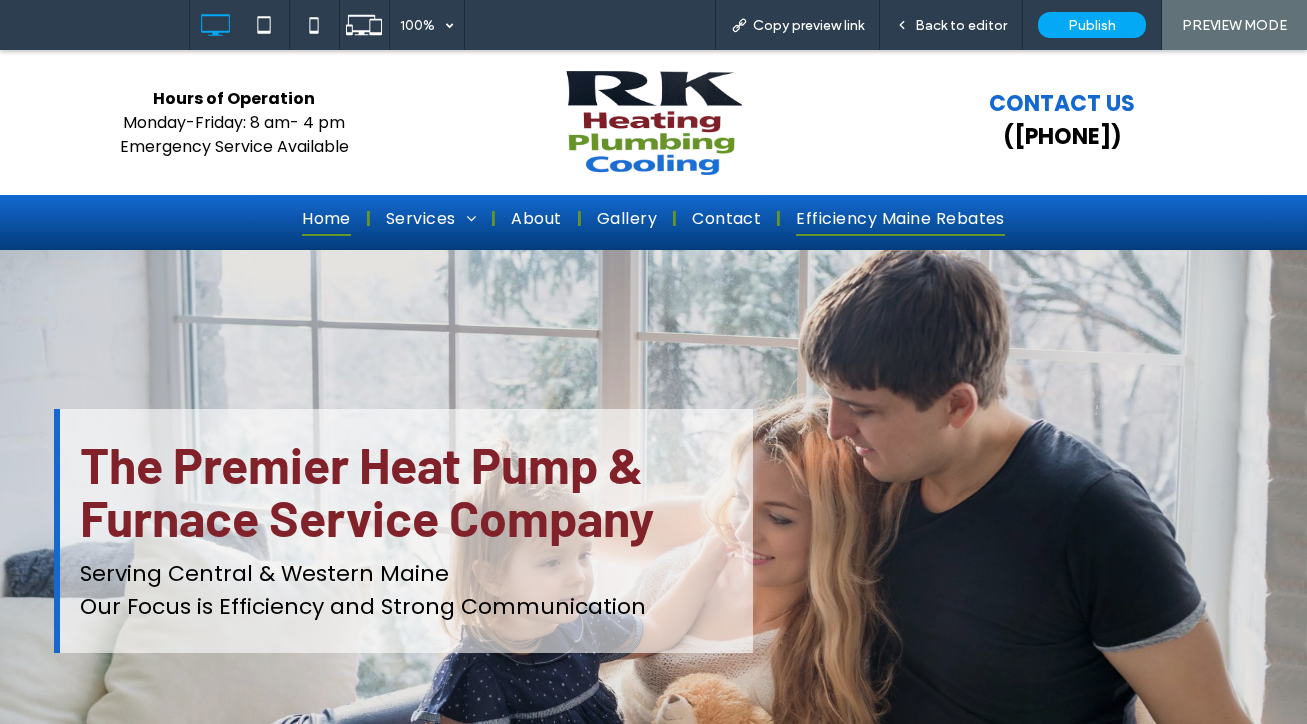 click on "Efficiency Maine Rebates" at bounding box center (900, 219) 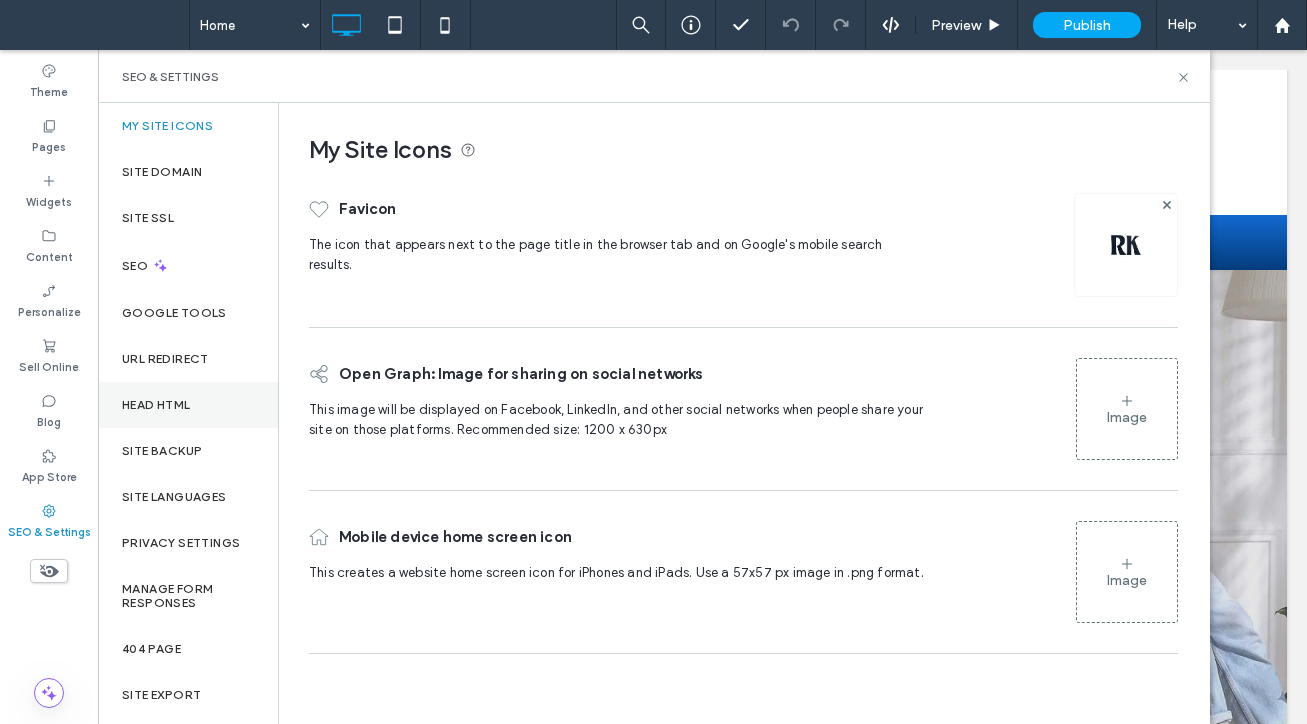 scroll, scrollTop: 0, scrollLeft: 0, axis: both 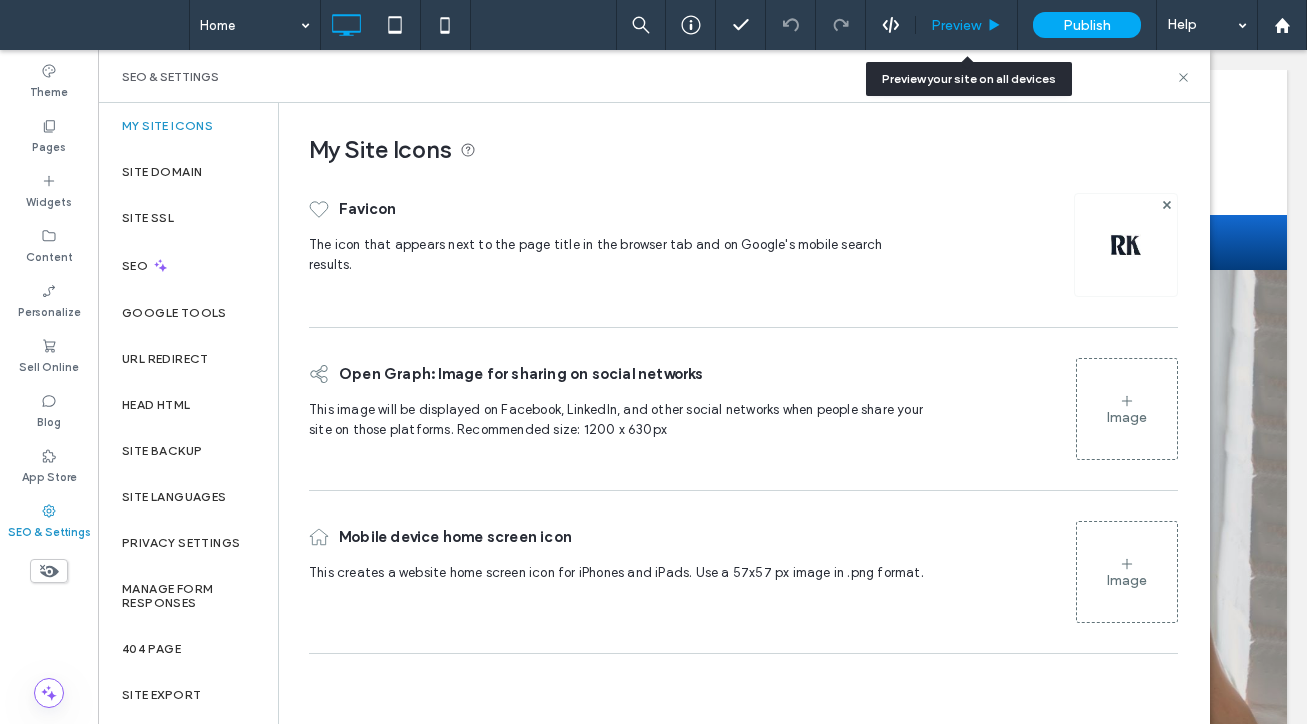 click on "Preview" at bounding box center [956, 25] 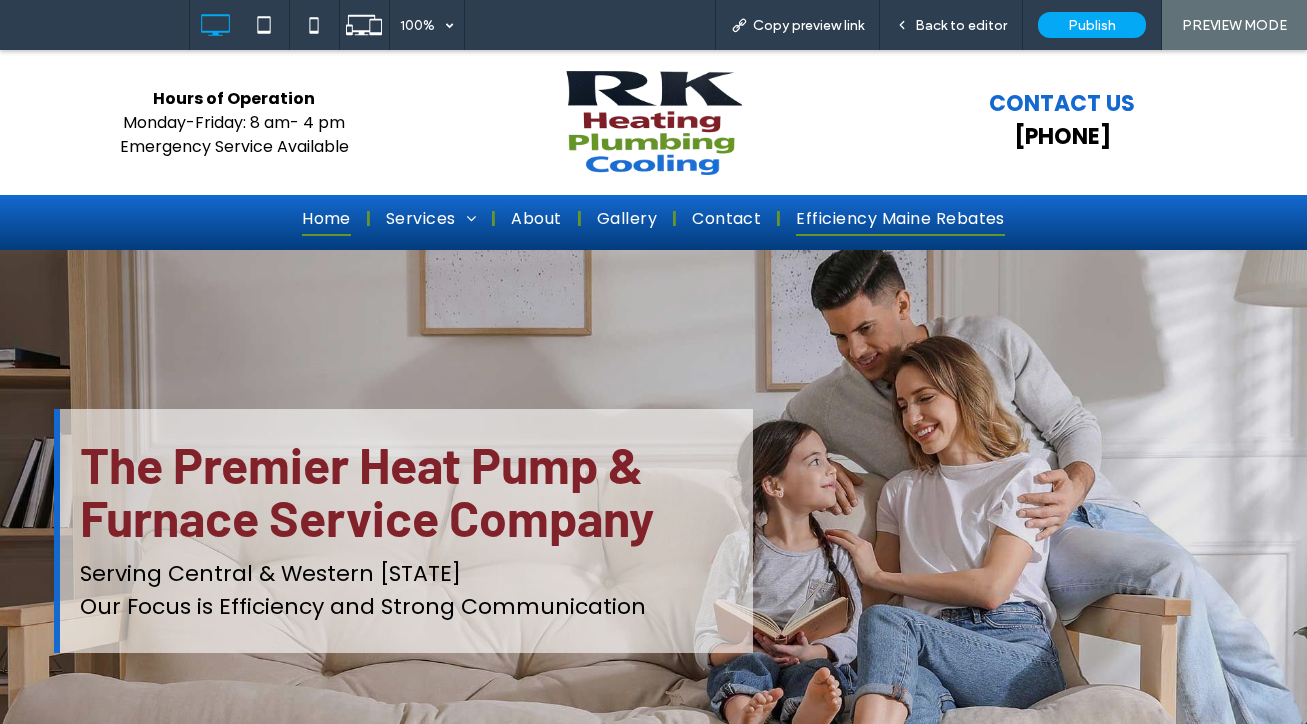 drag, startPoint x: 883, startPoint y: 220, endPoint x: 896, endPoint y: 284, distance: 65.30697 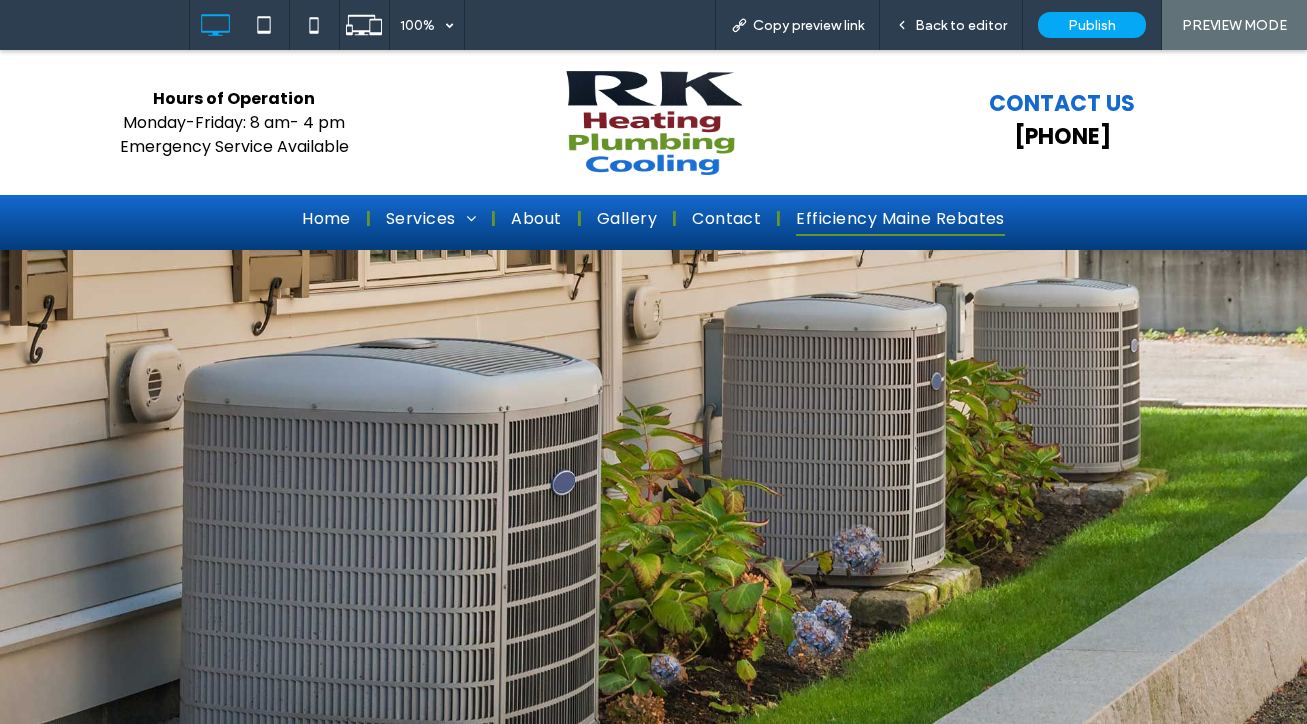 scroll, scrollTop: 0, scrollLeft: 0, axis: both 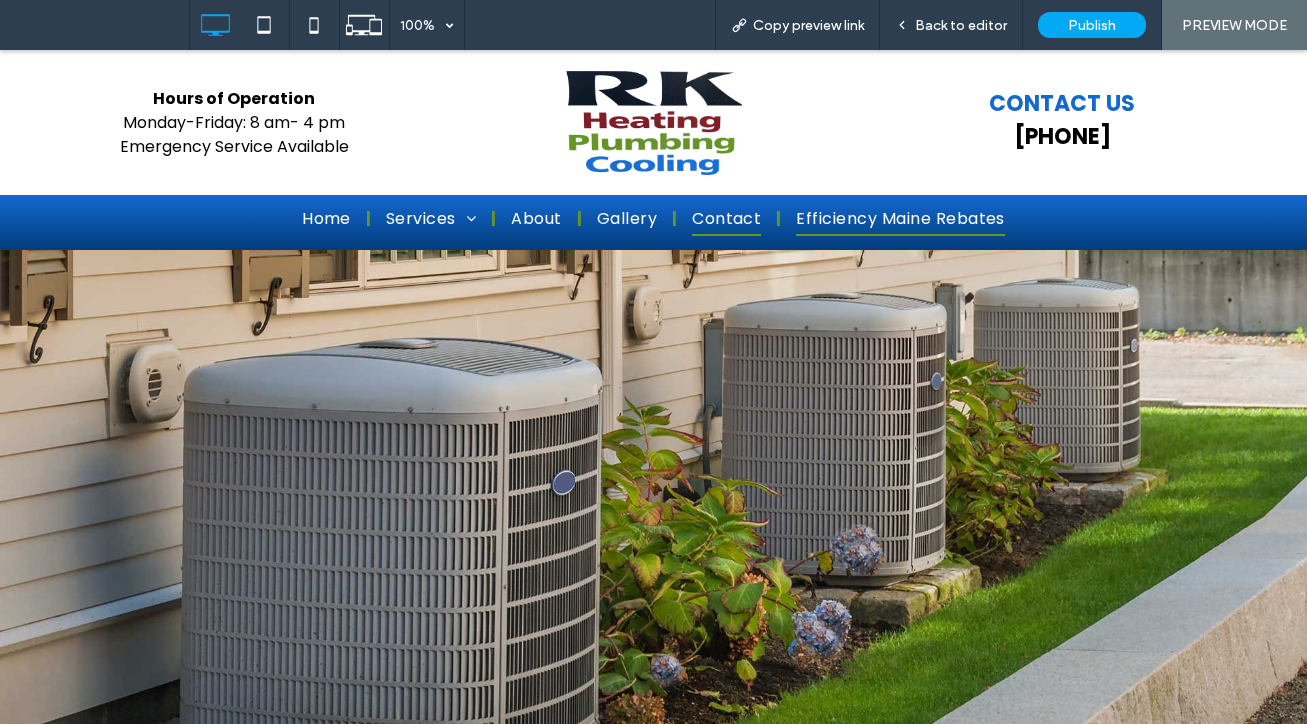 click on "Contact" at bounding box center (726, 219) 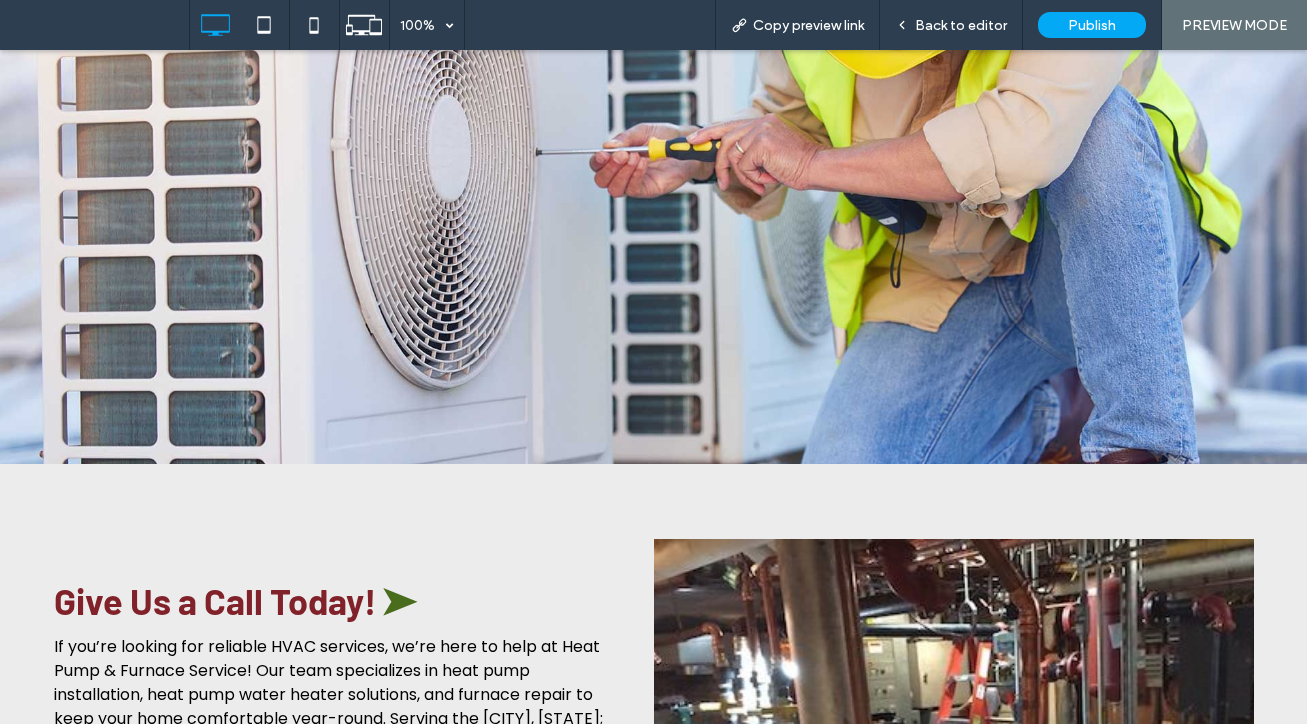 scroll, scrollTop: 500, scrollLeft: 0, axis: vertical 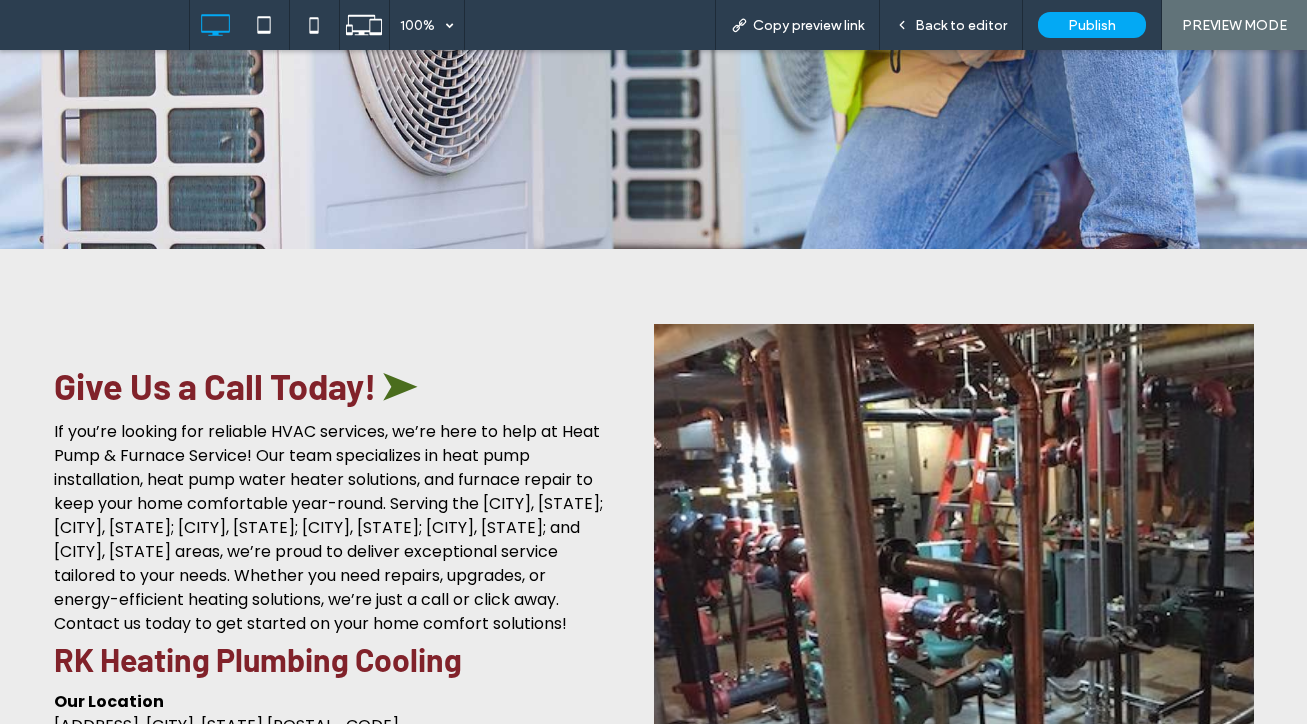 click on "If you’re looking for reliable HVAC services, we’re here to help at Heat Pump & Furnace Service! Our team specializes in heat pump installation, heat pump water heater solutions, and furnace repair to keep your home comfortable year-round. Serving the [CITY], [STATE]; [CITY], [STATE]; [CITY], [STATE]; [CITY], [STATE]; [CITY], [STATE]; and [CITY], [STATE] areas, we’re proud to deliver exceptional service tailored to your needs. Whether you need repairs, upgrades, or energy-efficient heating solutions, we’re just a call or click away. Contact us today to get started on your home comfort solutions!" at bounding box center (328, 527) 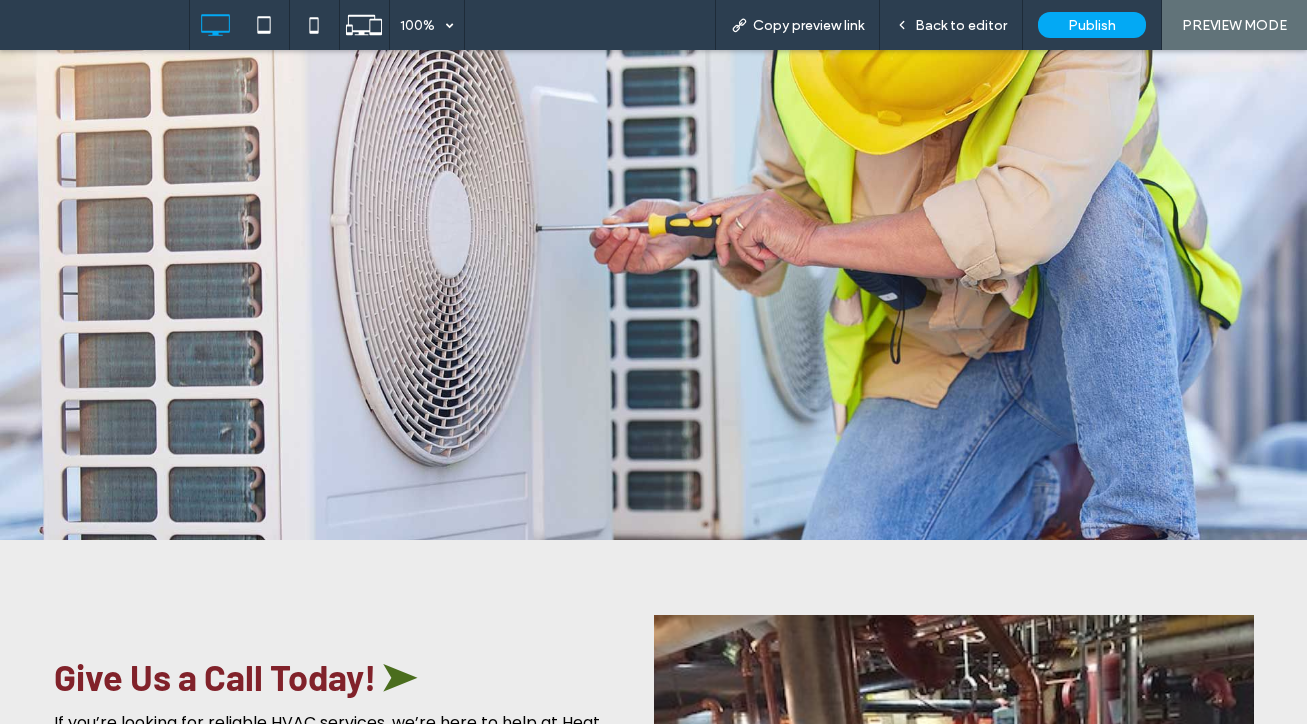 scroll, scrollTop: 100, scrollLeft: 0, axis: vertical 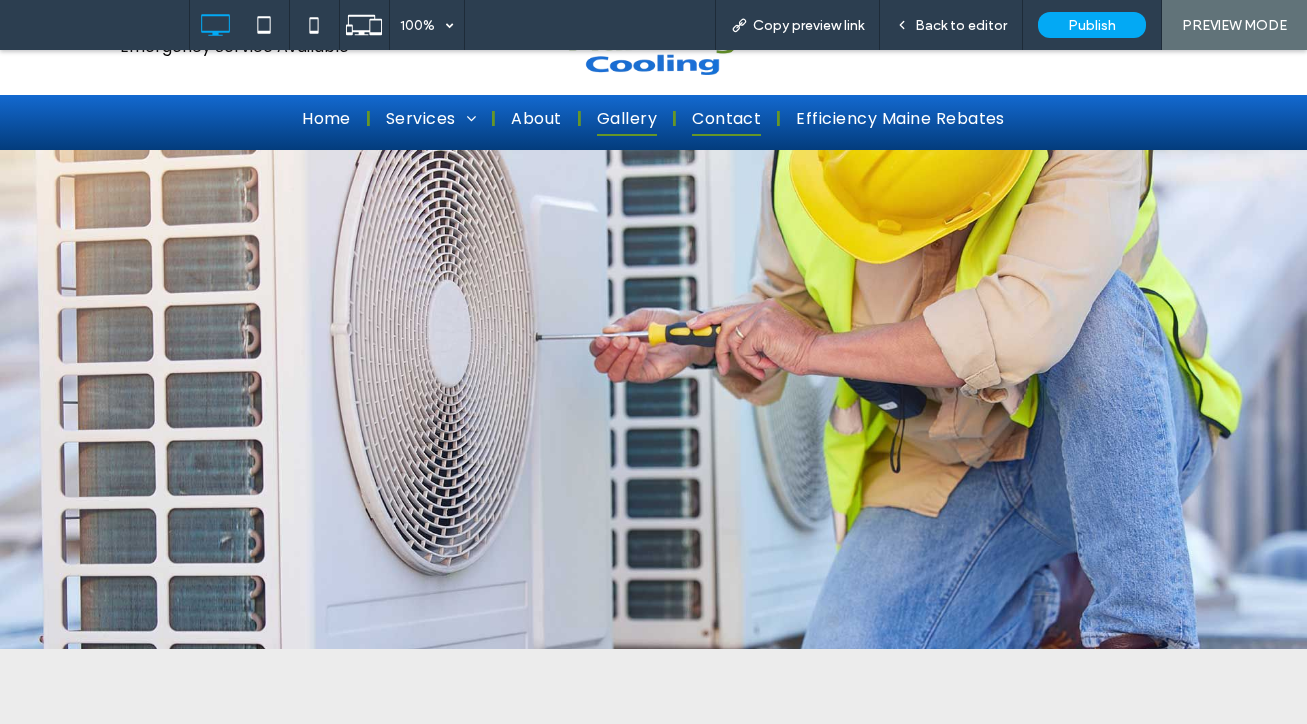 click on "Gallery" at bounding box center (627, 119) 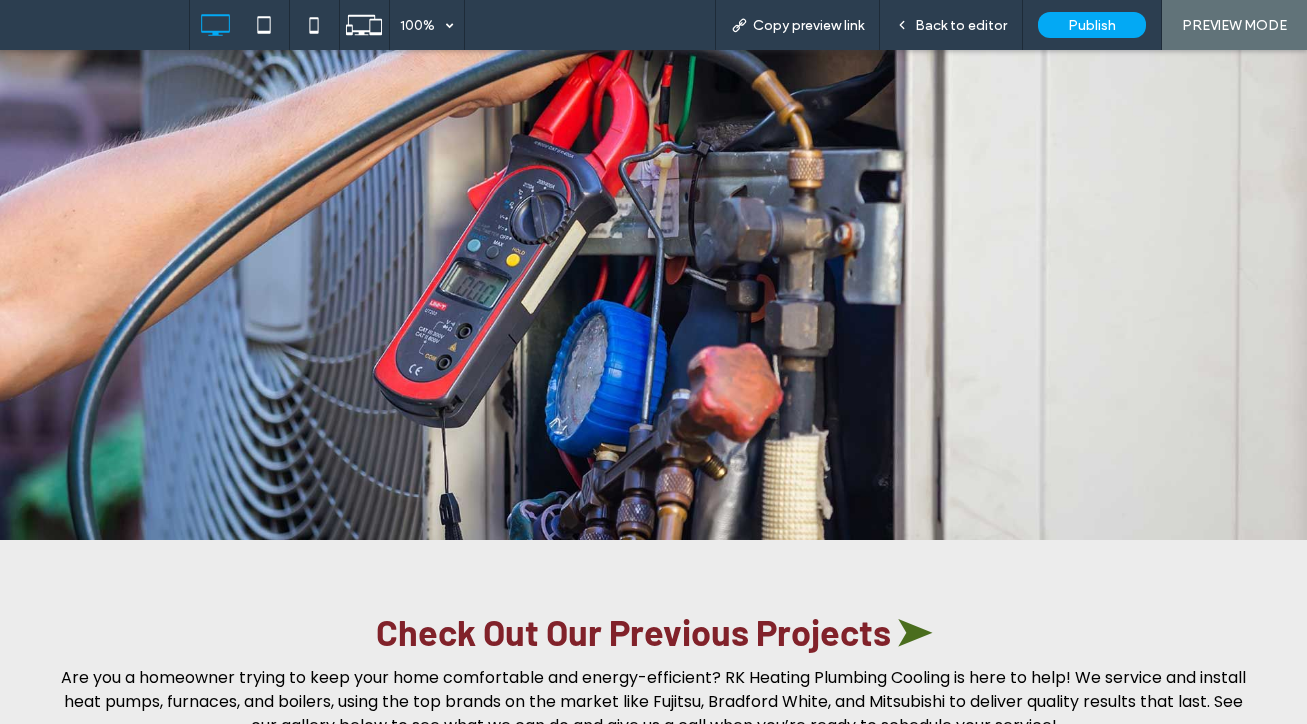 scroll, scrollTop: 400, scrollLeft: 0, axis: vertical 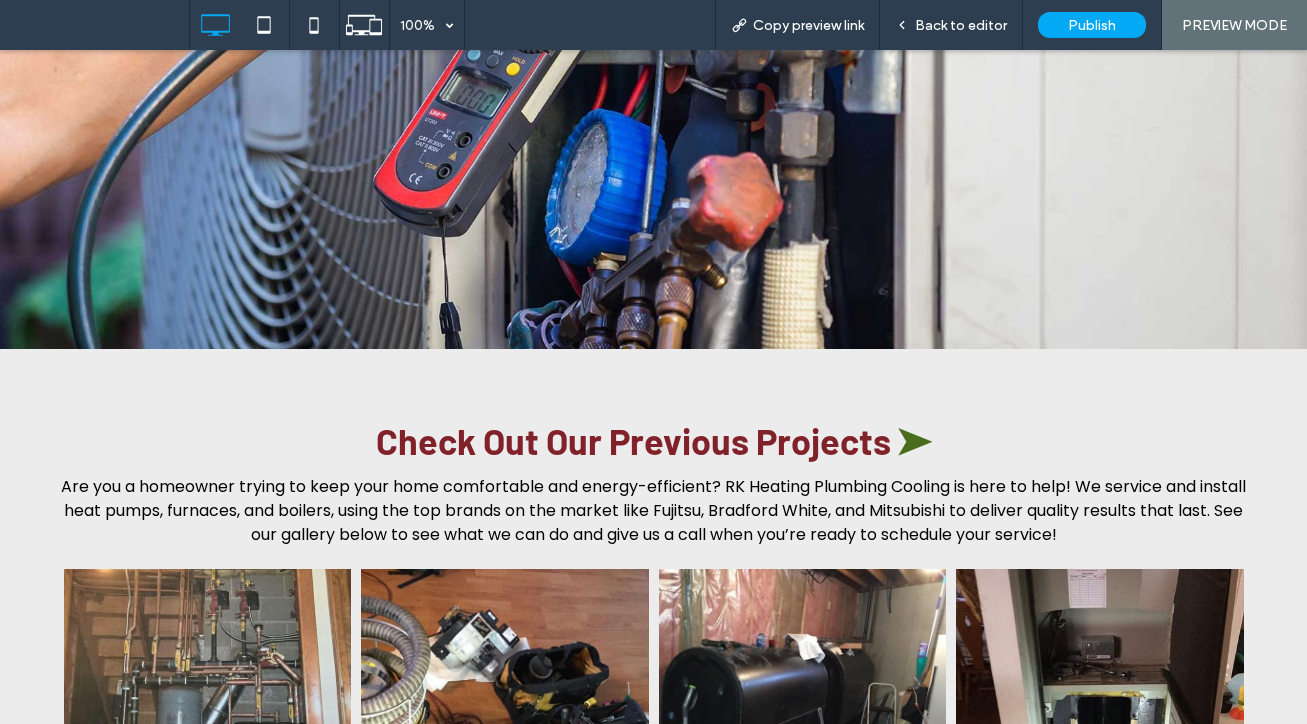 click on "Are you a homeowner trying to keep your home comfortable and energy-efficient? RK Heating Plumbing Cooling is here to help! We service and install heat pumps, furnaces, and boilers, using the top brands on the market like Fujitsu, Bradford White, and Mitsubishi to deliver quality results that last. See our gallery below to see what we can do and give us a call when you’re ready to schedule your service!" at bounding box center (653, 510) 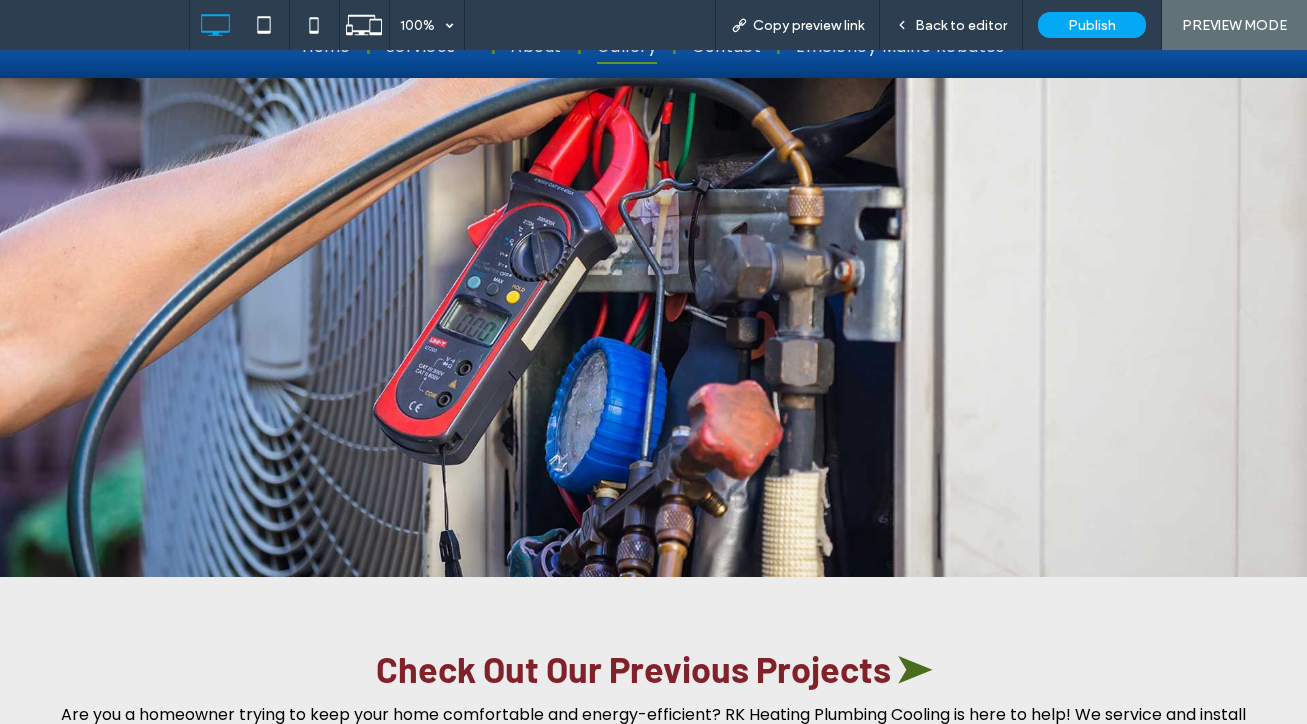scroll, scrollTop: 0, scrollLeft: 0, axis: both 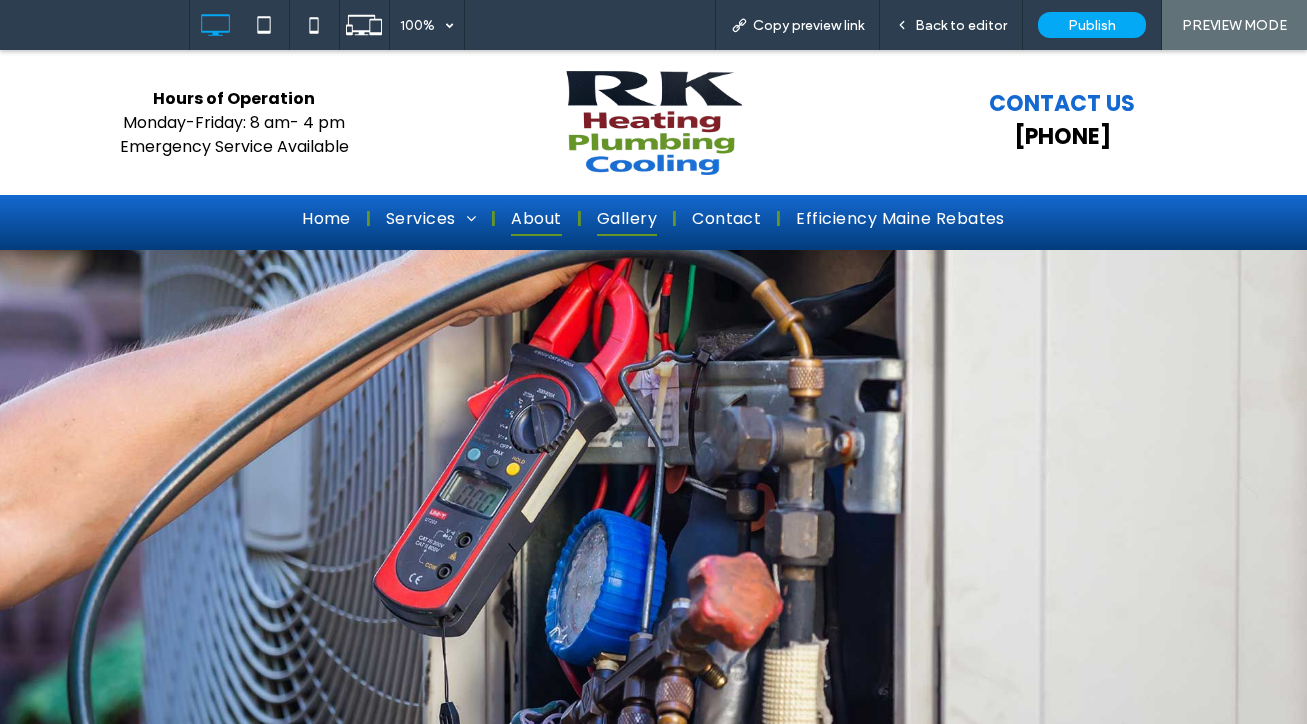 click on "About" at bounding box center [536, 219] 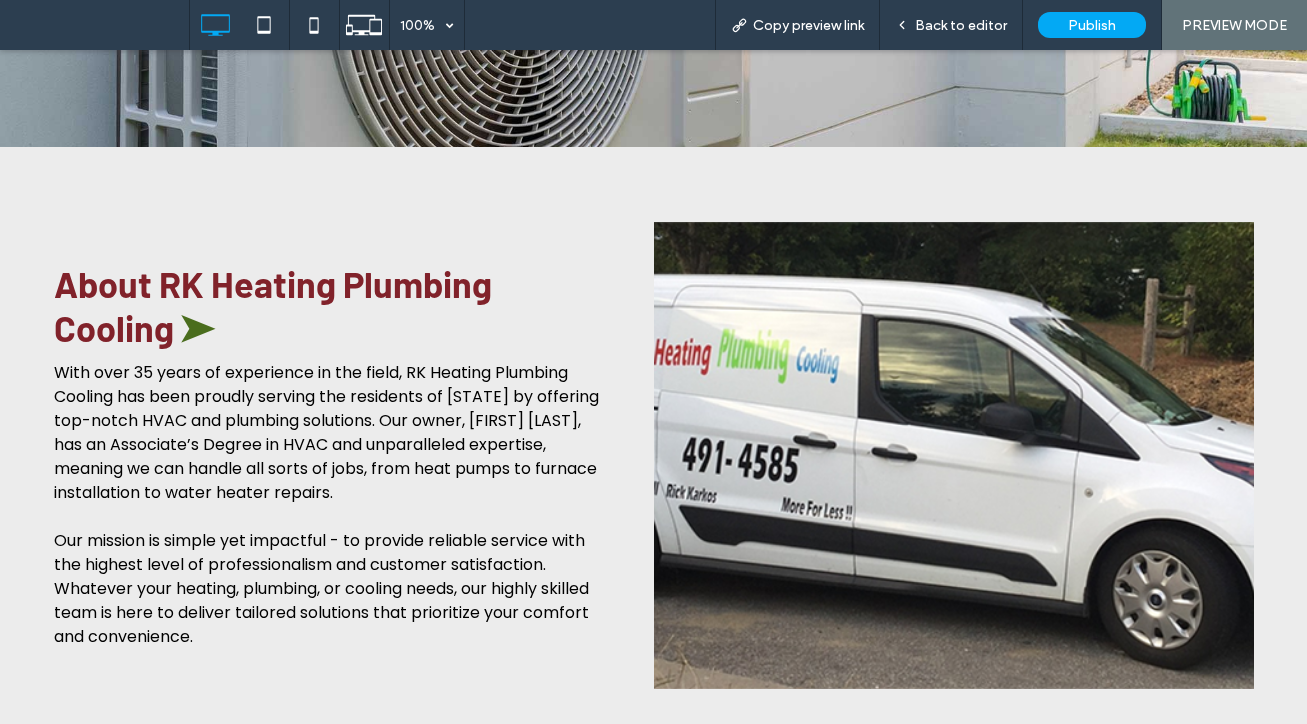 scroll, scrollTop: 800, scrollLeft: 0, axis: vertical 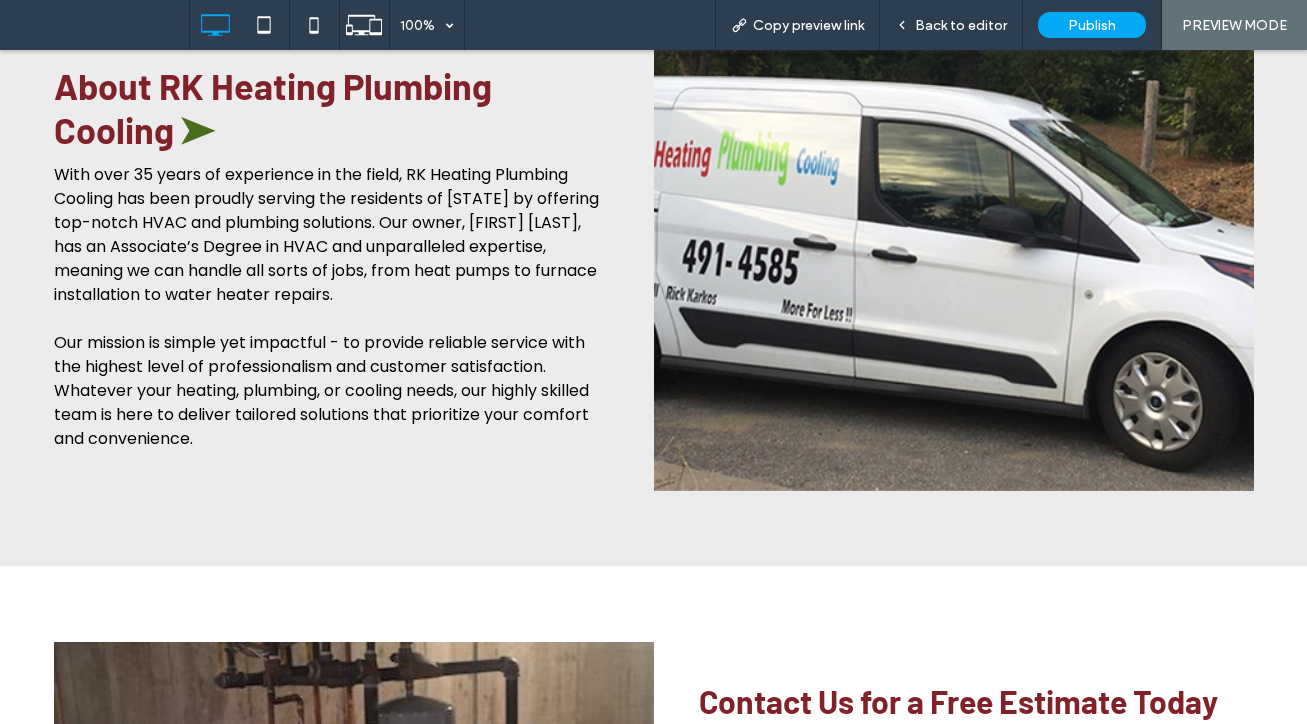 click on "Our mission is simple yet impactful - to provide reliable service with the highest level of professionalism and customer satisfaction. Whatever your heating, plumbing, or cooling needs, our highly skilled team is here to deliver tailored solutions that prioritize your comfort and convenience." at bounding box center (321, 390) 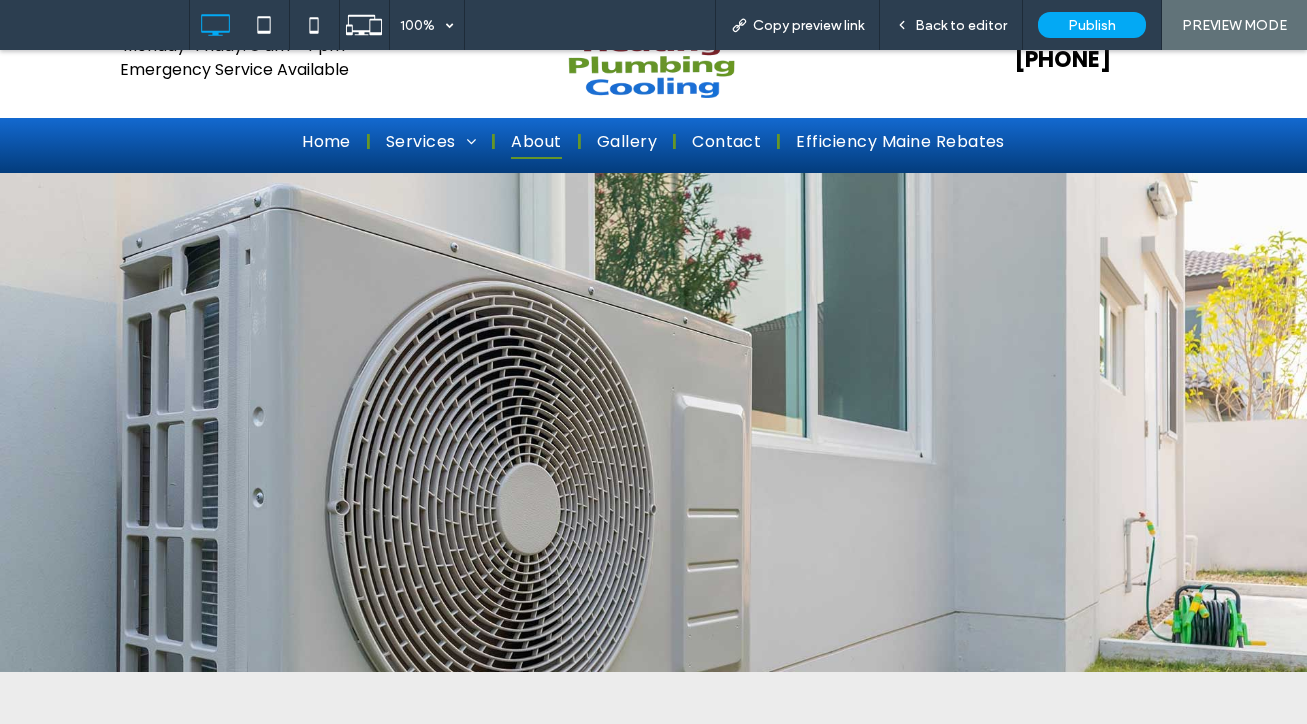 scroll, scrollTop: 0, scrollLeft: 0, axis: both 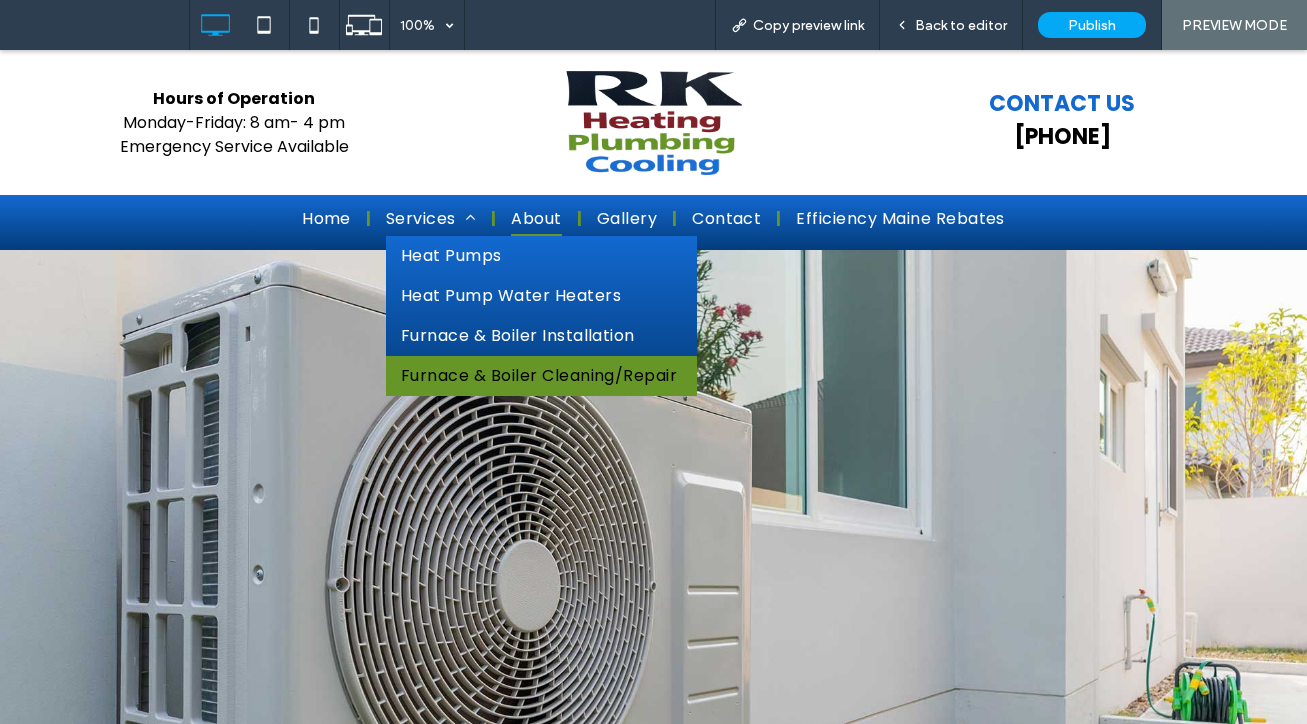 drag, startPoint x: 442, startPoint y: 371, endPoint x: 457, endPoint y: 415, distance: 46.486557 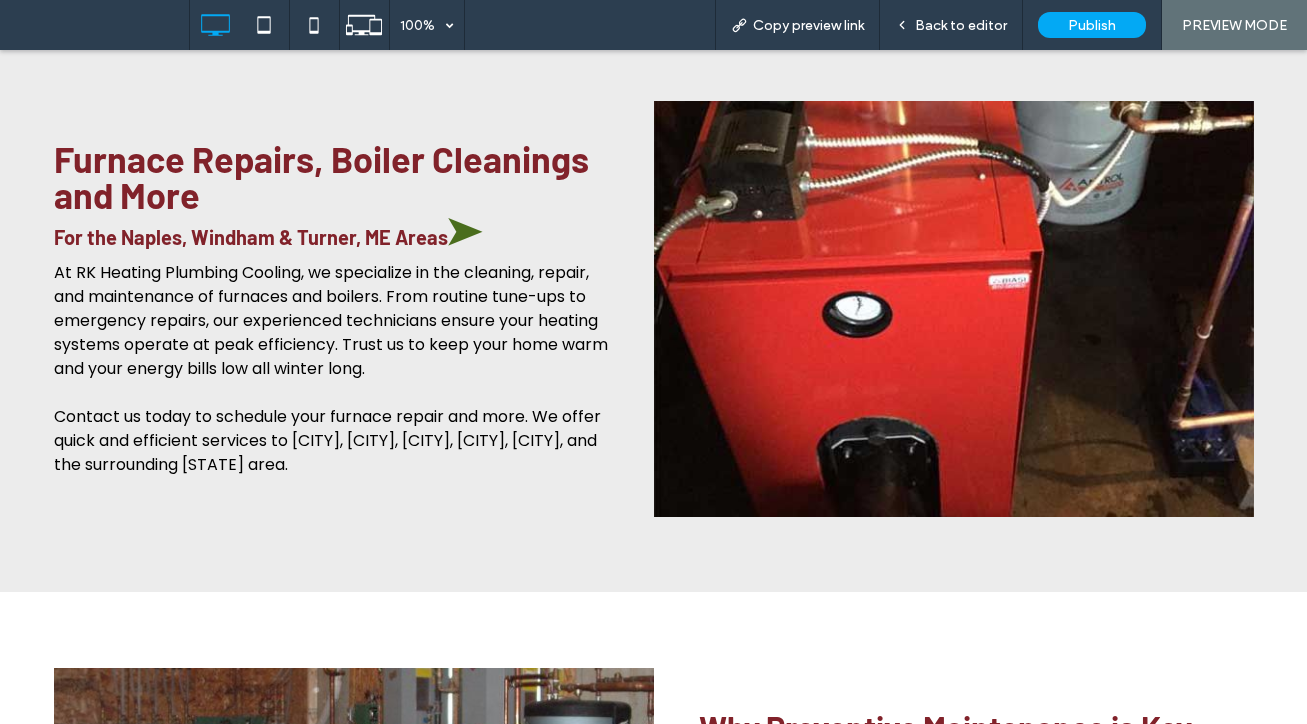 scroll, scrollTop: 900, scrollLeft: 0, axis: vertical 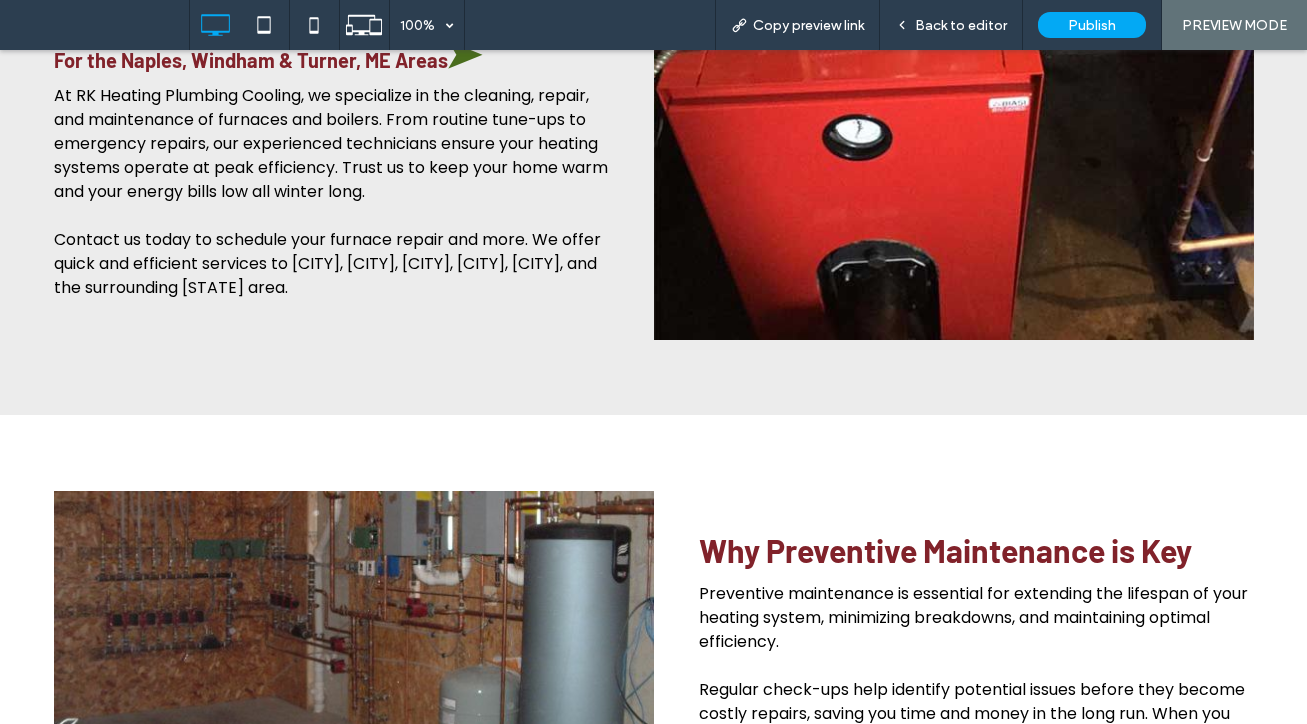 click on "Contact us today to schedule your furnace repair and more. We offer quick and efficient services to [CITY], [CITY], [CITY], [CITY], [CITY], and the surrounding [STATE] area." at bounding box center [327, 263] 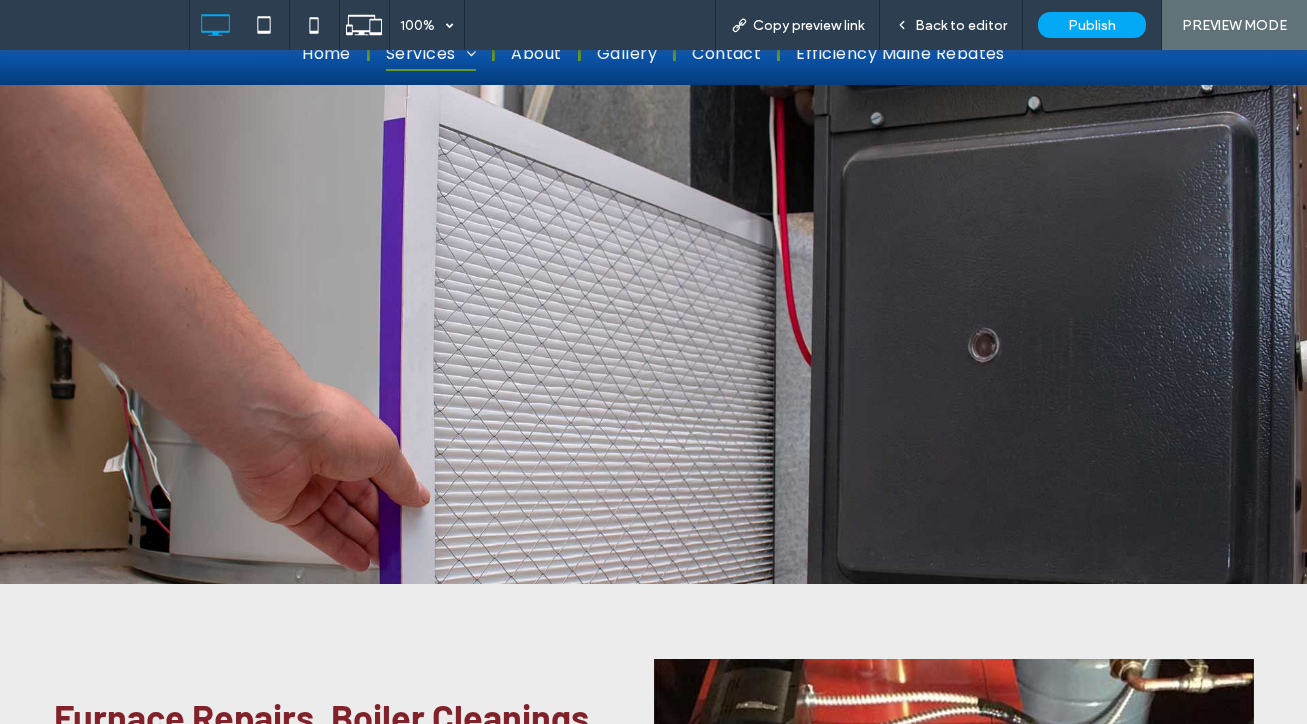 scroll, scrollTop: 0, scrollLeft: 0, axis: both 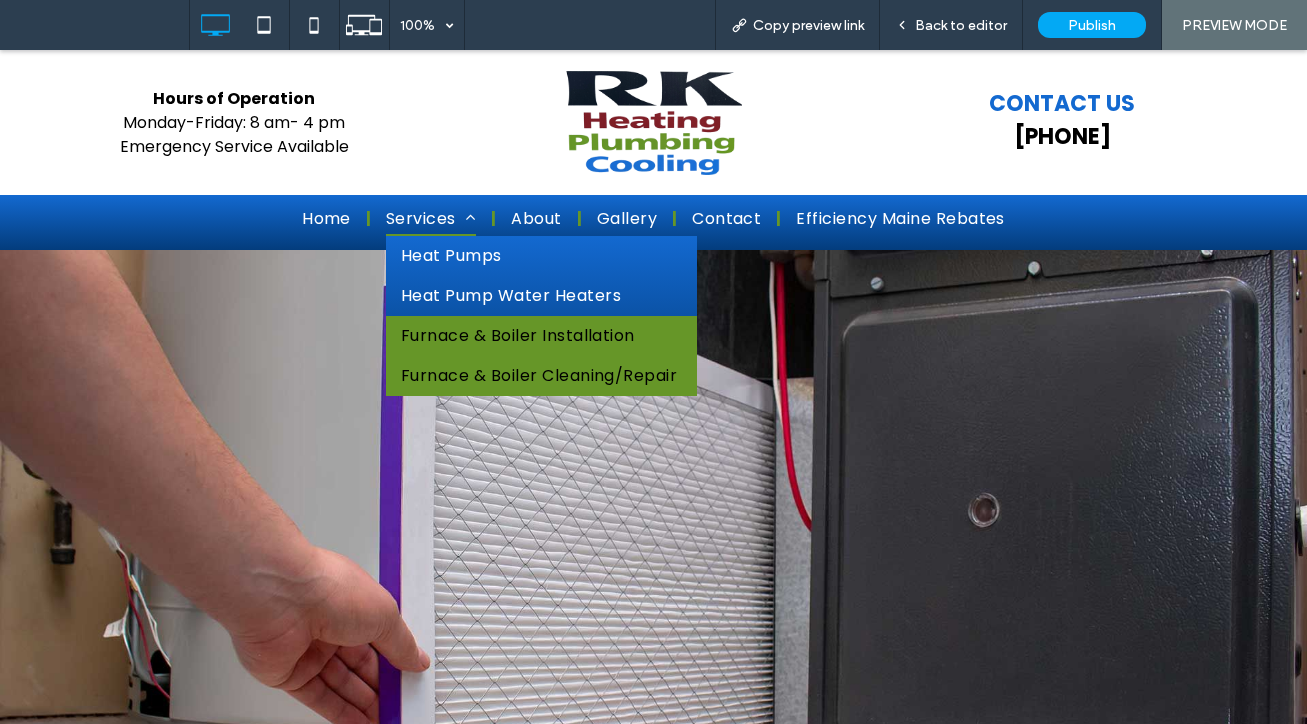 click on "Furnace & Boiler Installation" at bounding box center [518, 336] 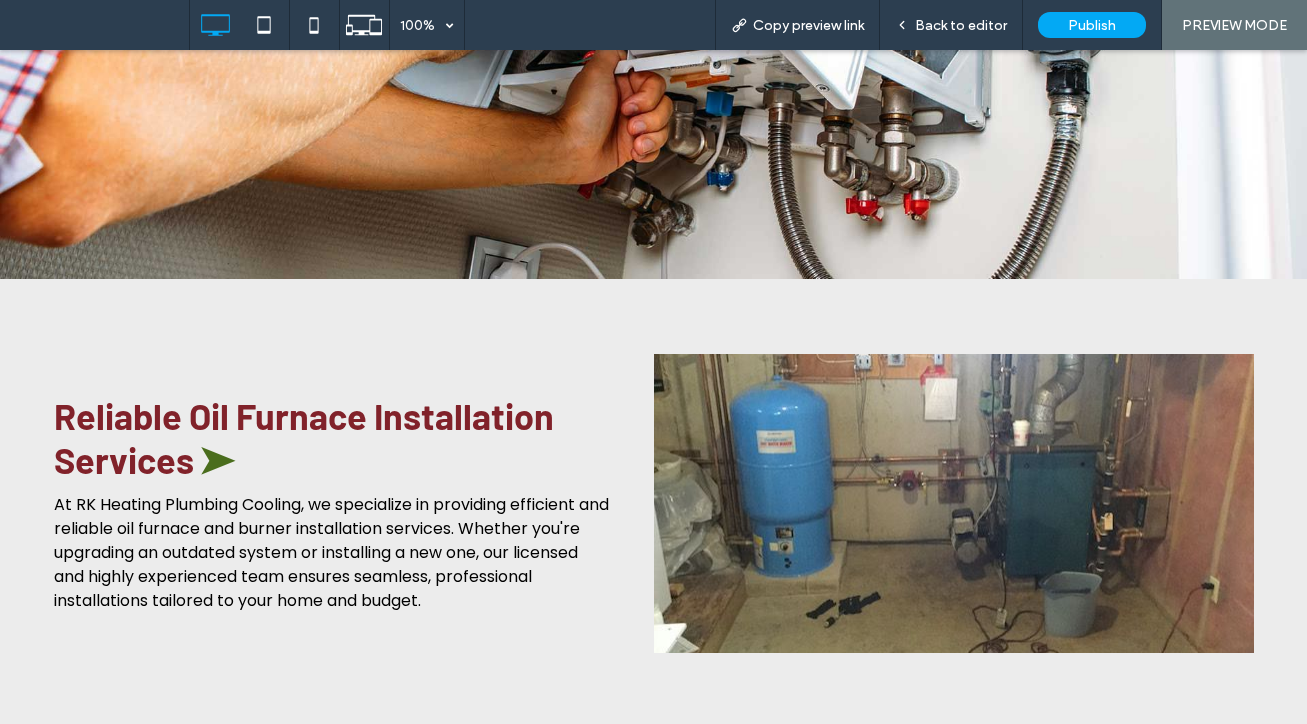 scroll, scrollTop: 600, scrollLeft: 0, axis: vertical 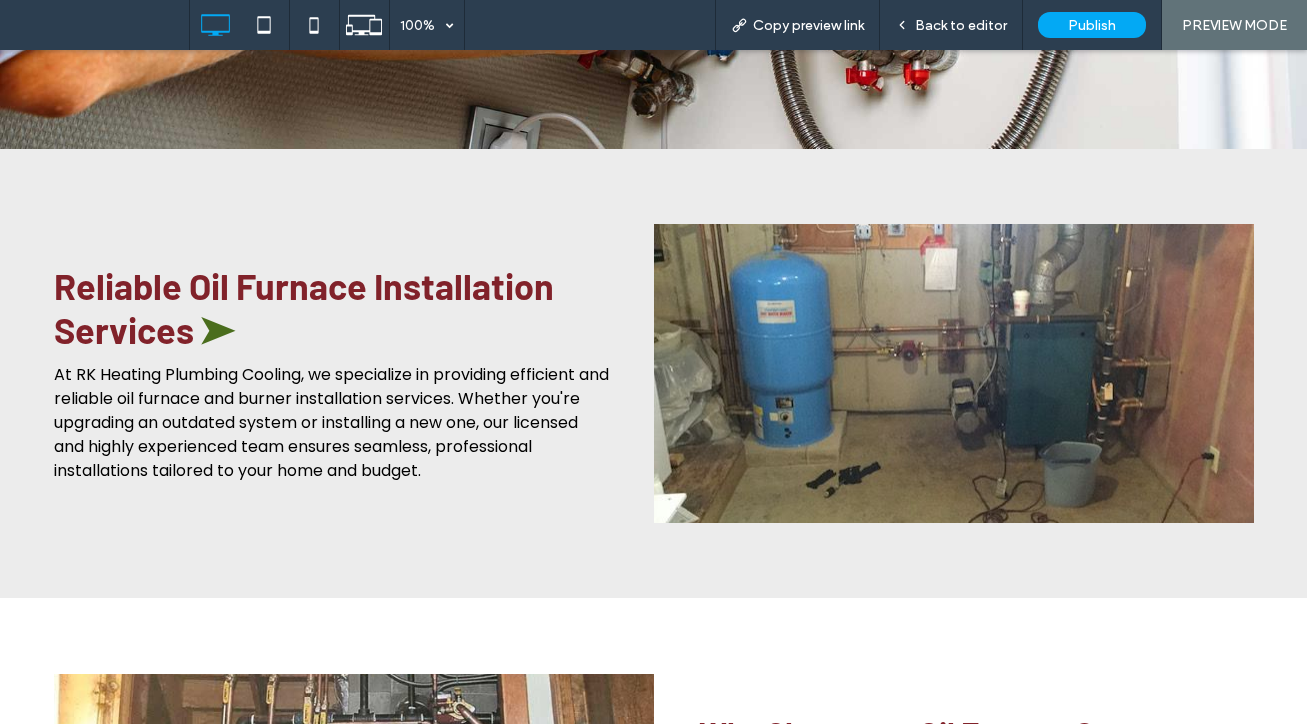click on "At RK Heating Plumbing Cooling, we specialize in providing efficient and reliable oil furnace and burner installation services. Whether you're upgrading an outdated system or installing a new one, our licensed and highly experienced team ensures seamless, professional installations tailored to your home and budget." at bounding box center (331, 422) 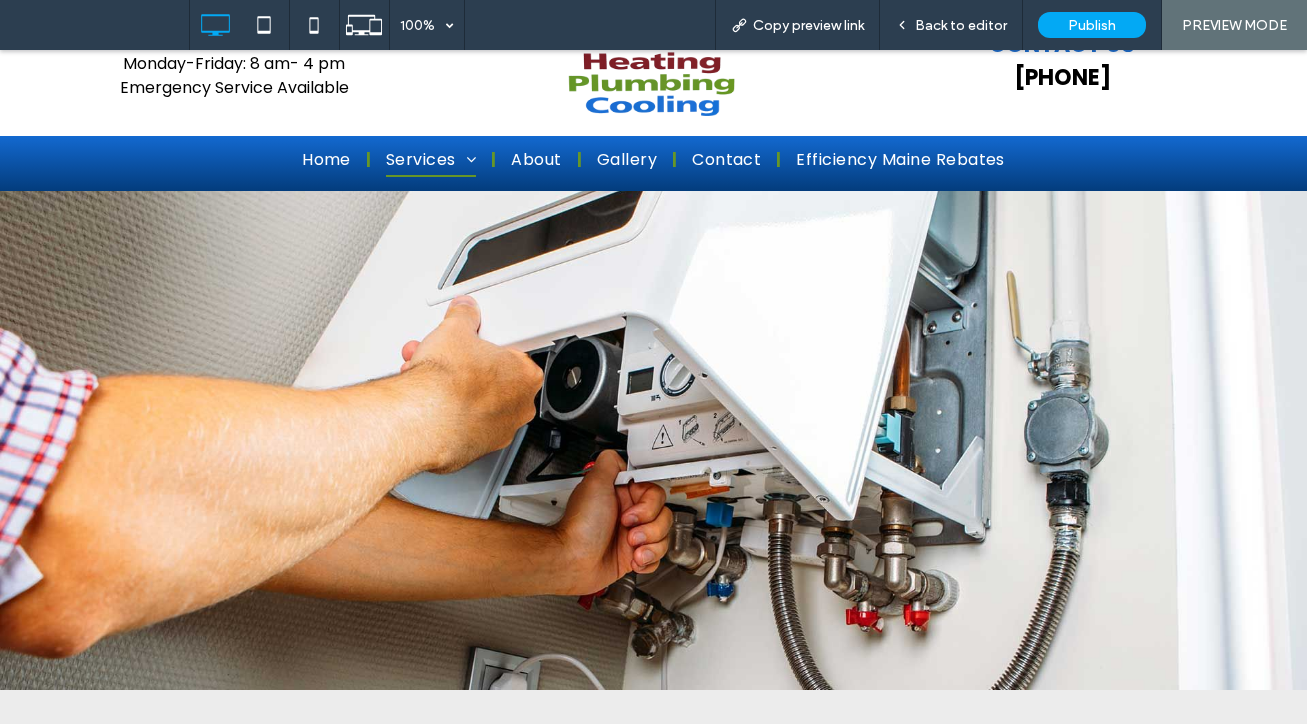 scroll, scrollTop: 0, scrollLeft: 0, axis: both 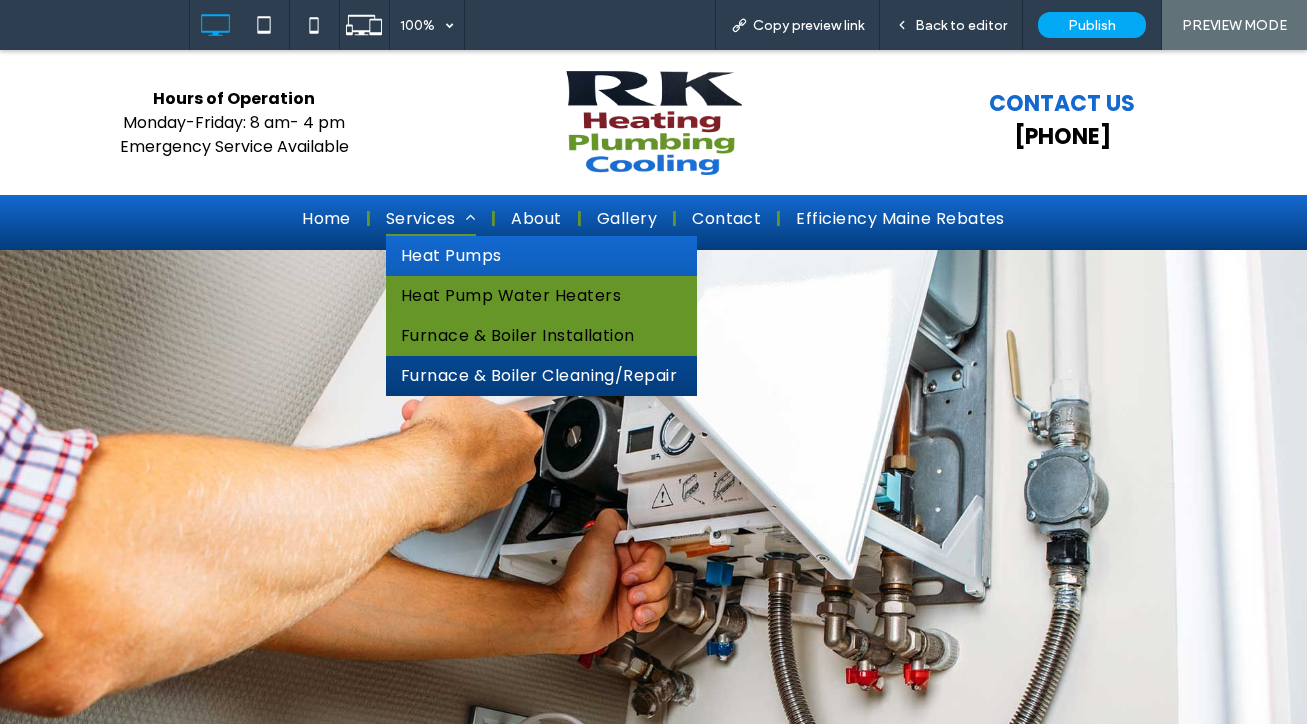 click on "Heat Pump Water Heaters" at bounding box center (511, 296) 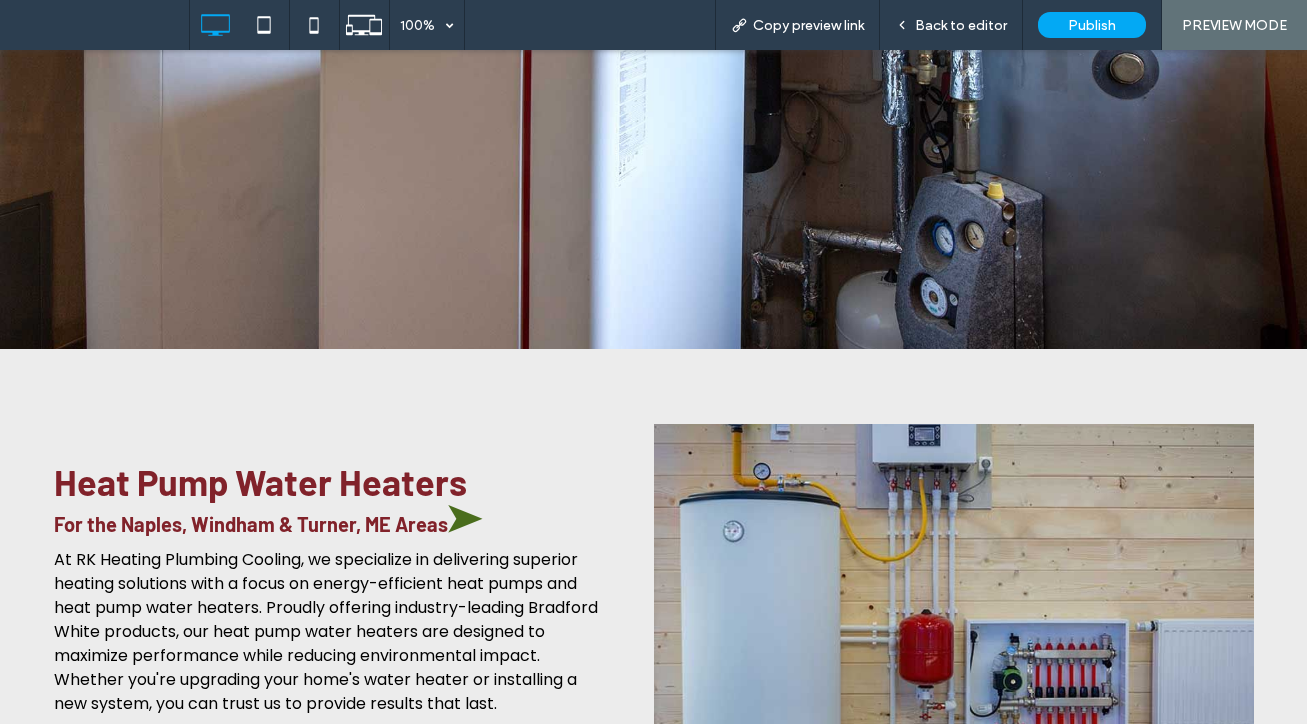 scroll, scrollTop: 1000, scrollLeft: 0, axis: vertical 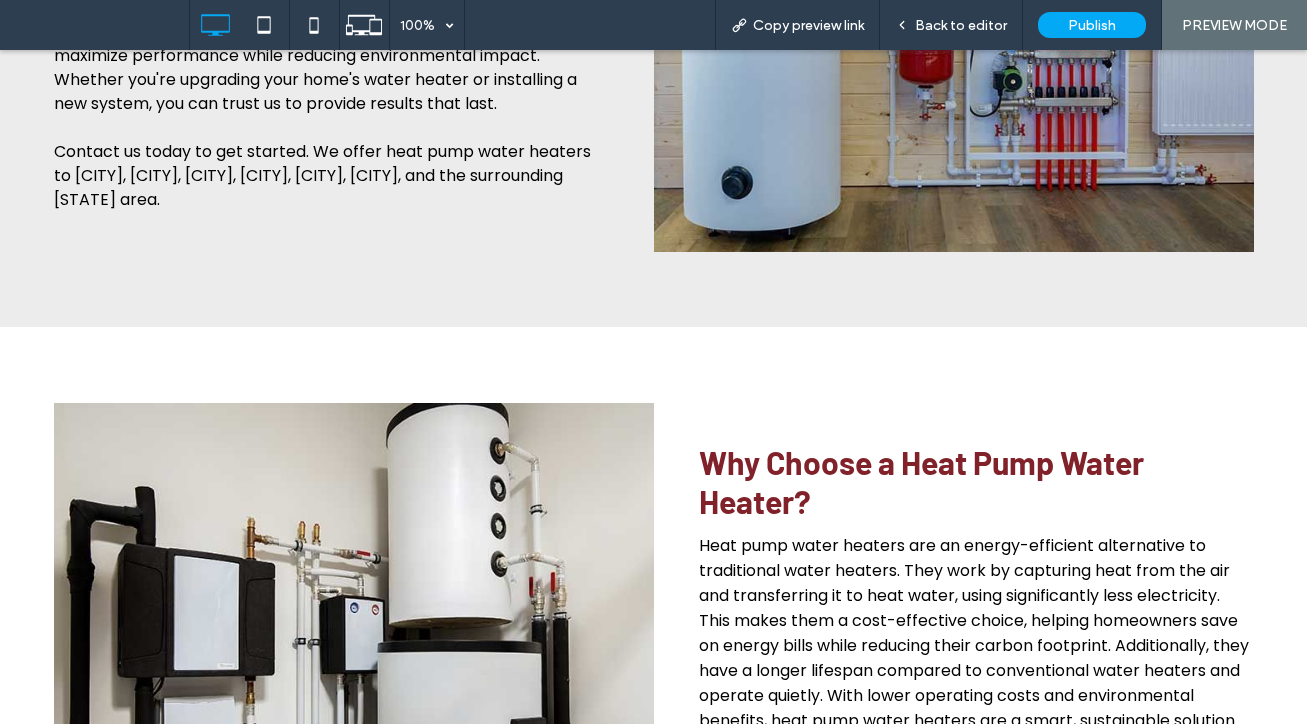 click on "Contact us today to get started. We offer heat pump water heaters to [CITY], [CITY], [CITY], [CITY], [CITY], [CITY], and the surrounding [STATE] area." at bounding box center (322, 175) 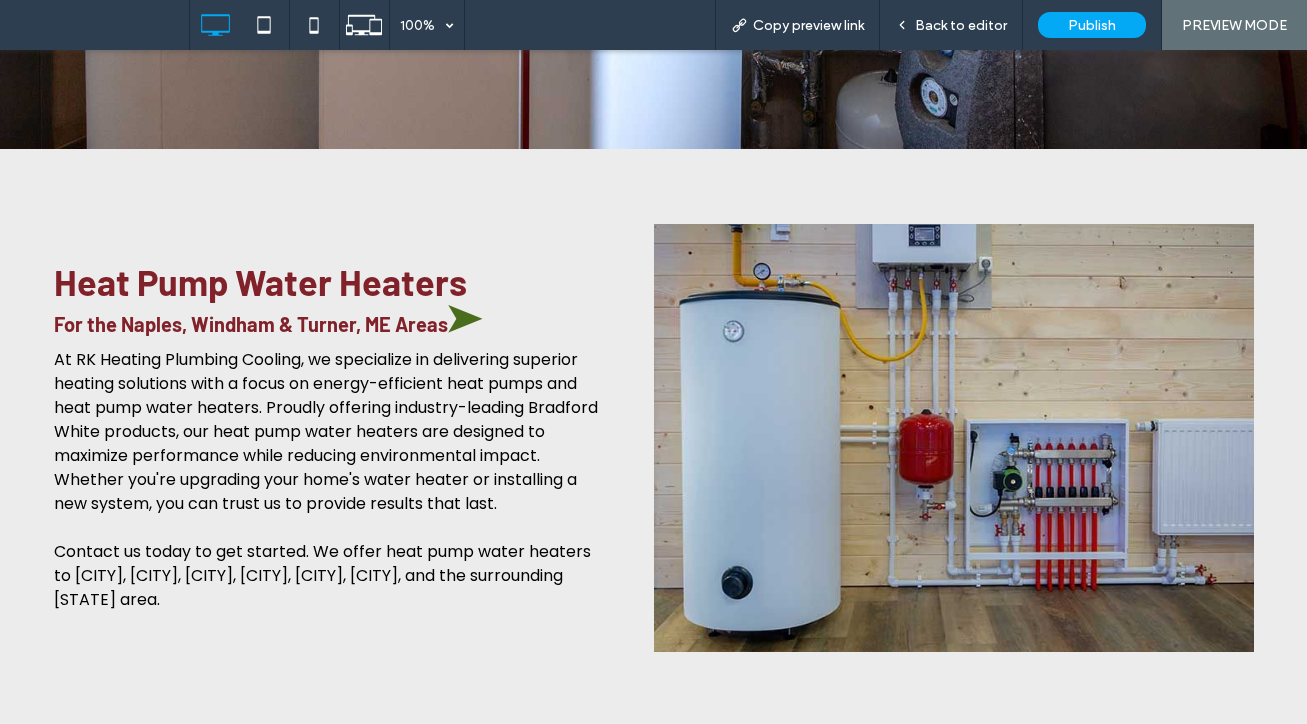 scroll, scrollTop: 0, scrollLeft: 0, axis: both 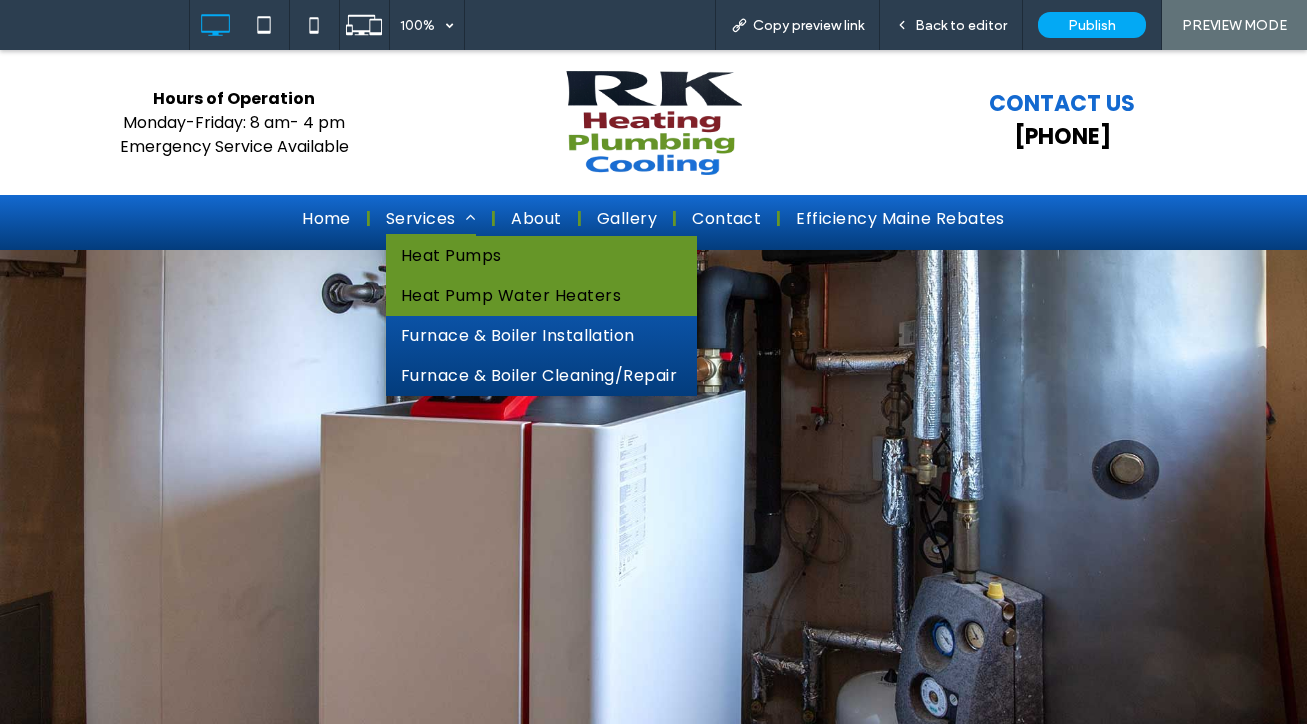 click on "Heat Pumps" at bounding box center (451, 256) 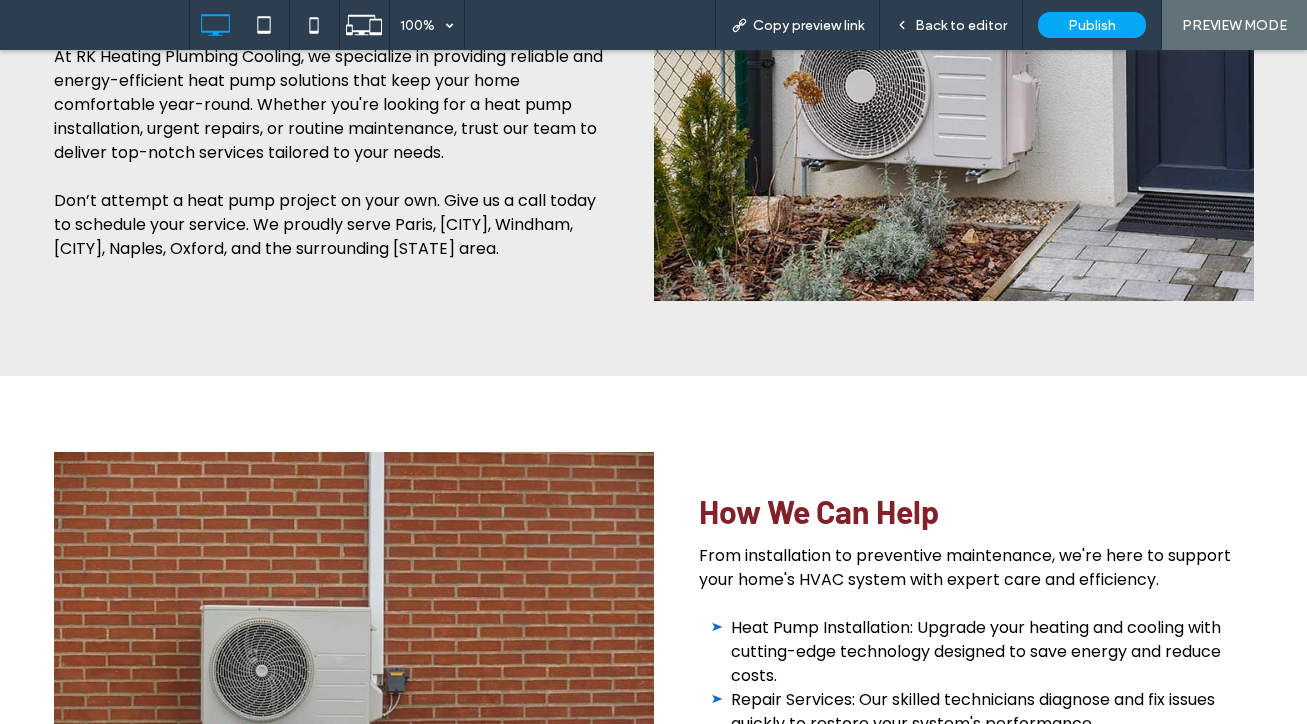 scroll, scrollTop: 1100, scrollLeft: 0, axis: vertical 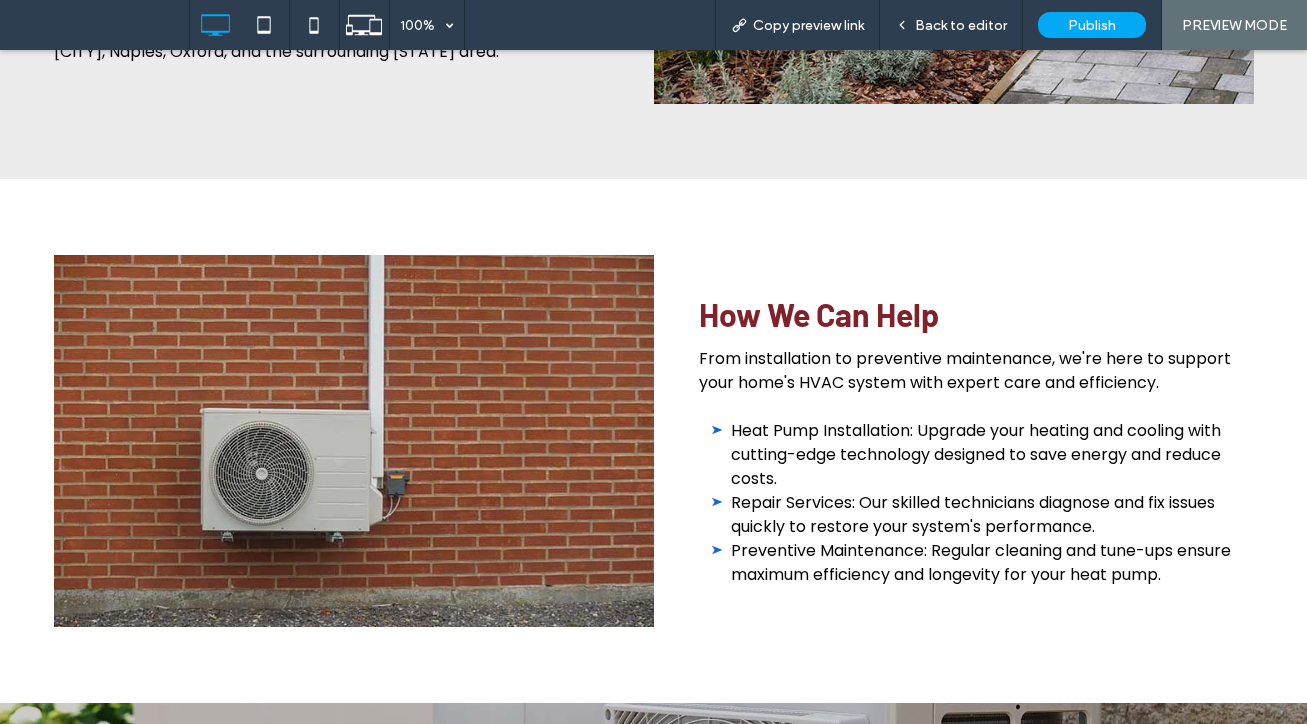 click on "Heat Pump Installation: Upgrade your heating and cooling with cutting-edge technology designed to save energy and reduce costs." at bounding box center [992, 455] 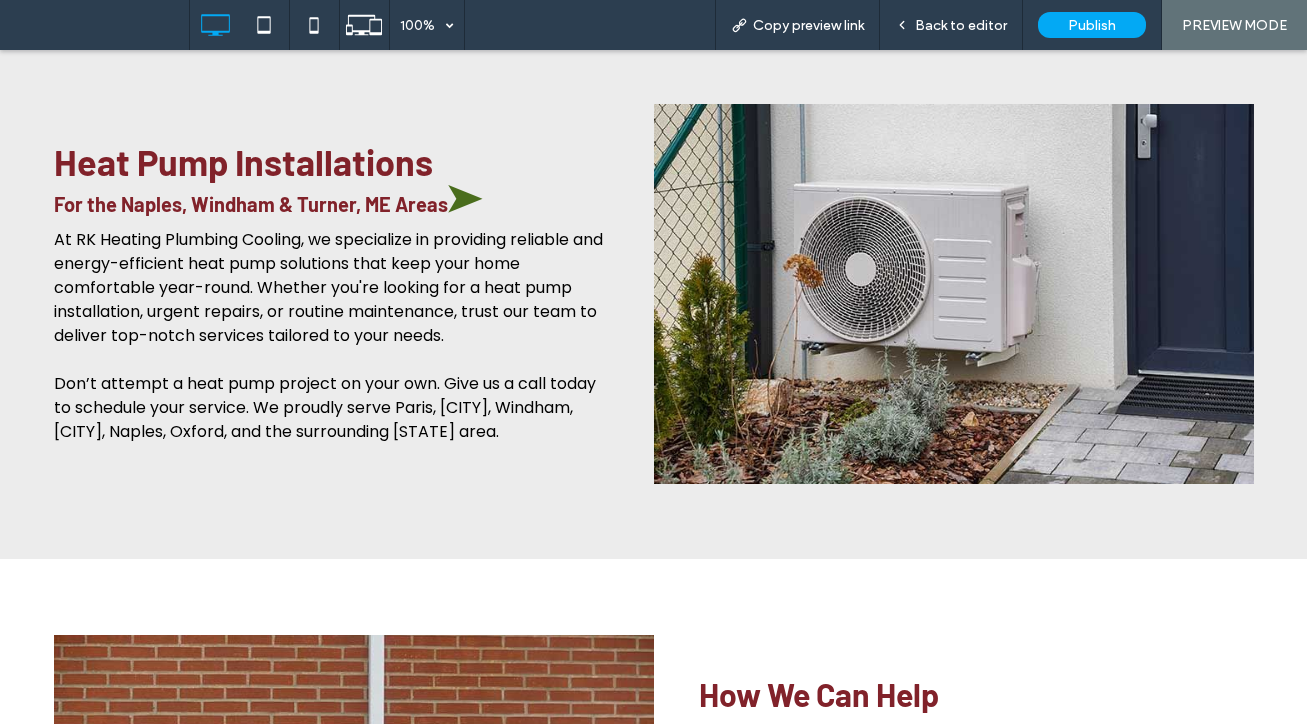 scroll, scrollTop: 500, scrollLeft: 0, axis: vertical 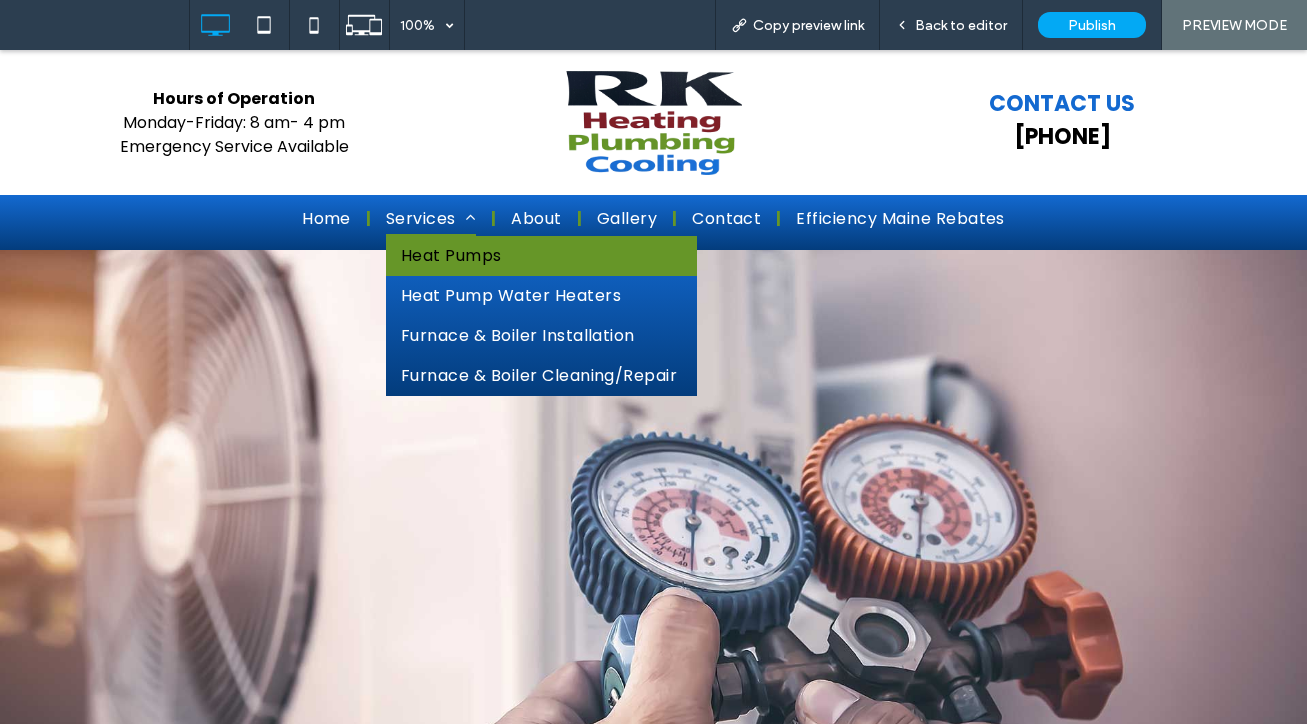click on "Services" at bounding box center (431, 219) 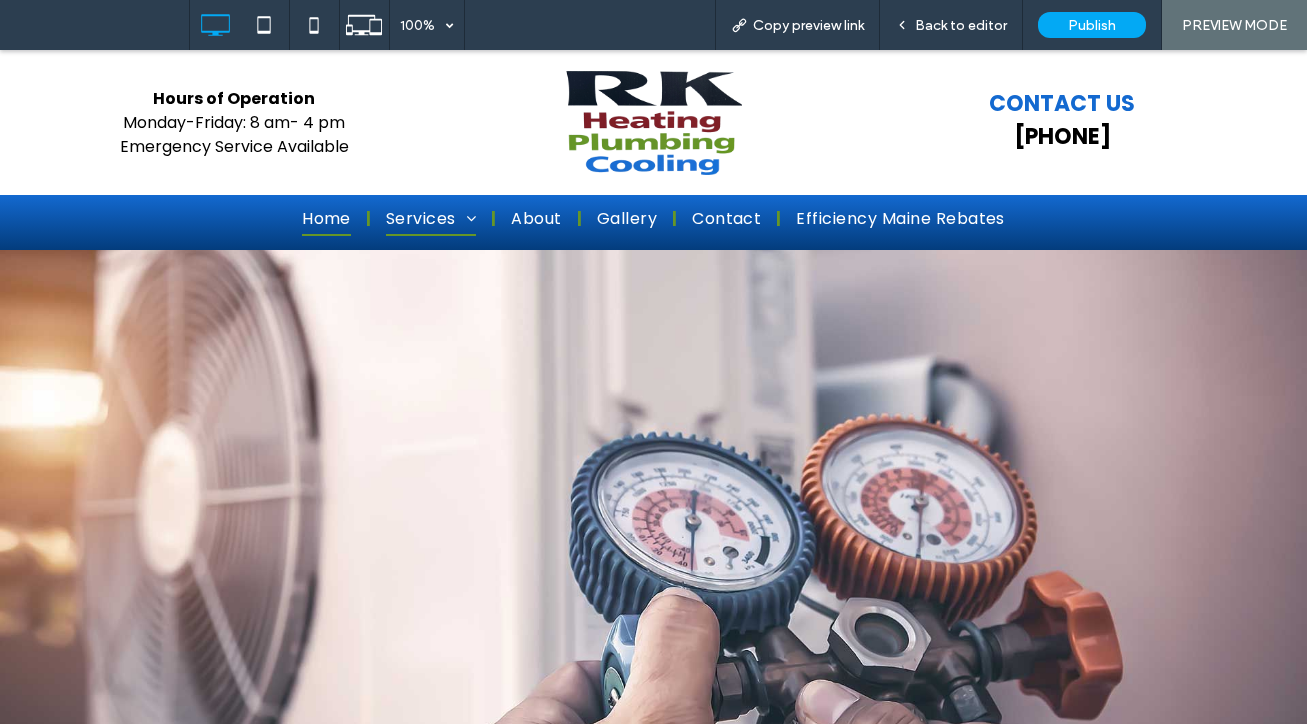 click on "Home" at bounding box center (326, 219) 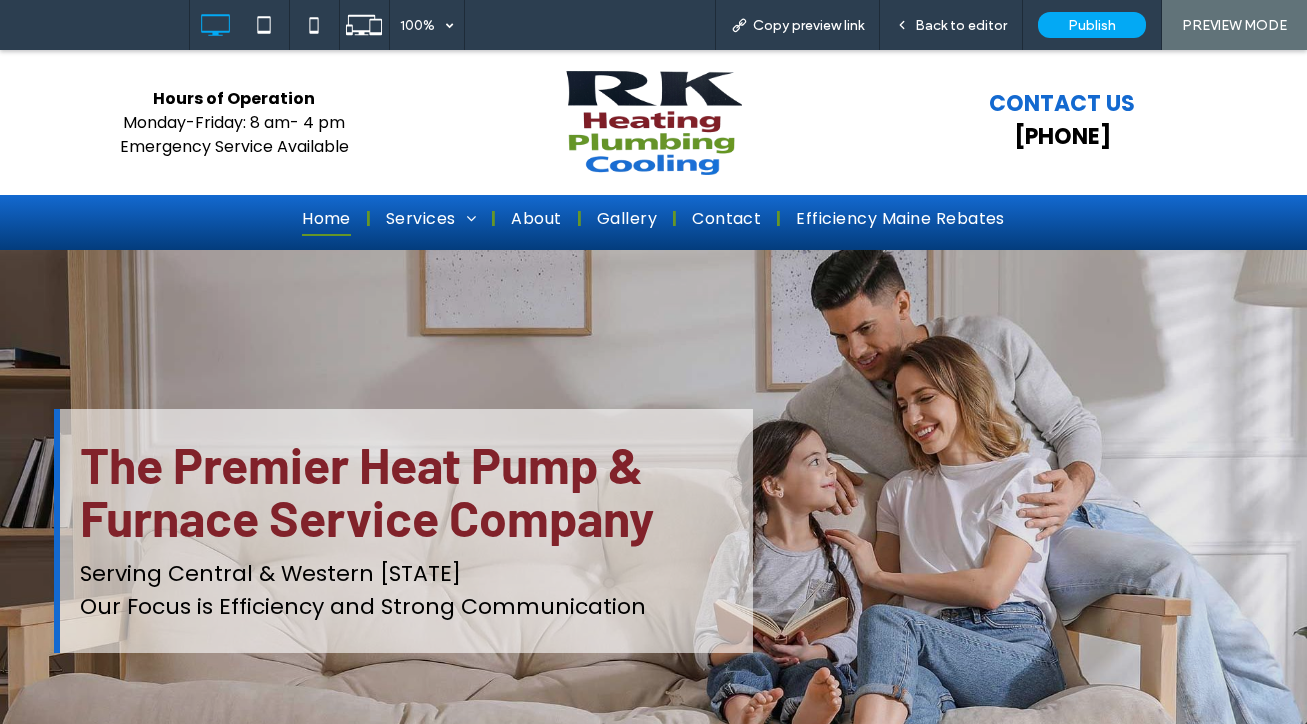 scroll, scrollTop: 0, scrollLeft: 0, axis: both 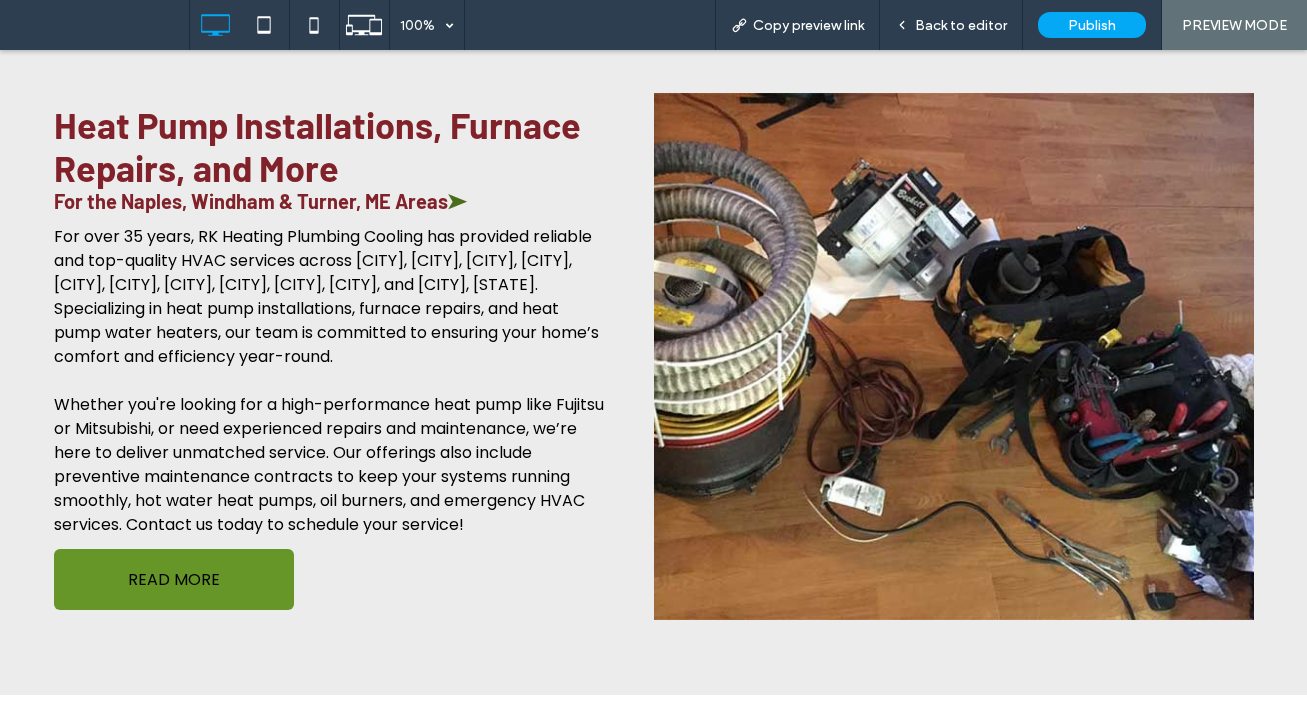 click on "Whether you're looking for a high-performance heat pump like Fujitsu or Mitsubishi, or need experienced repairs and maintenance, we’re here to deliver unmatched service. Our offerings also include preventive maintenance contracts to keep your systems running smoothly, hot water heat pumps, oil burners, and emergency HVAC services. Contact us today to schedule your service!" at bounding box center [329, 464] 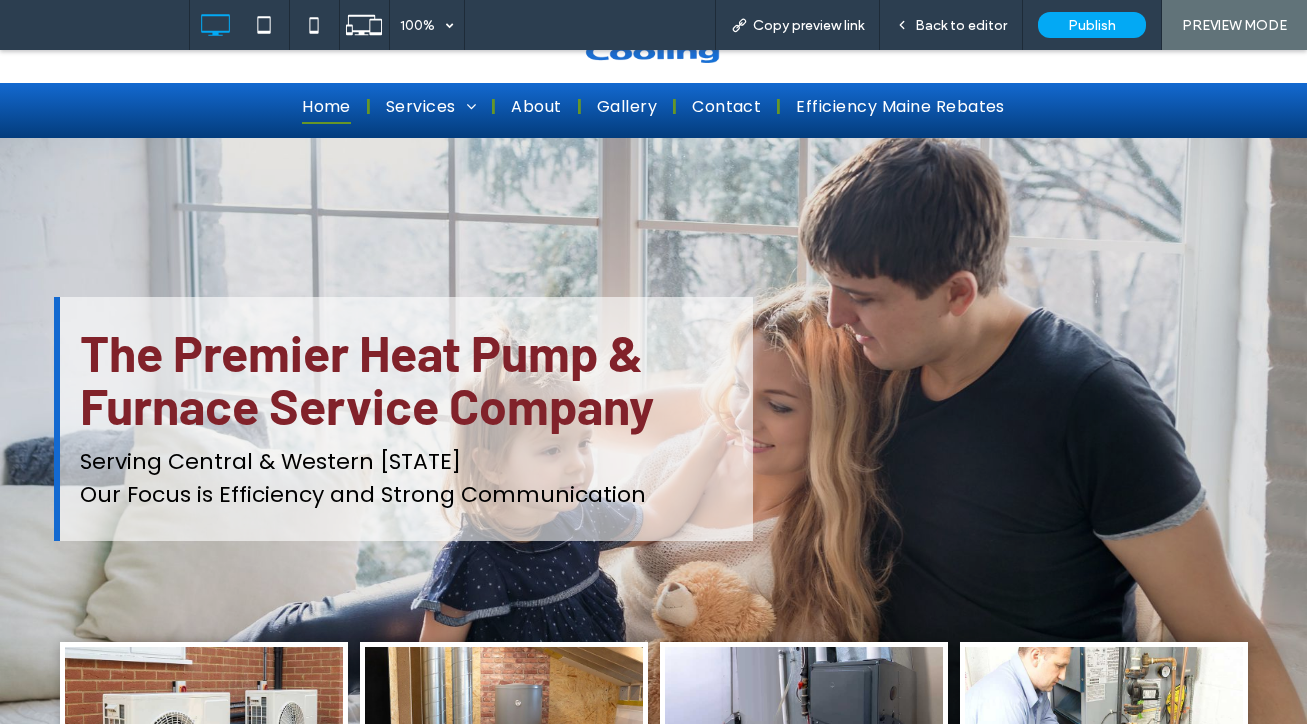 scroll, scrollTop: 0, scrollLeft: 0, axis: both 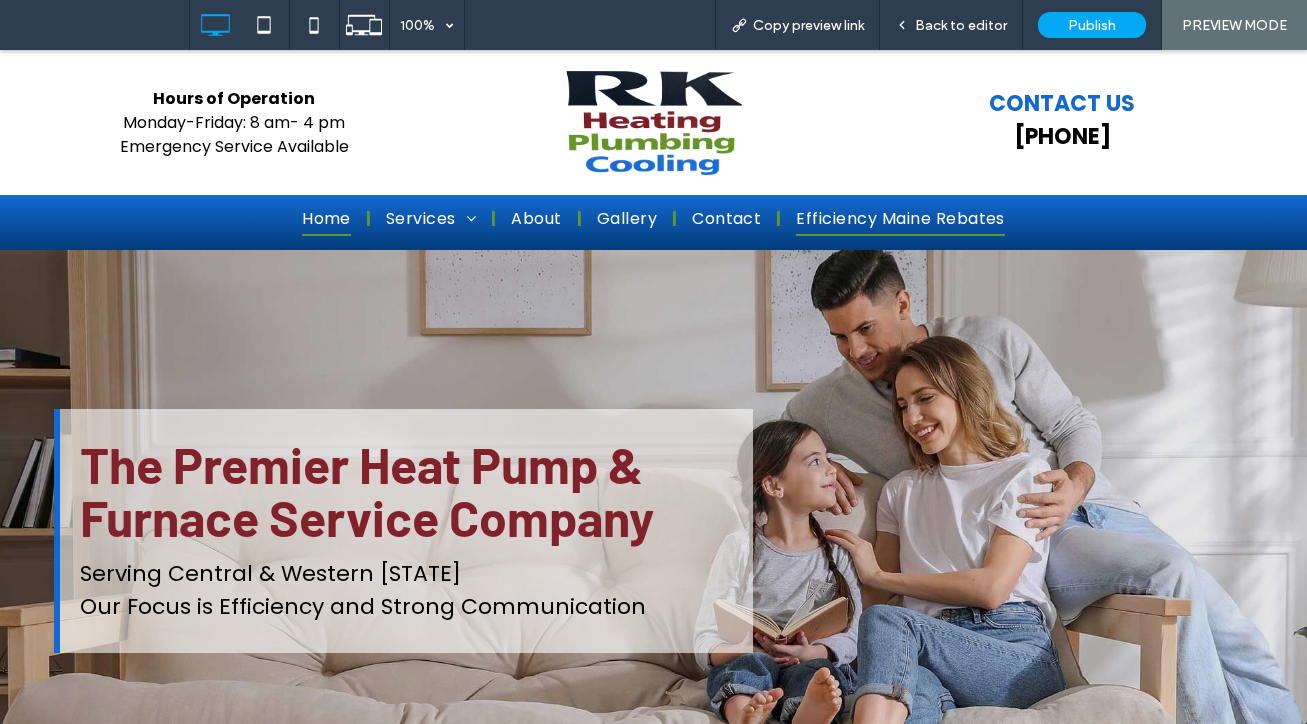 click on "Efficiency Maine Rebates" at bounding box center [900, 219] 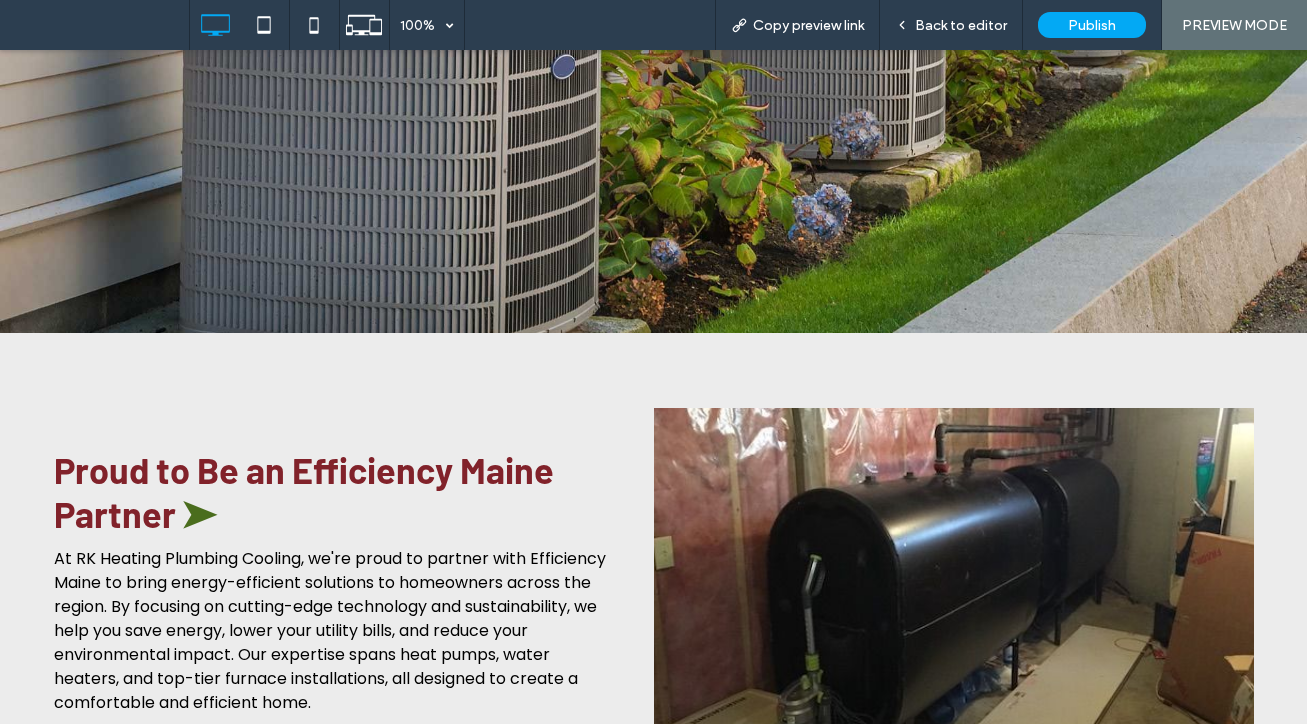 scroll, scrollTop: 500, scrollLeft: 0, axis: vertical 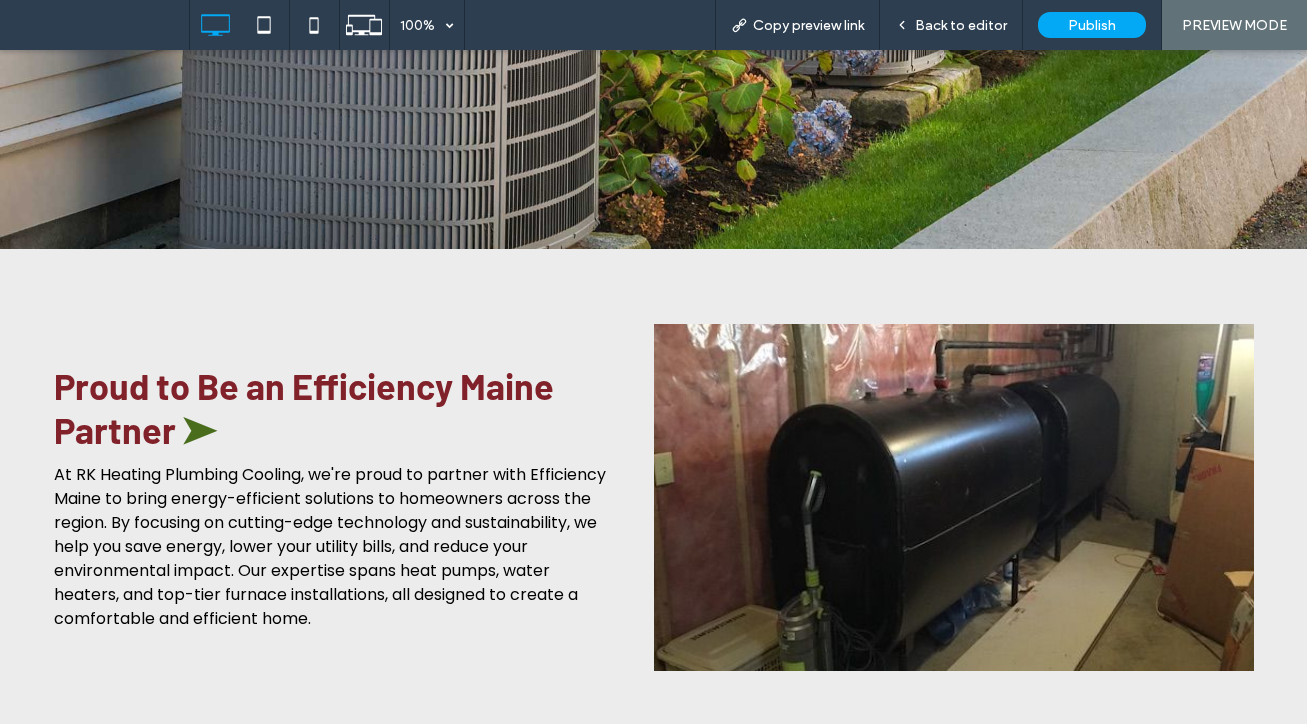 click on "At RK Heating Plumbing Cooling, we're proud to partner with Efficiency Maine to bring energy-efficient solutions to homeowners across the region. By focusing on cutting-edge technology and sustainability, we help you save energy, lower your utility bills, and reduce your environmental impact. Our expertise spans heat pumps, water heaters, and top-tier furnace installations, all designed to create a comfortable and efficient home." at bounding box center (330, 546) 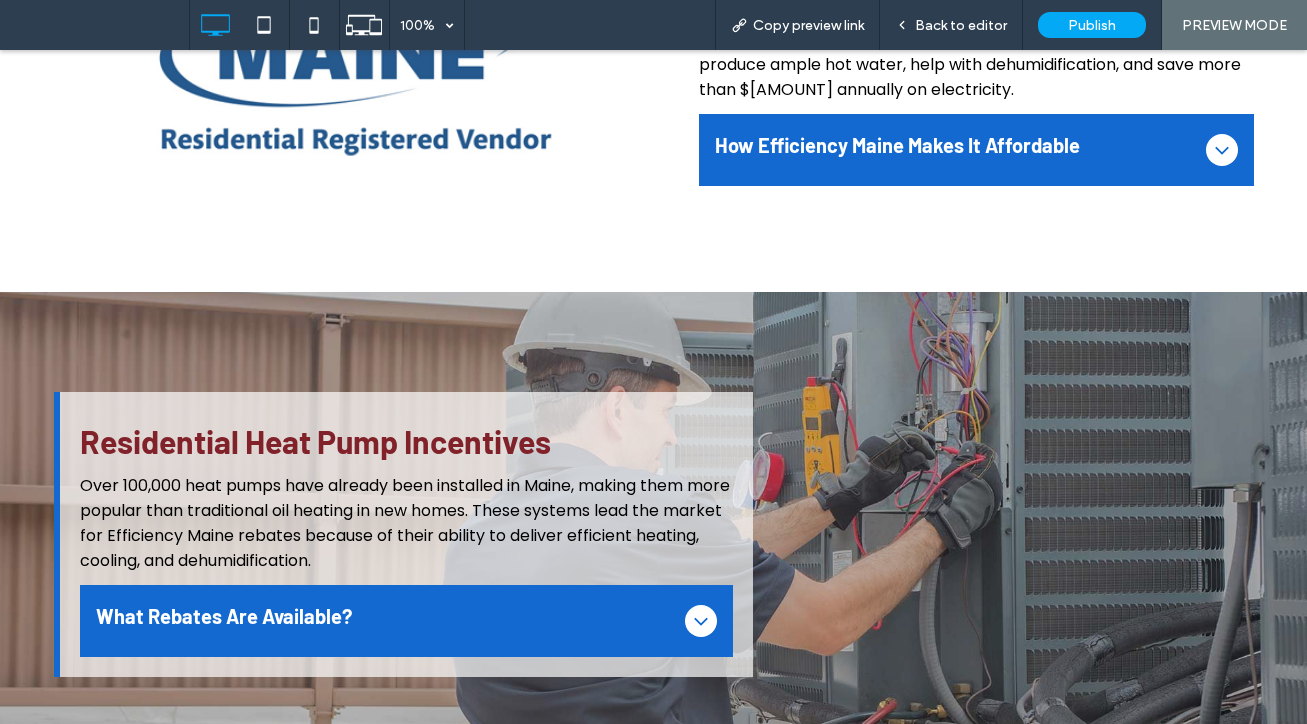 scroll, scrollTop: 1600, scrollLeft: 0, axis: vertical 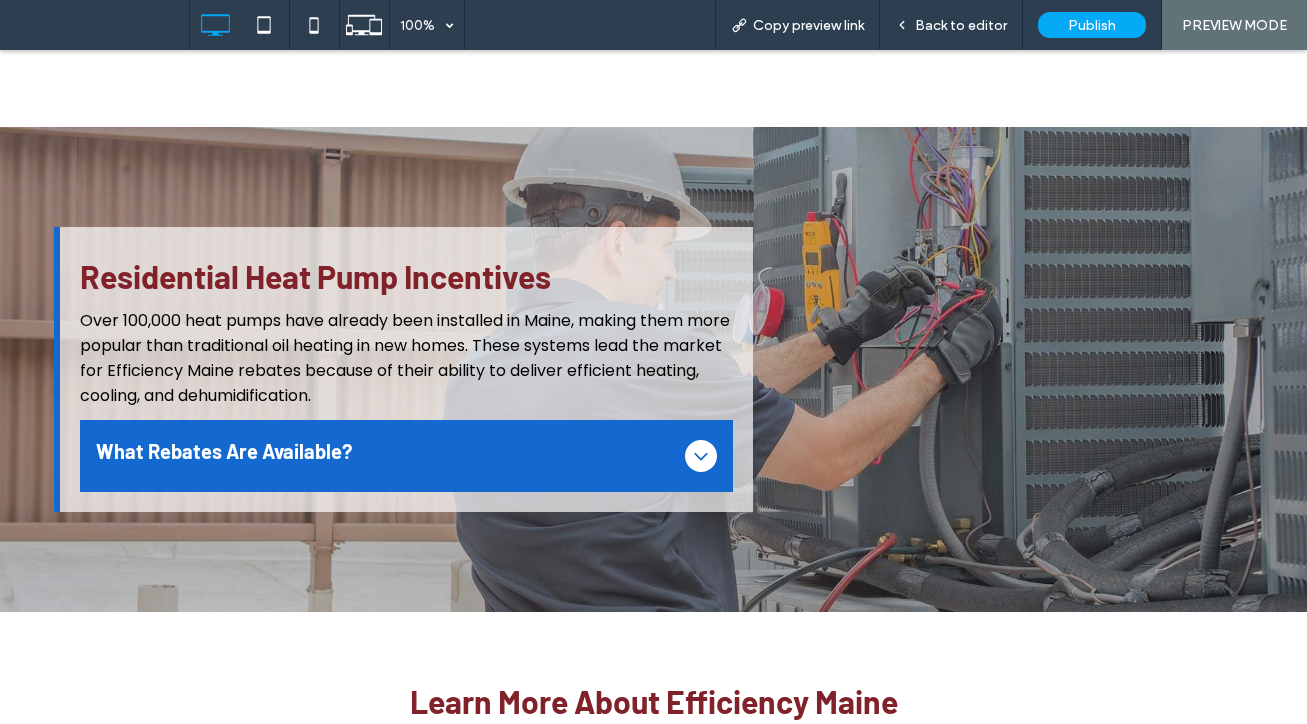 click on "What Rebates Are Available?" at bounding box center (387, 451) 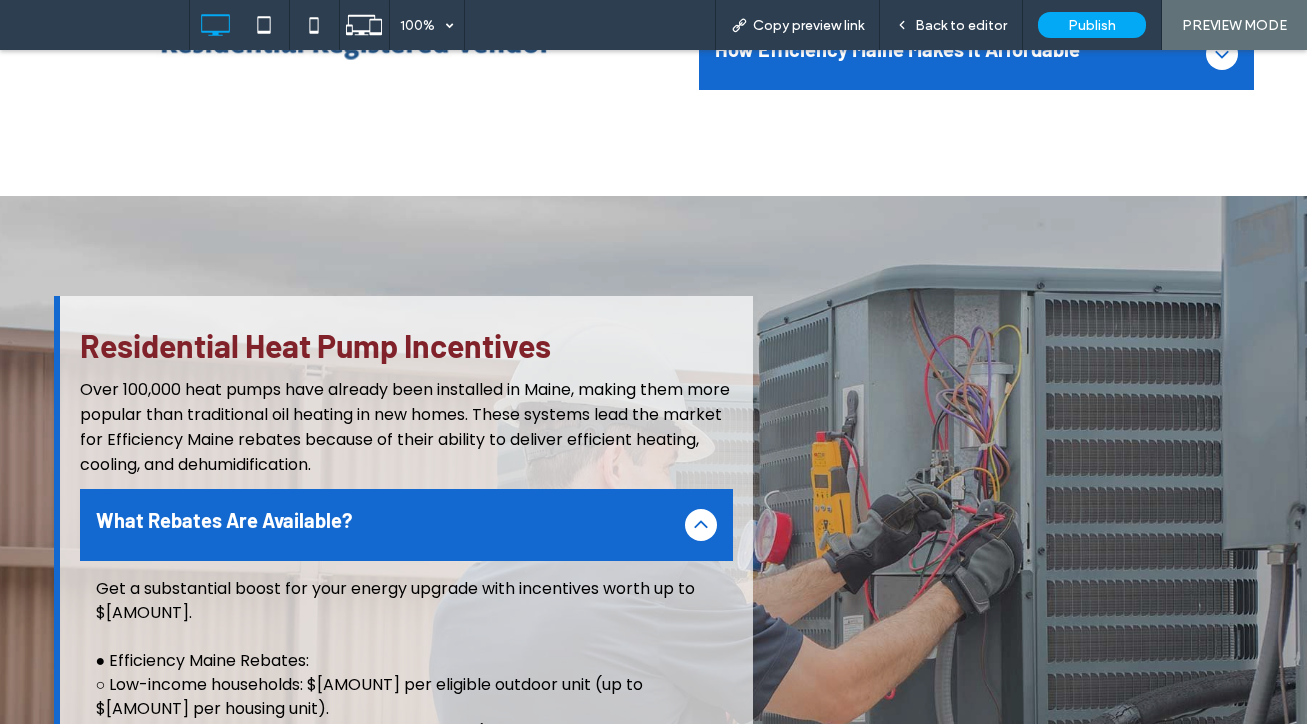 scroll, scrollTop: 1400, scrollLeft: 0, axis: vertical 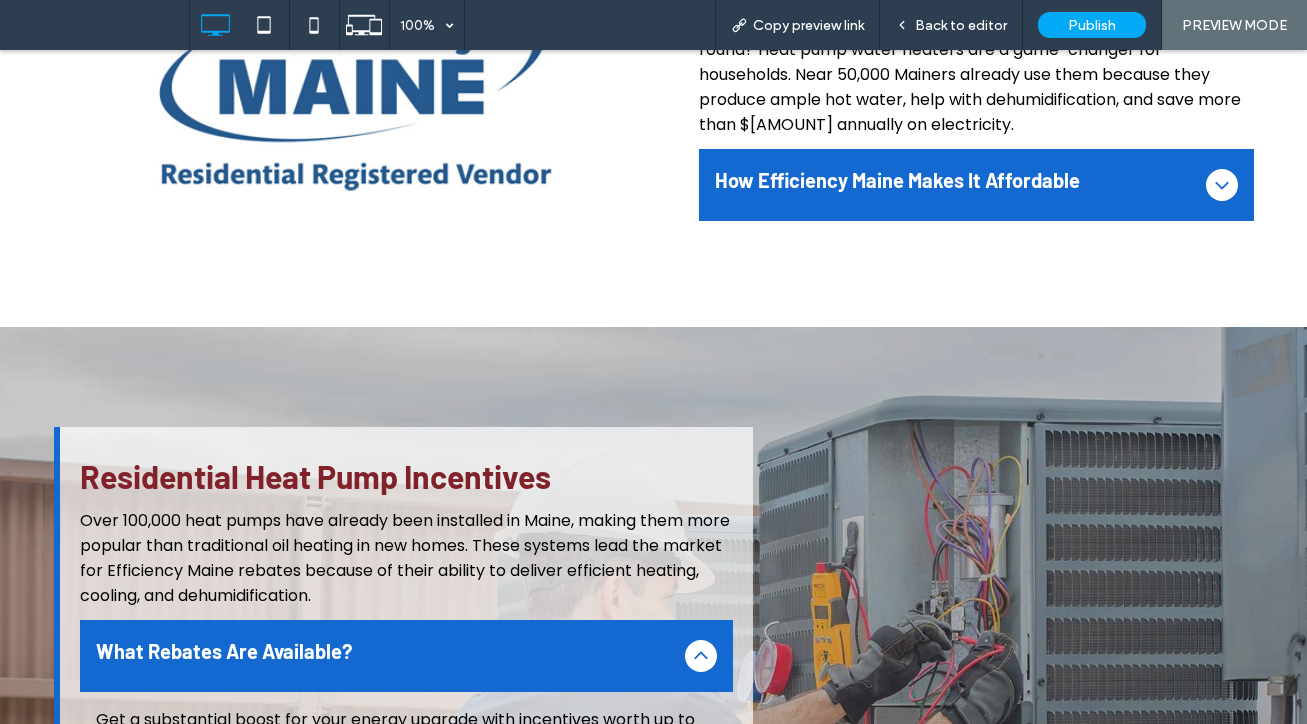 click on "How Efficiency Maine Makes It Affordable" at bounding box center (956, 180) 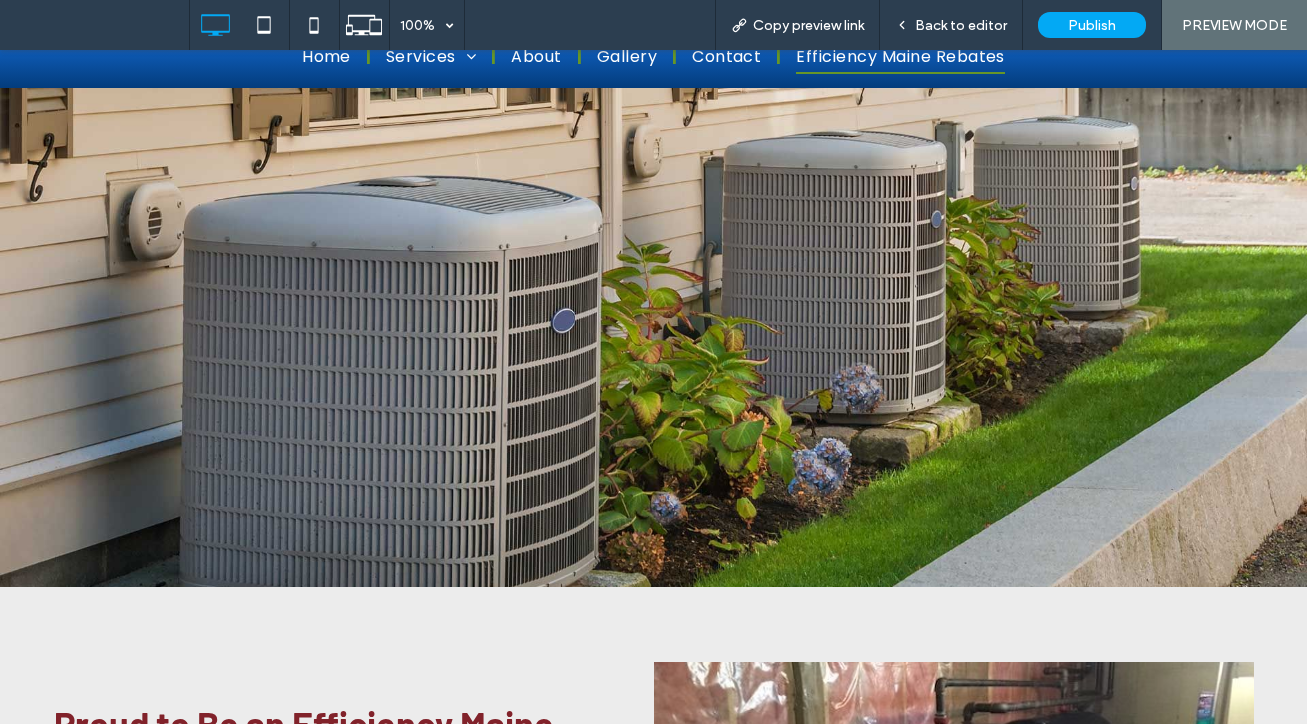 scroll, scrollTop: 0, scrollLeft: 0, axis: both 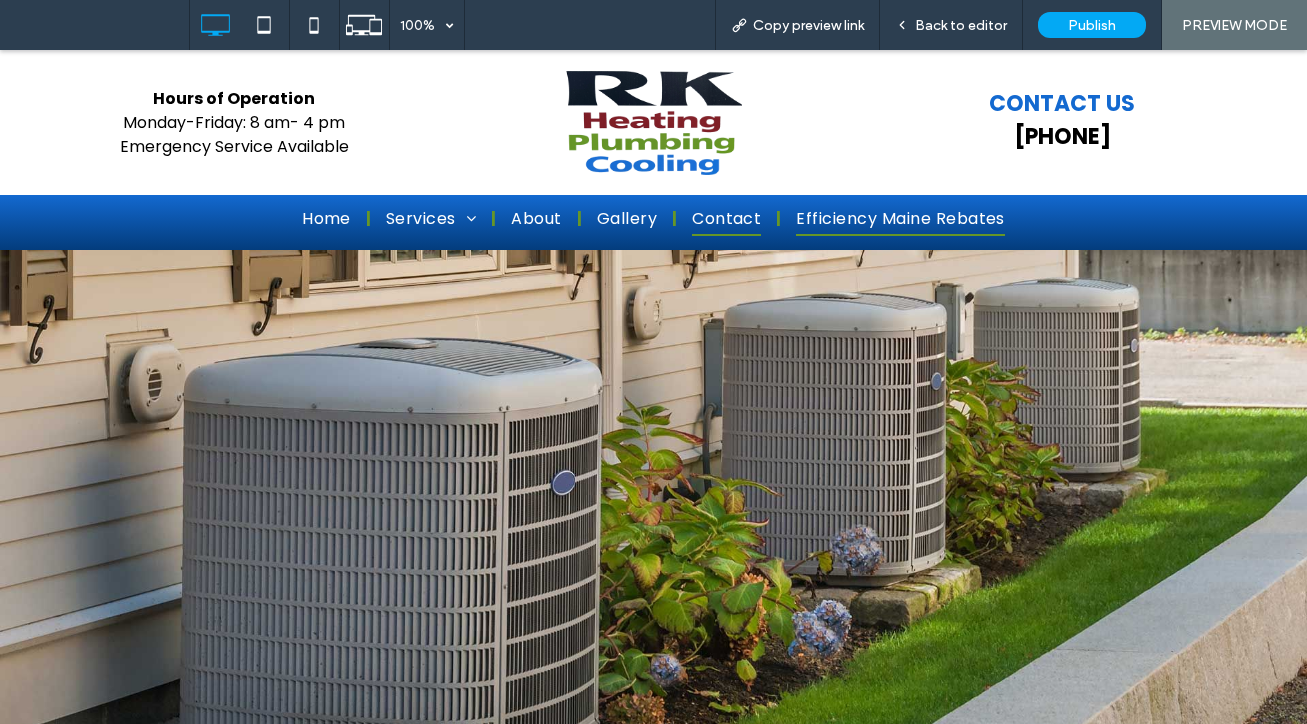 click on "Contact" at bounding box center (726, 219) 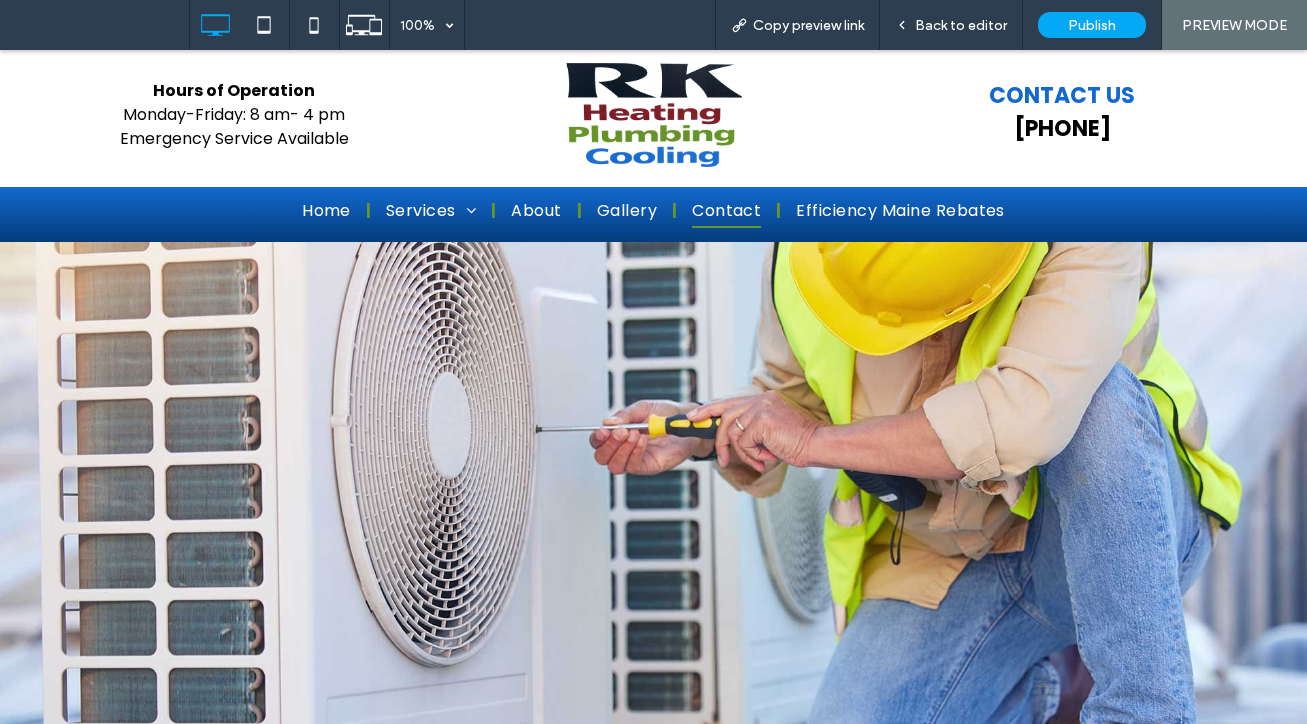 scroll, scrollTop: 600, scrollLeft: 0, axis: vertical 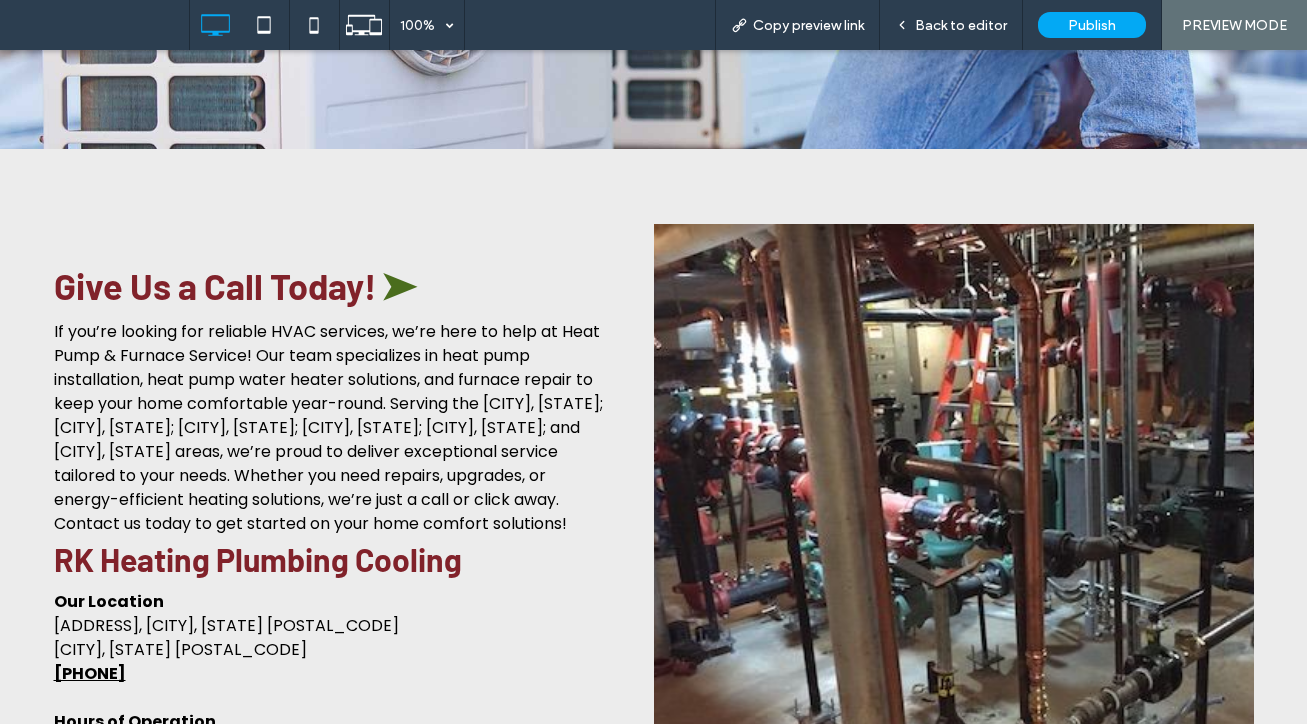 click on "If you’re looking for reliable HVAC services, we’re here to help at Heat Pump & Furnace Service! Our team specializes in heat pump installation, heat pump water heater solutions, and furnace repair to keep your home comfortable year-round. Serving the [CITY], [STATE]; [CITY], [STATE]; [CITY], [STATE]; [CITY], [STATE]; [CITY], [STATE]; and [CITY], [STATE] areas, we’re proud to deliver exceptional service tailored to your needs. Whether you need repairs, upgrades, or energy-efficient heating solutions, we’re just a call or click away. Contact us today to get started on your home comfort solutions!" at bounding box center (328, 427) 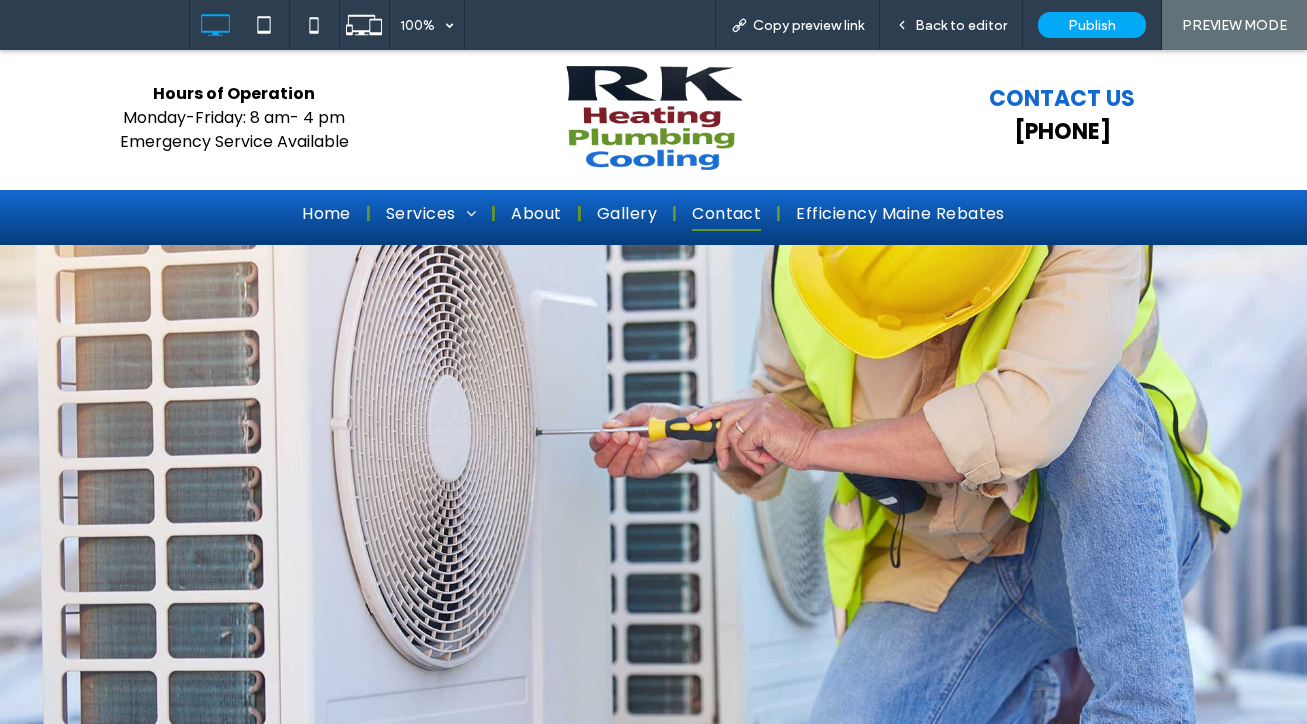 scroll, scrollTop: 0, scrollLeft: 0, axis: both 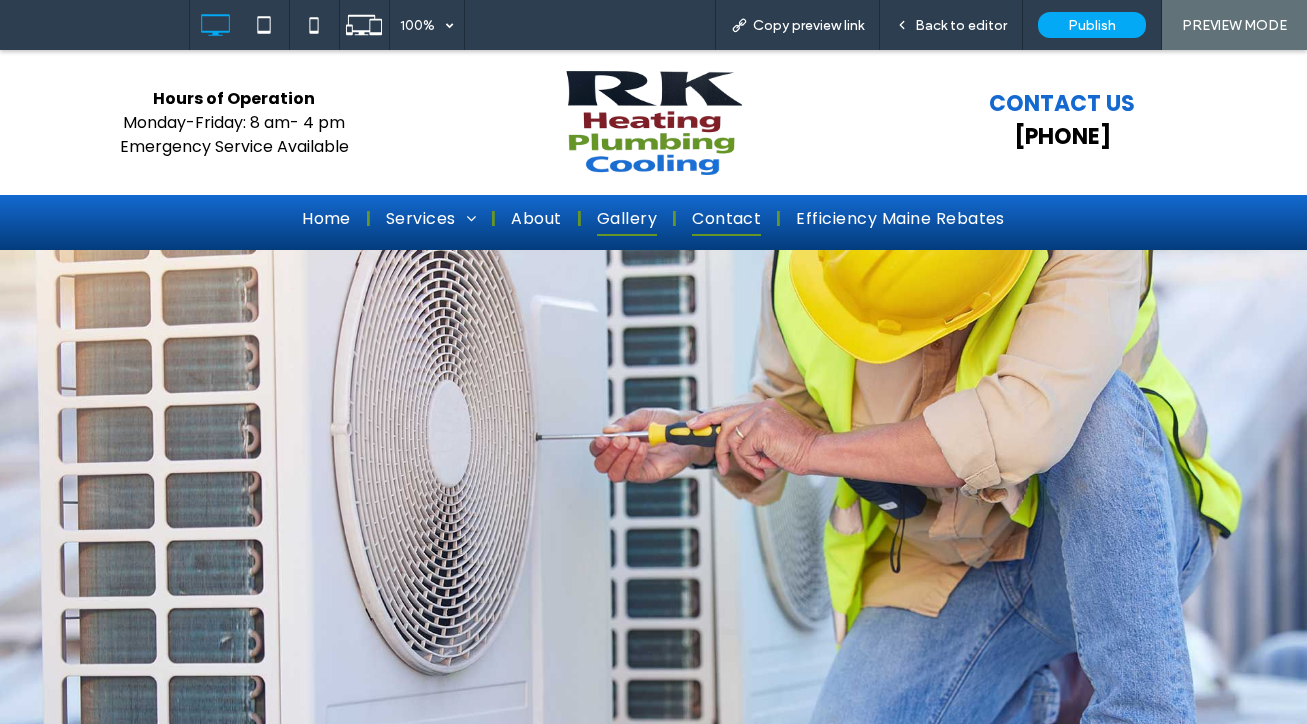 click on "Gallery" at bounding box center [627, 219] 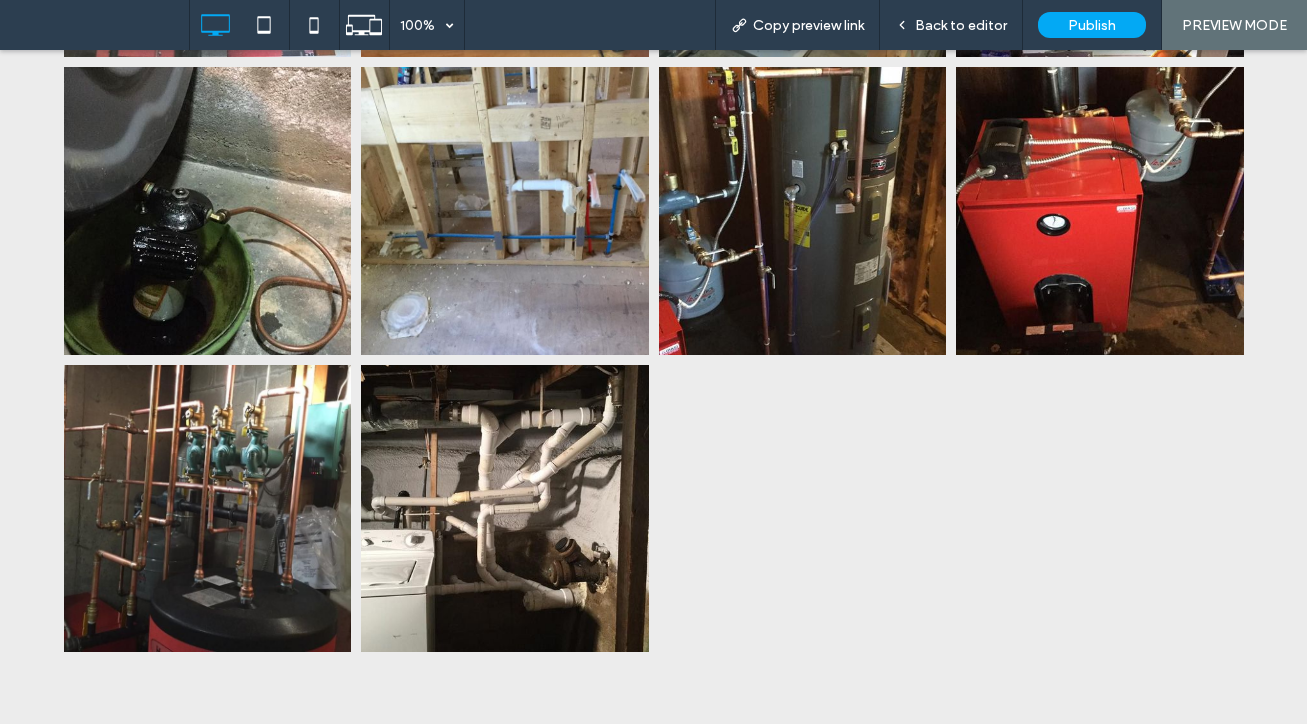 scroll, scrollTop: 1400, scrollLeft: 0, axis: vertical 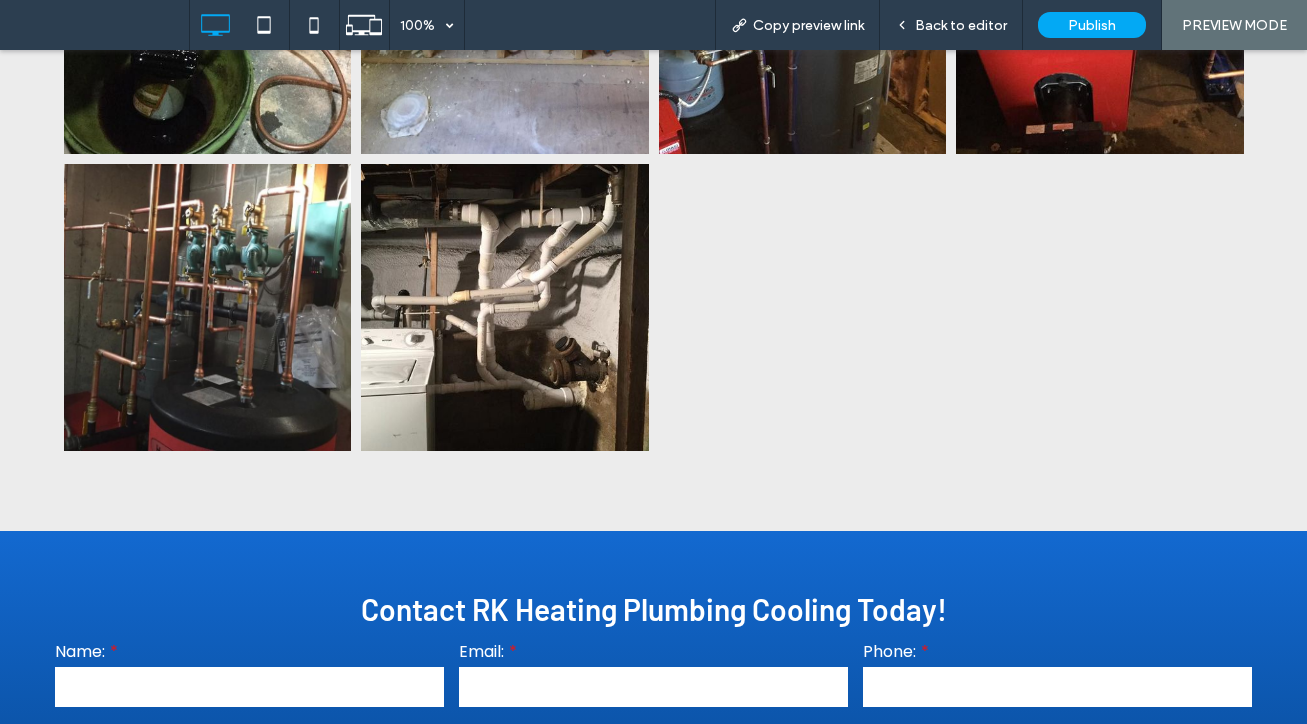 click at bounding box center (803, 308) 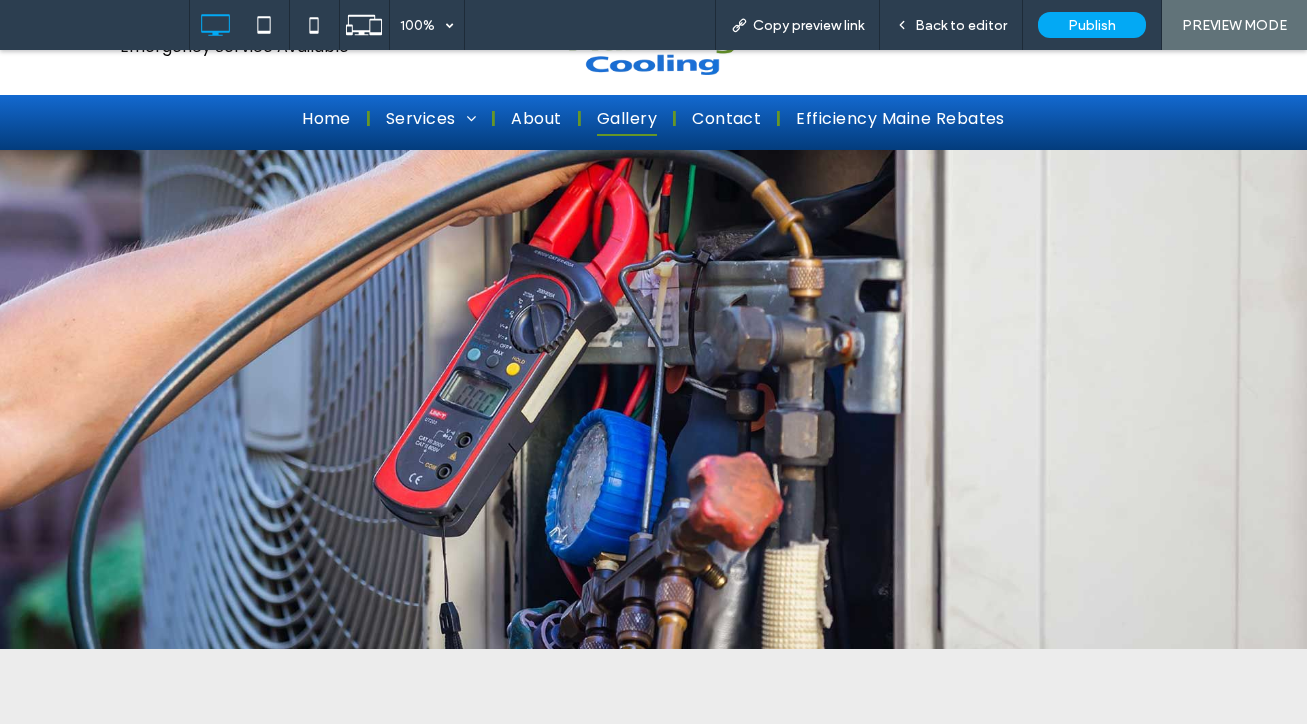 scroll, scrollTop: 0, scrollLeft: 0, axis: both 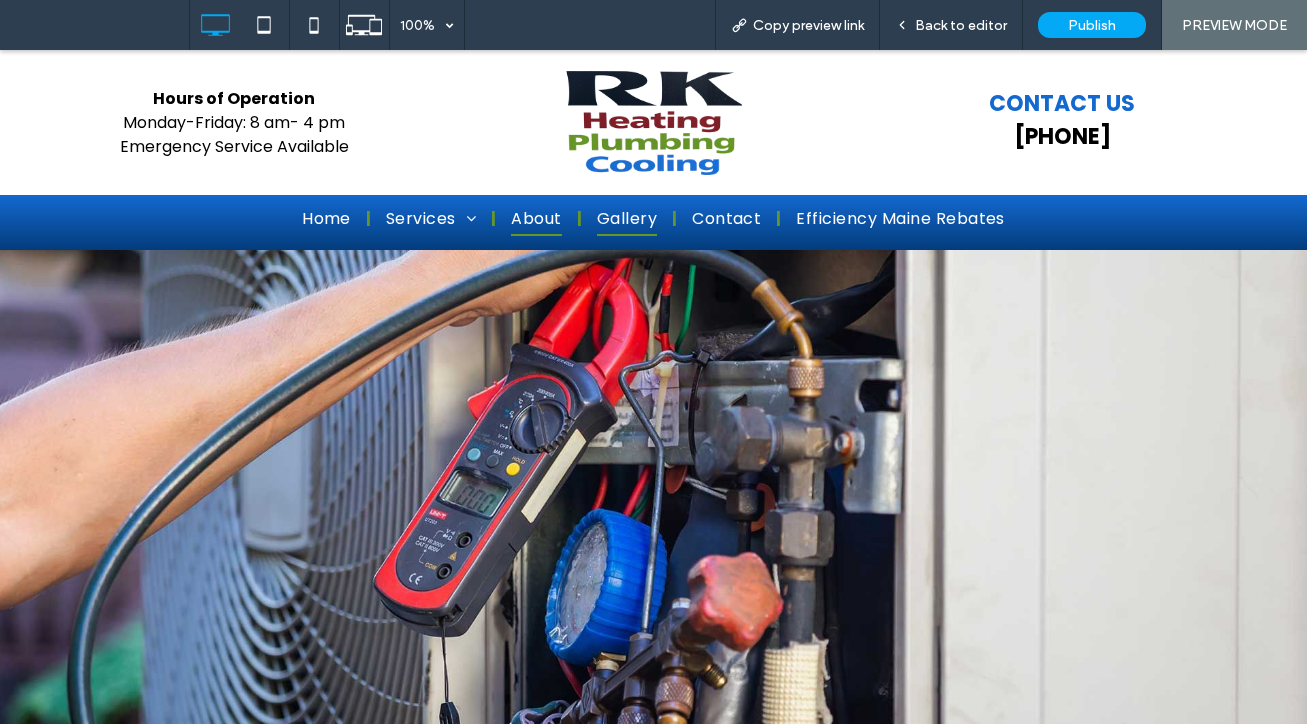 drag, startPoint x: 548, startPoint y: 222, endPoint x: 828, endPoint y: 393, distance: 328.08688 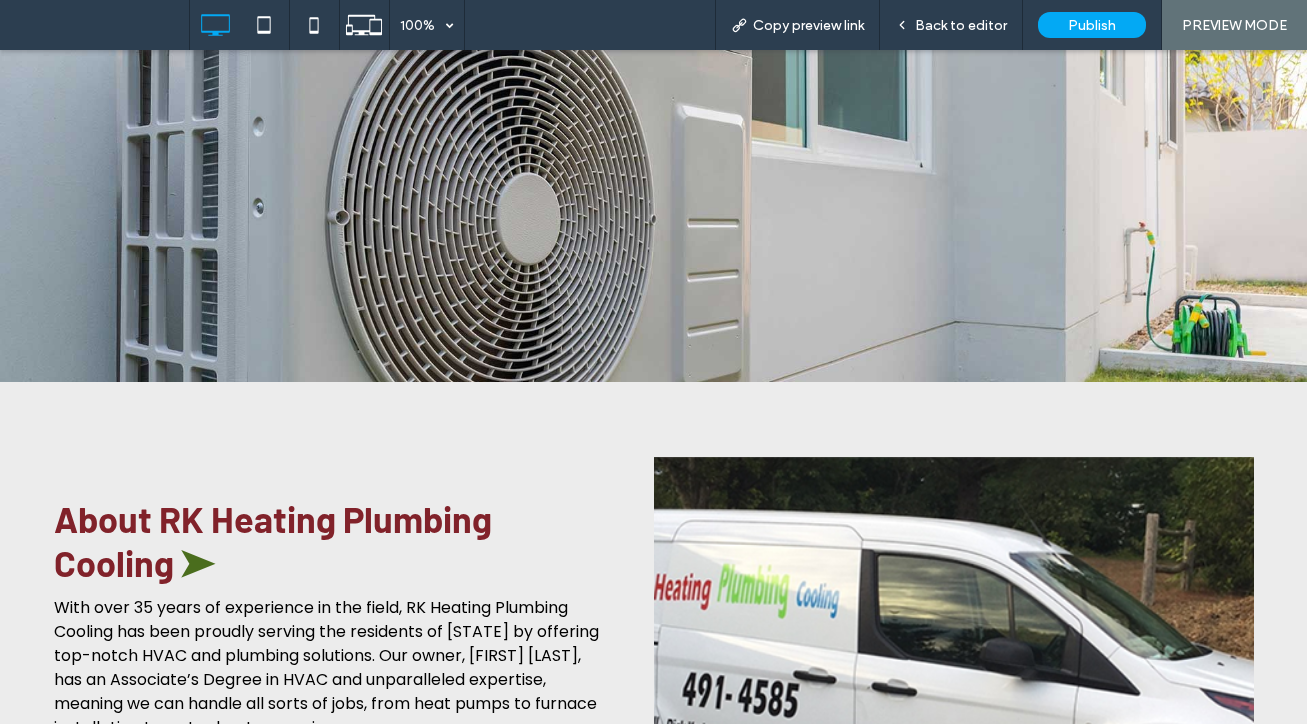 scroll, scrollTop: 700, scrollLeft: 0, axis: vertical 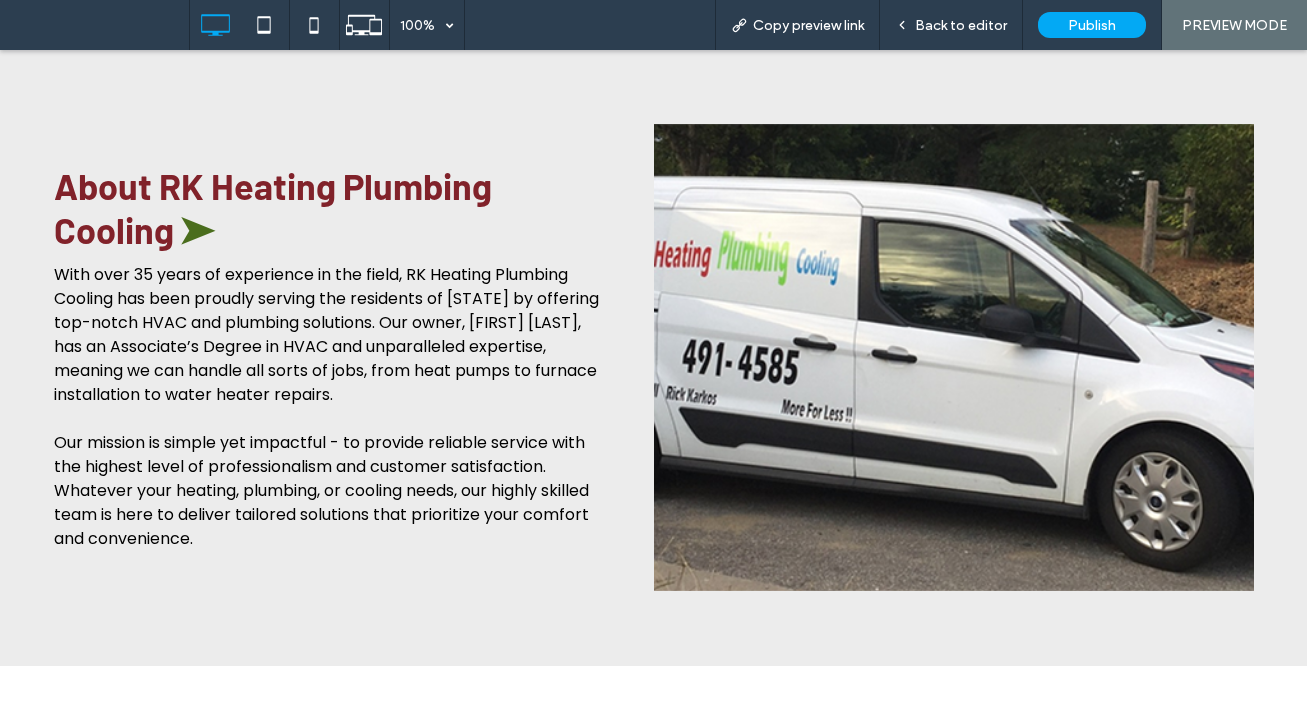 click on "Our mission is simple yet impactful - to provide reliable service with the highest level of professionalism and customer satisfaction. Whatever your heating, plumbing, or cooling needs, our highly skilled team is here to deliver tailored solutions that prioritize your comfort and convenience." at bounding box center (321, 490) 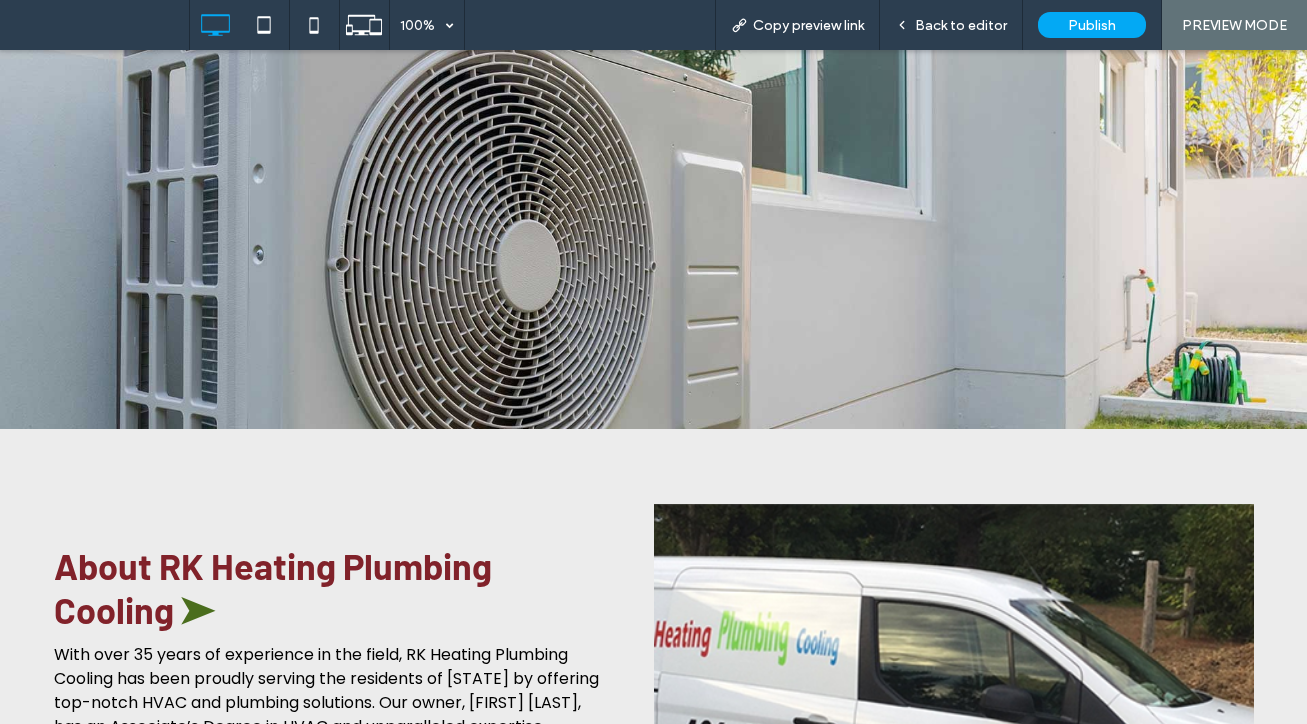 scroll, scrollTop: 0, scrollLeft: 0, axis: both 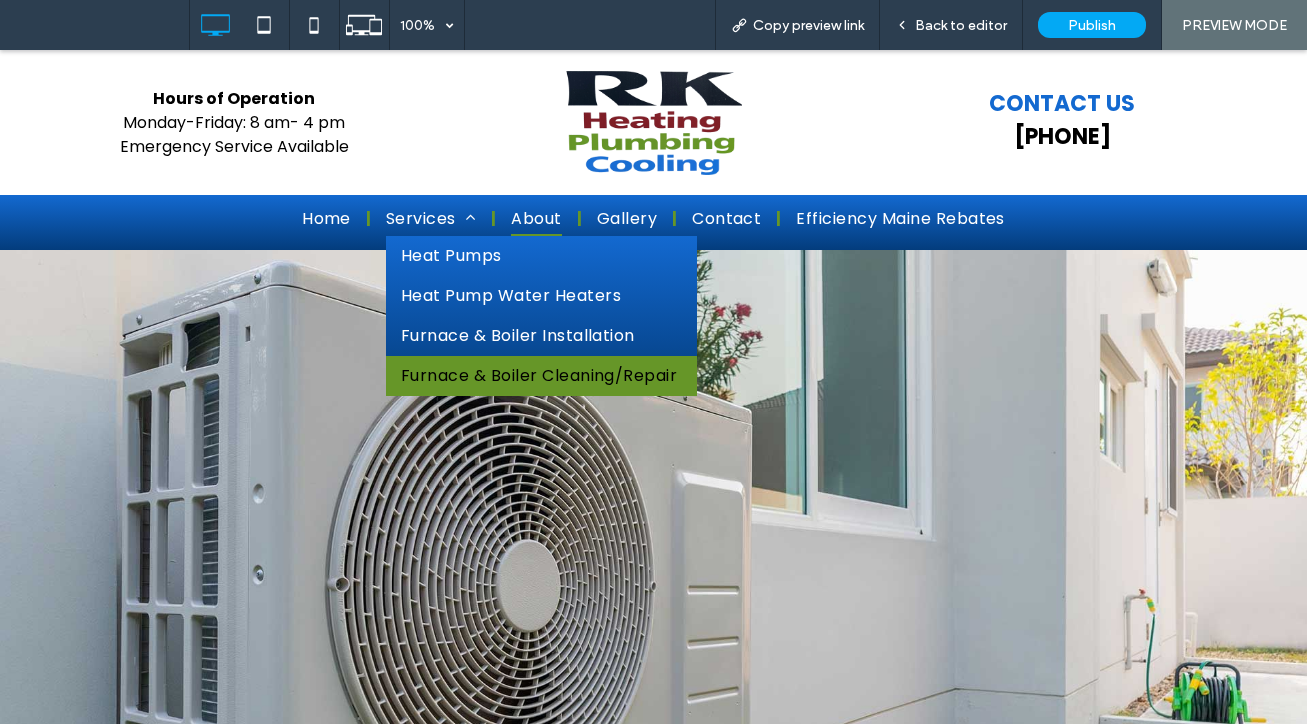 click on "Furnace & Boiler Cleaning/Repair" at bounding box center (539, 376) 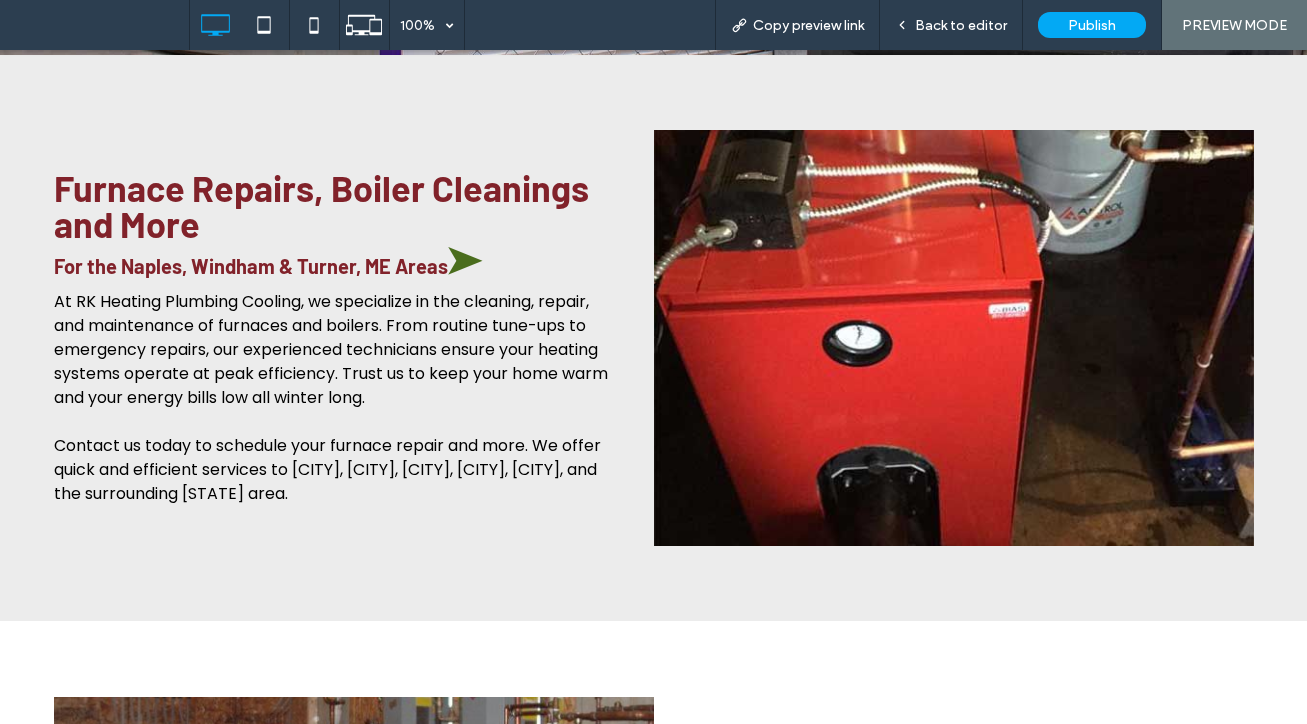 scroll, scrollTop: 700, scrollLeft: 0, axis: vertical 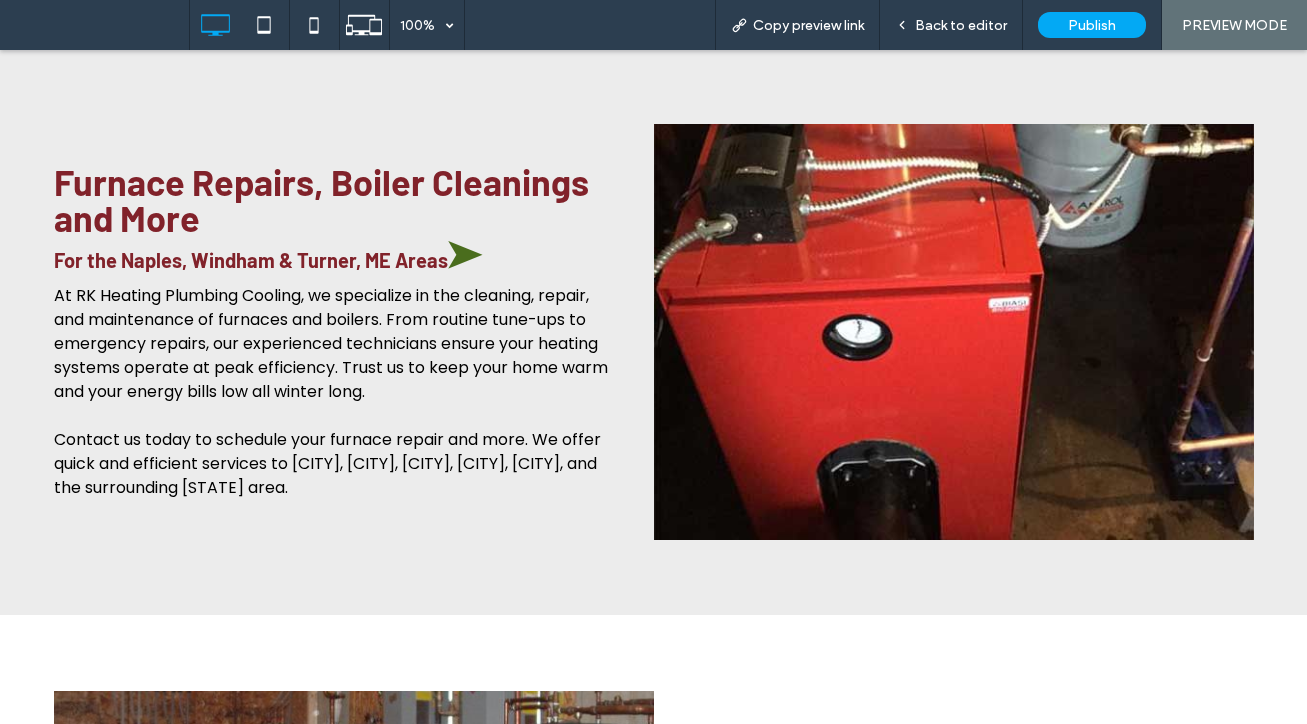 click on "Contact us today to schedule your furnace repair and more. We offer quick and efficient services to [CITY], [CITY], [CITY], [CITY], [CITY], and the surrounding [STATE] area." at bounding box center (327, 463) 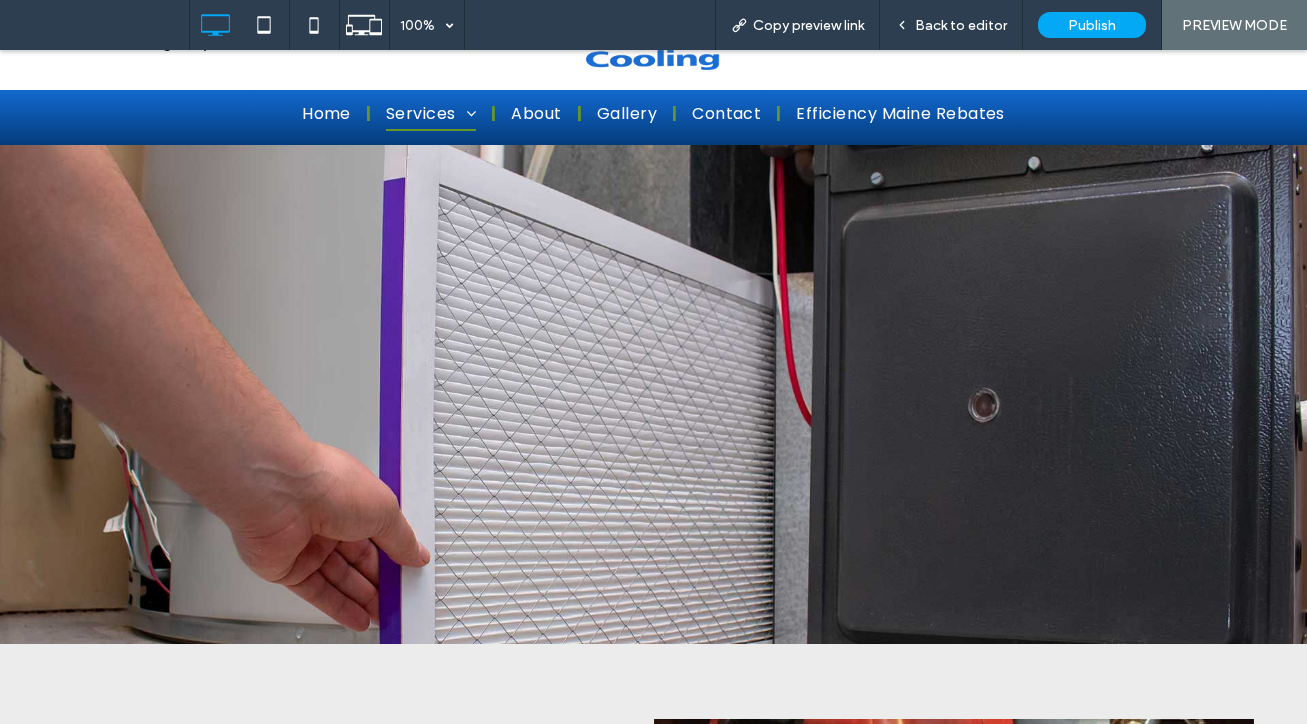 scroll, scrollTop: 0, scrollLeft: 0, axis: both 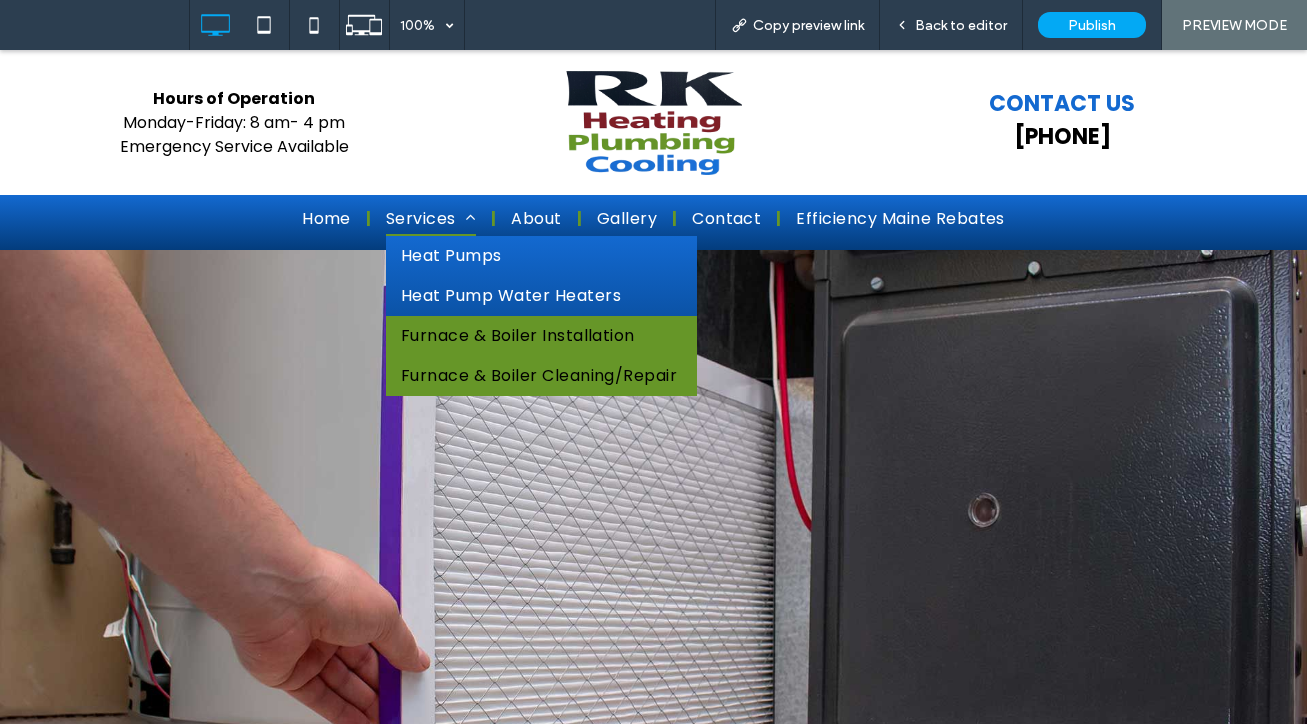 click on "Furnace & Boiler Installation" at bounding box center [518, 336] 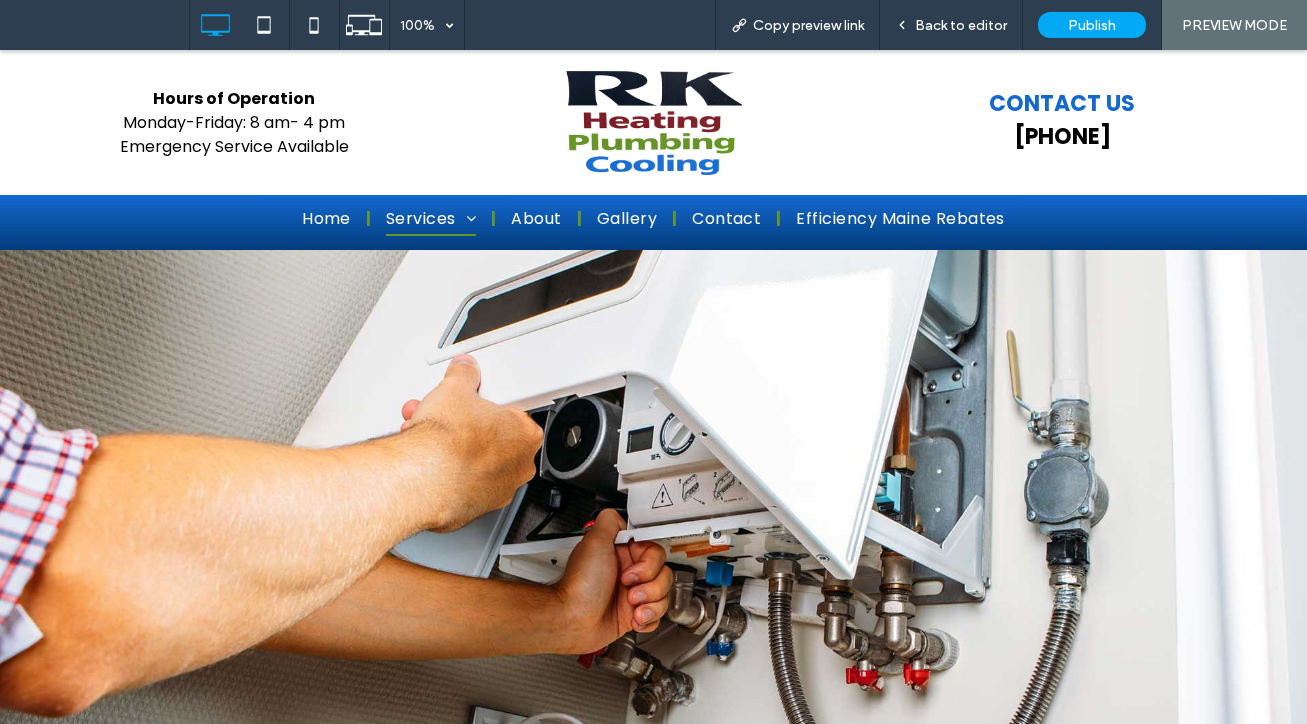 scroll, scrollTop: 700, scrollLeft: 0, axis: vertical 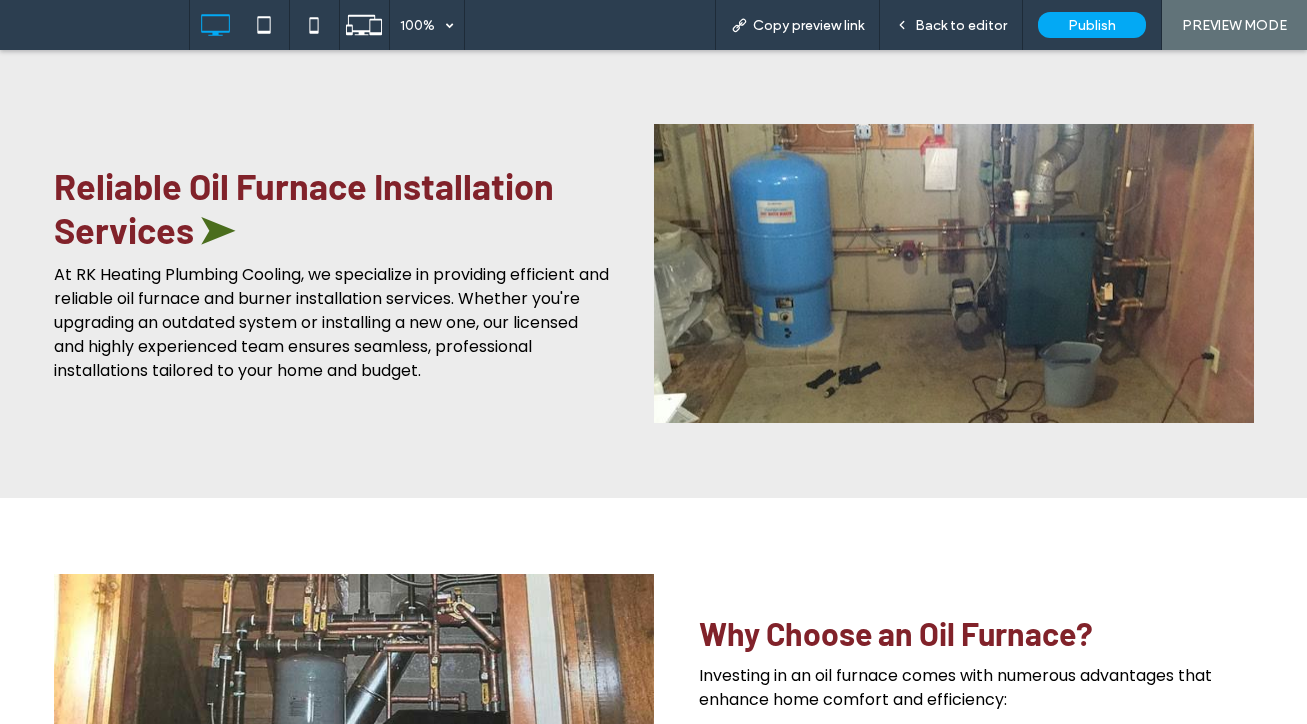 click on "At RK Heating Plumbing Cooling, we specialize in providing efficient and reliable oil furnace and burner installation services. Whether you're upgrading an outdated system or installing a new one, our licensed and highly experienced team ensures seamless, professional installations tailored to your home and budget." at bounding box center [331, 322] 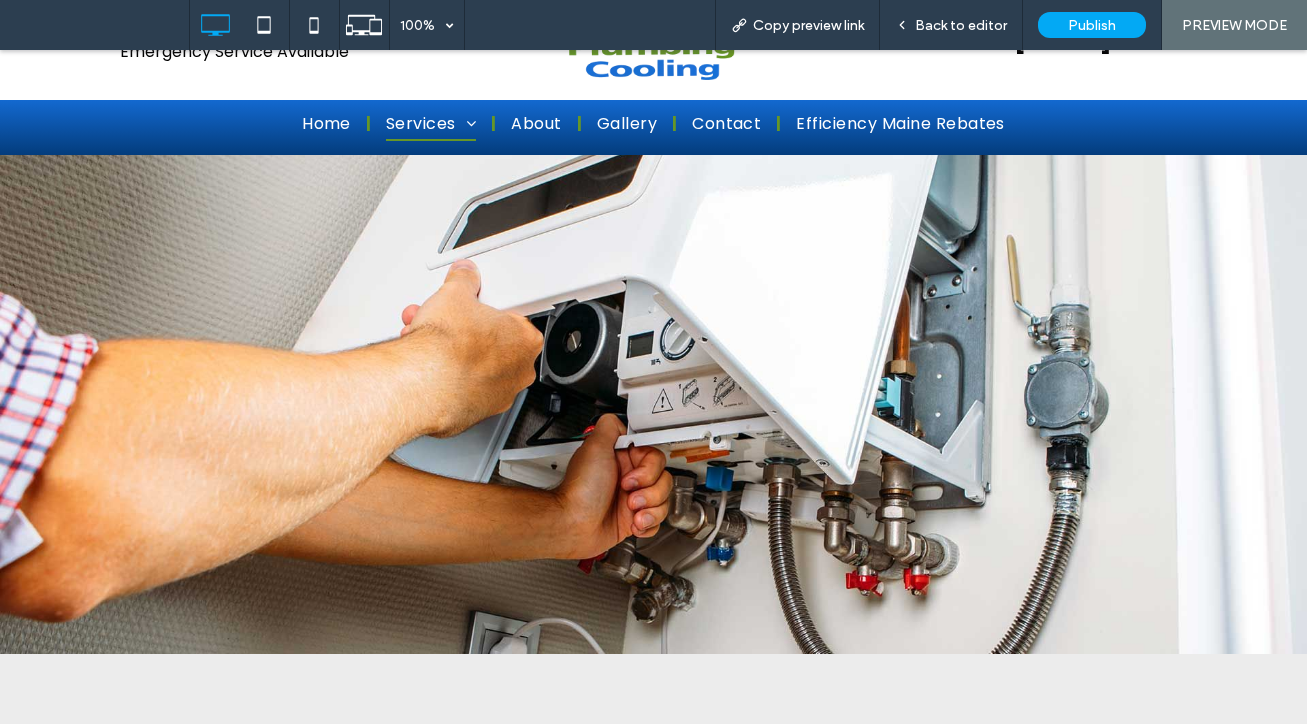 scroll, scrollTop: 0, scrollLeft: 0, axis: both 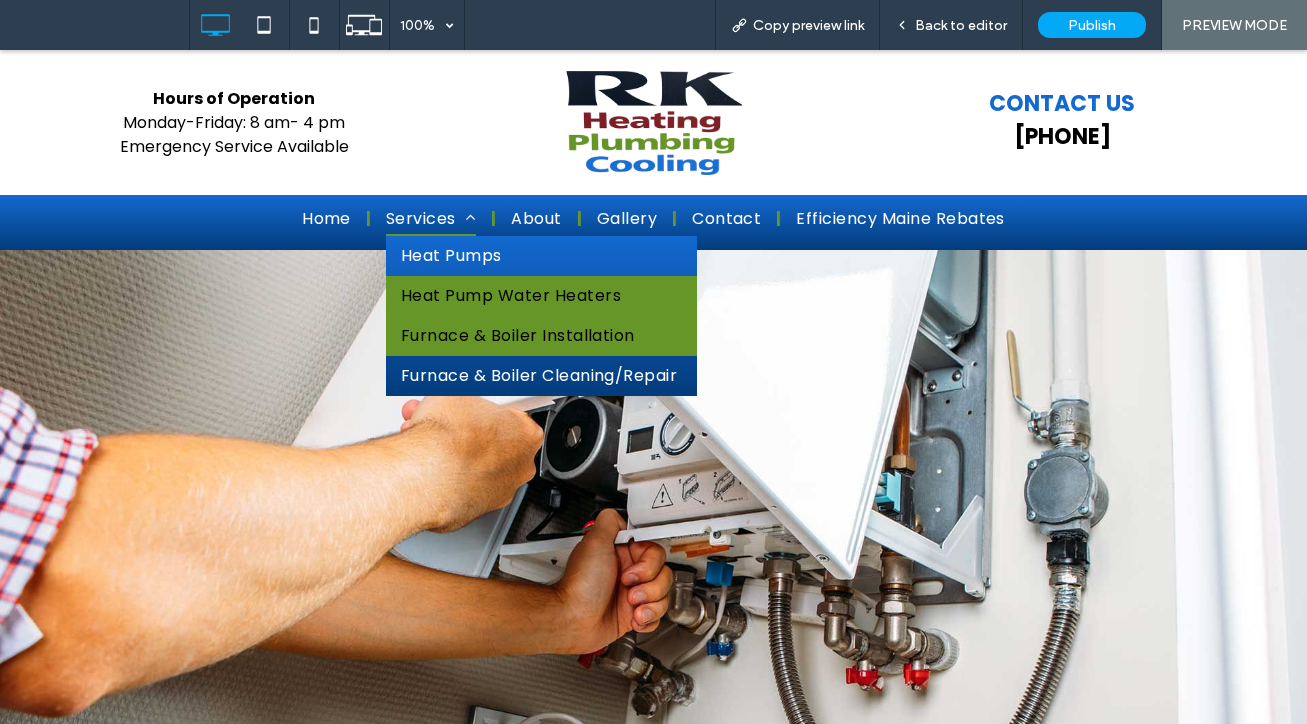 click on "Heat Pump Water Heaters" at bounding box center (541, 296) 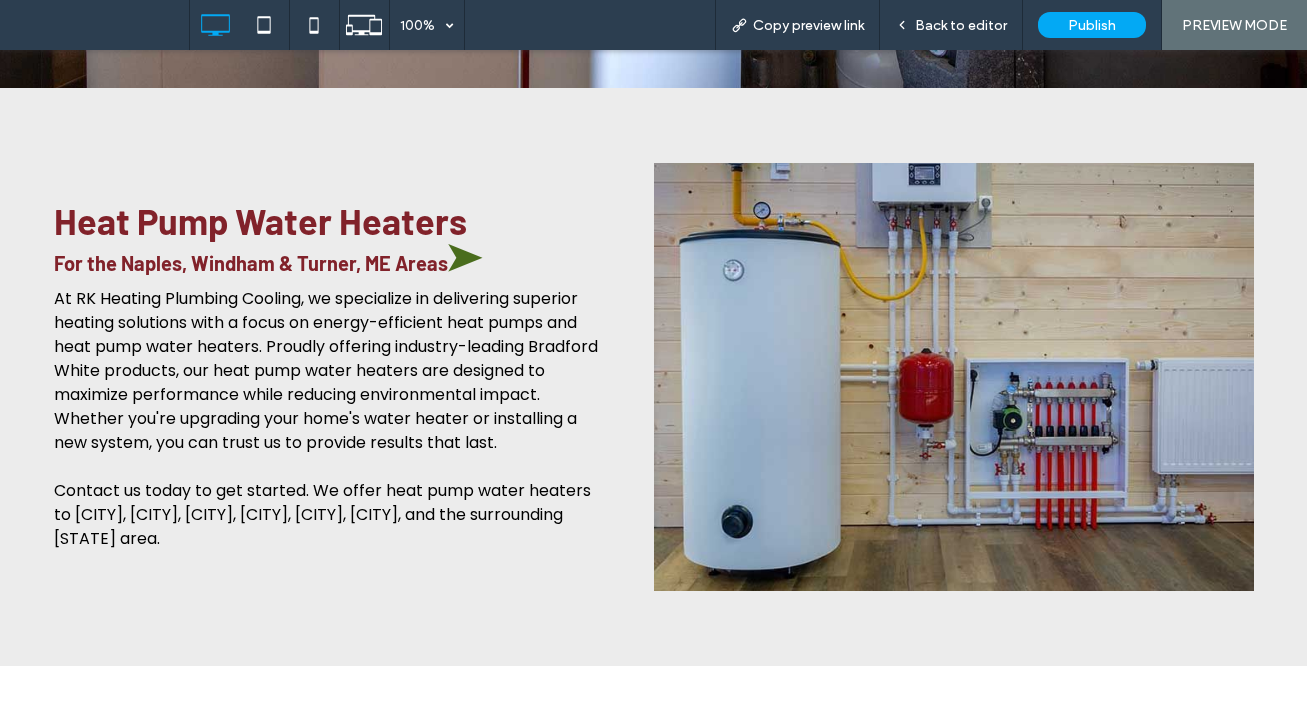 scroll, scrollTop: 800, scrollLeft: 0, axis: vertical 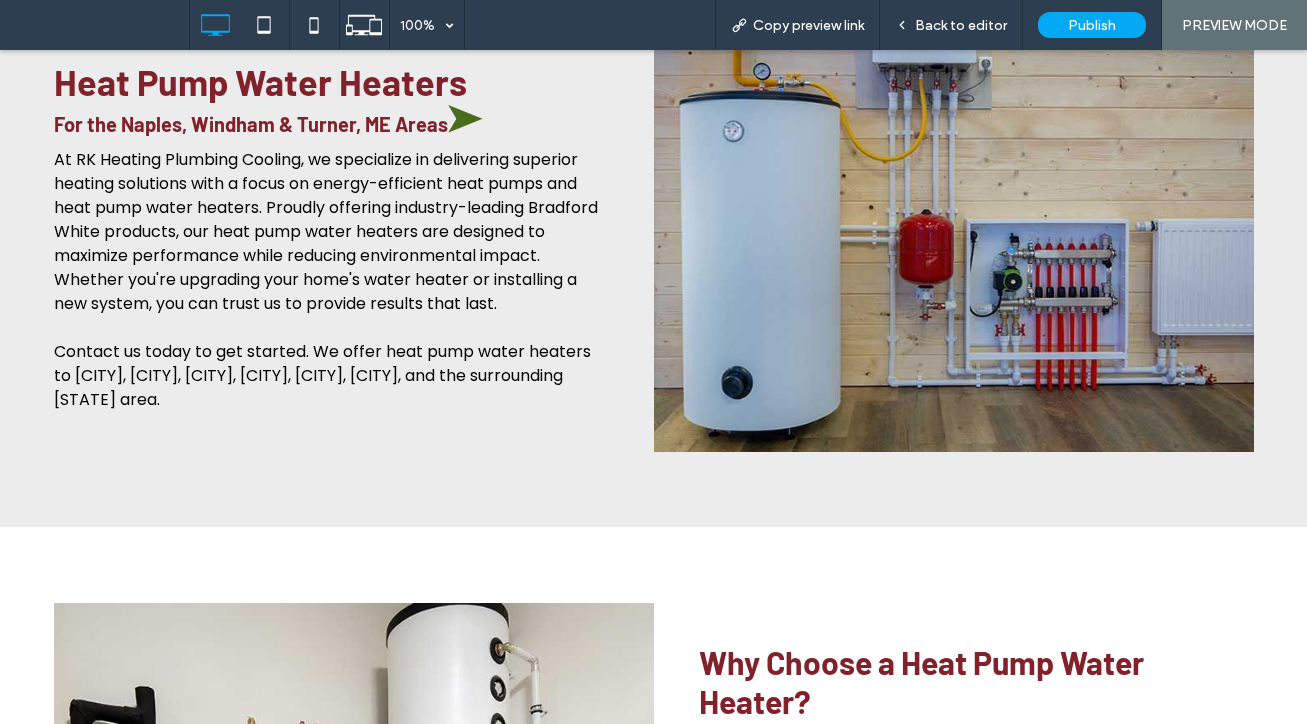 click on "At RK Heating Plumbing Cooling, we specialize in delivering superior heating solutions with a focus on energy-efficient heat pumps and heat pump water heaters. Proudly offering industry-leading Bradford White products, our heat pump water heaters are designed to maximize performance while reducing environmental impact. Whether you're upgrading your home's water heater or installing a new system, you can trust us to provide results that last. Contact us today to get started. We offer heat pump water heaters to [CITY], [CITY], [CITY], [CITY], [CITY], [CITY], and the surrounding [STATE] area." at bounding box center [331, 280] 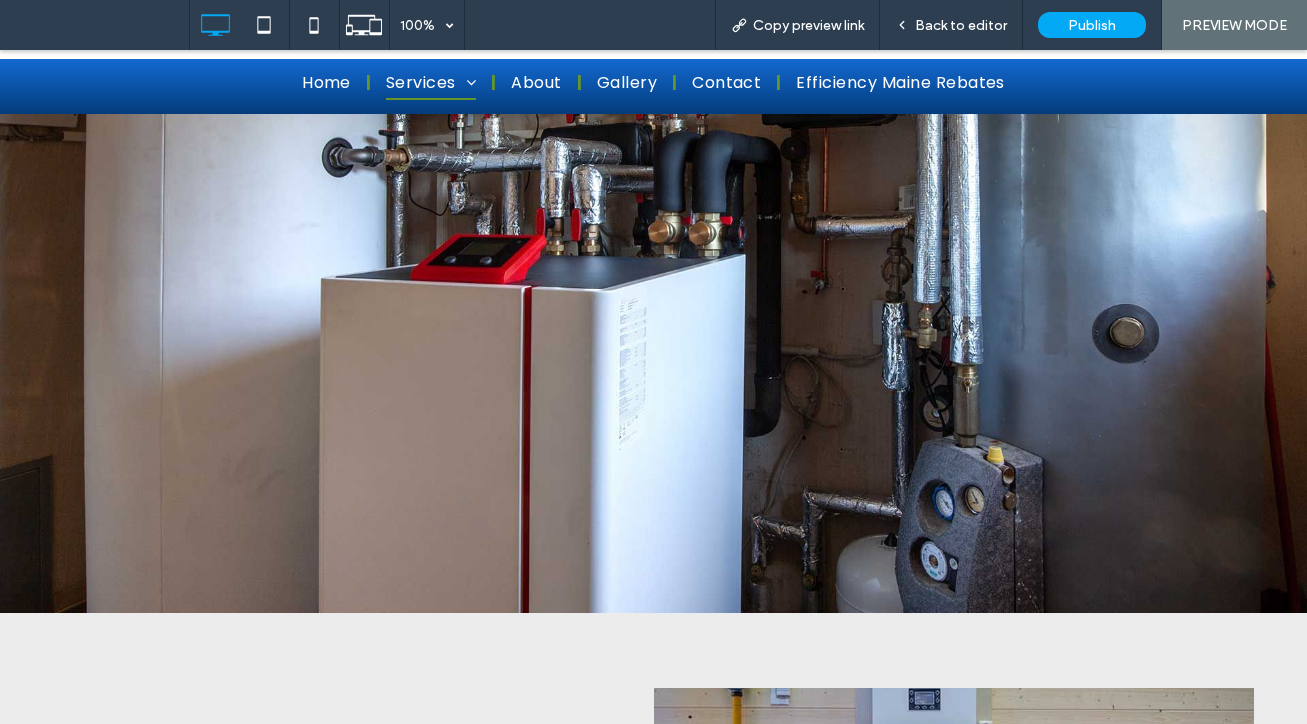 scroll, scrollTop: 0, scrollLeft: 0, axis: both 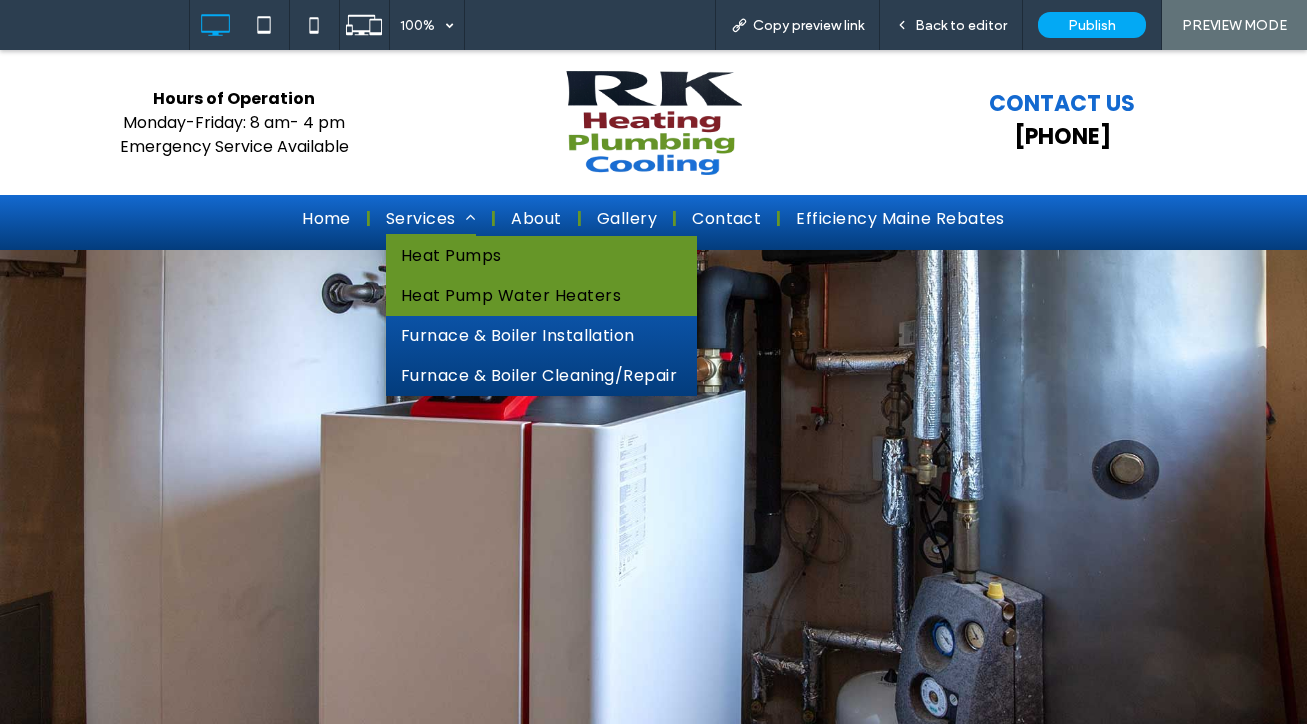 click on "Heat Pumps" at bounding box center [451, 256] 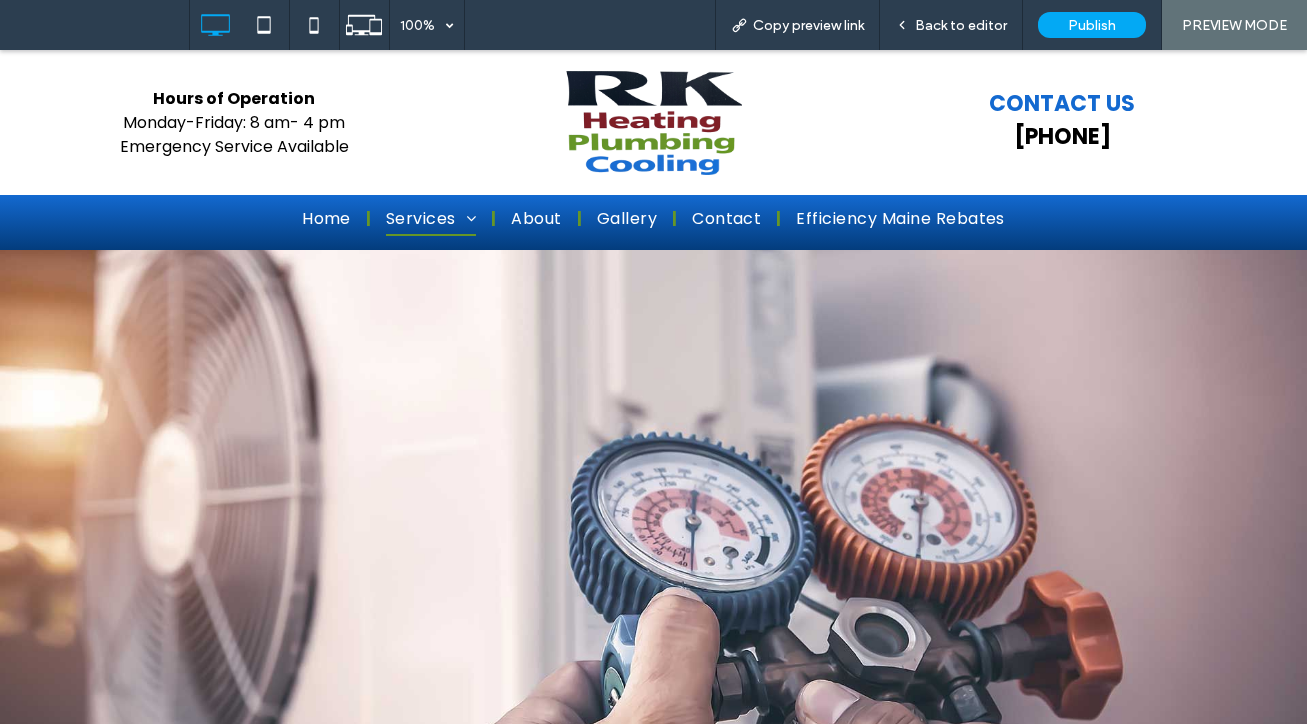 scroll, scrollTop: 0, scrollLeft: 0, axis: both 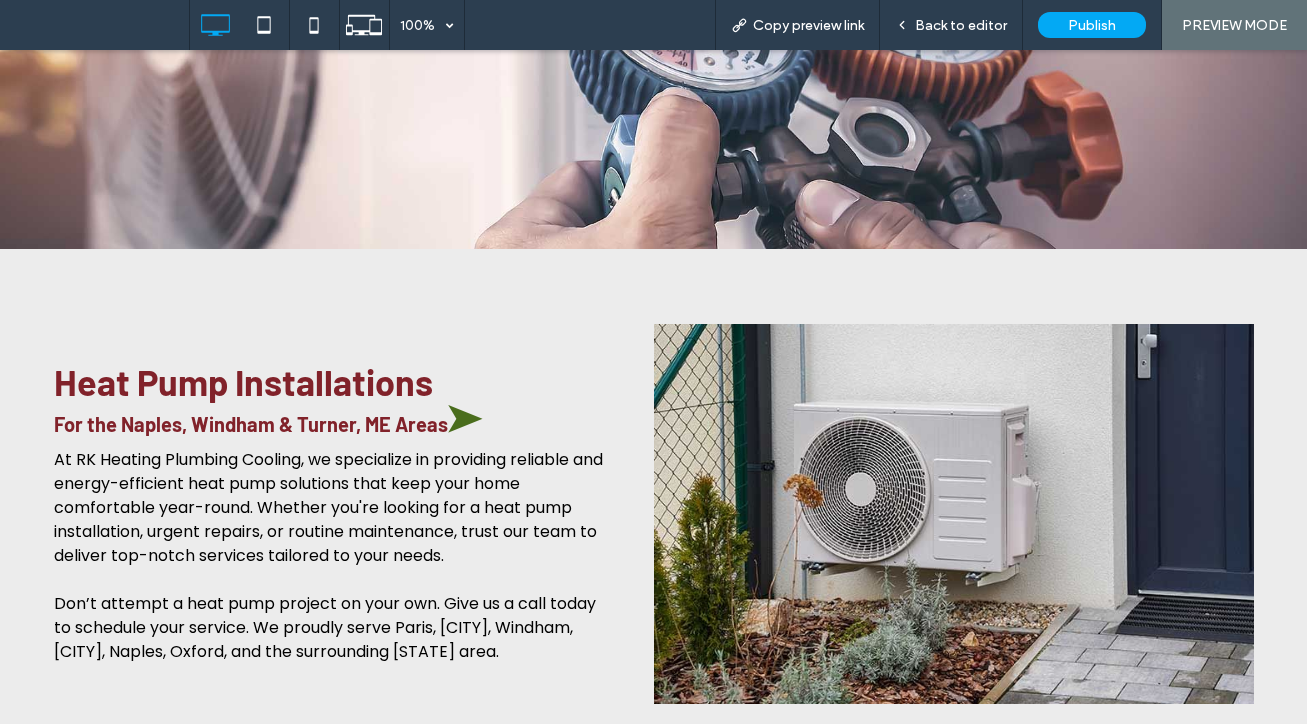 click at bounding box center (331, 580) 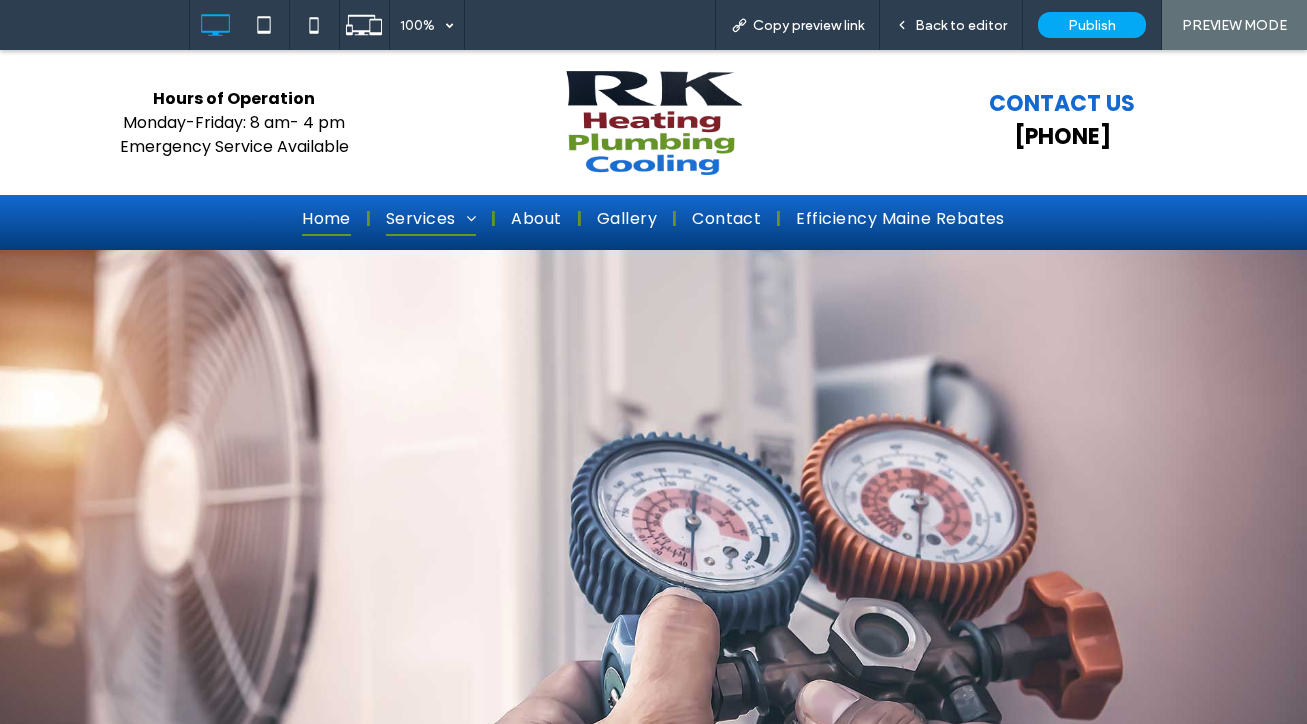 click on "Home" at bounding box center [326, 219] 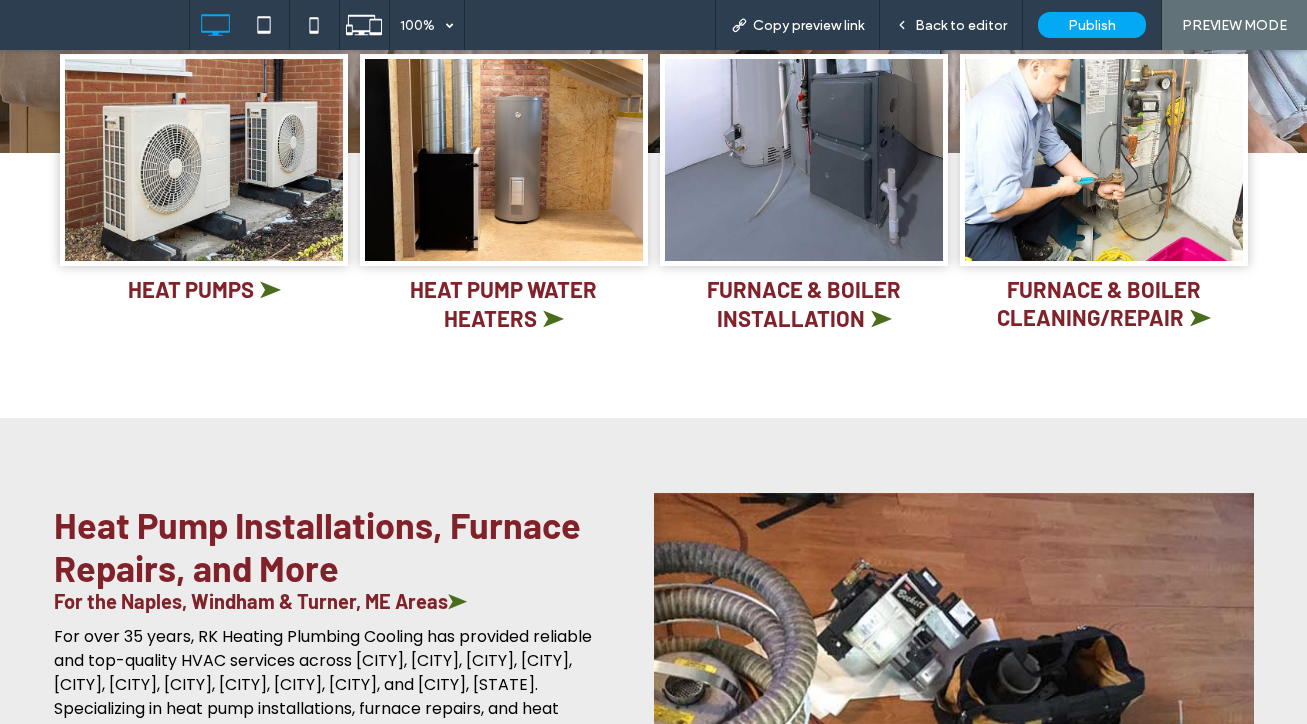 click on "For over 35 years, RK Heating Plumbing Cooling has provided reliable and top-quality HVAC services across [CITY], [CITY], [CITY], [CITY], [CITY], [CITY], [CITY], [CITY], [CITY], [CITY], and [CITY], [STATE]. Specializing in heat pump installations, furnace repairs, and heat pump water heaters, our team is committed to ensuring your home’s comfort and efficiency year-round." at bounding box center [326, 696] 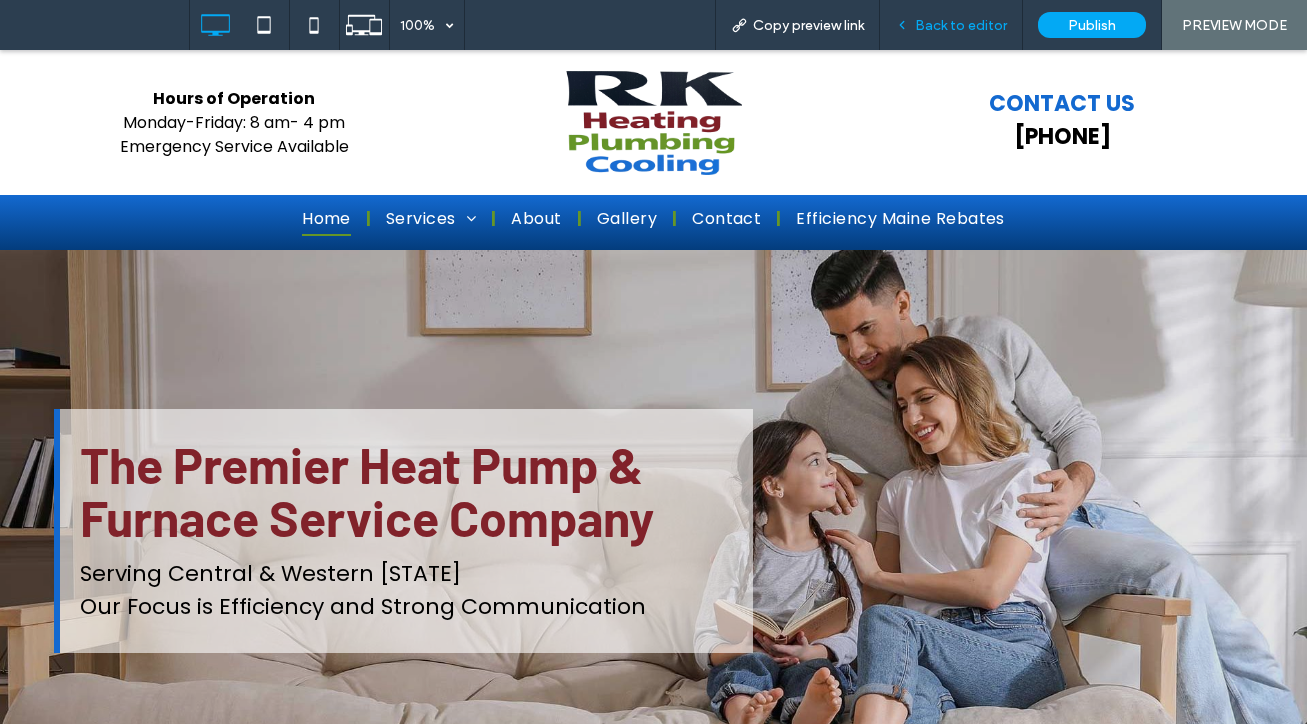 drag, startPoint x: 955, startPoint y: 23, endPoint x: 436, endPoint y: 157, distance: 536.0196 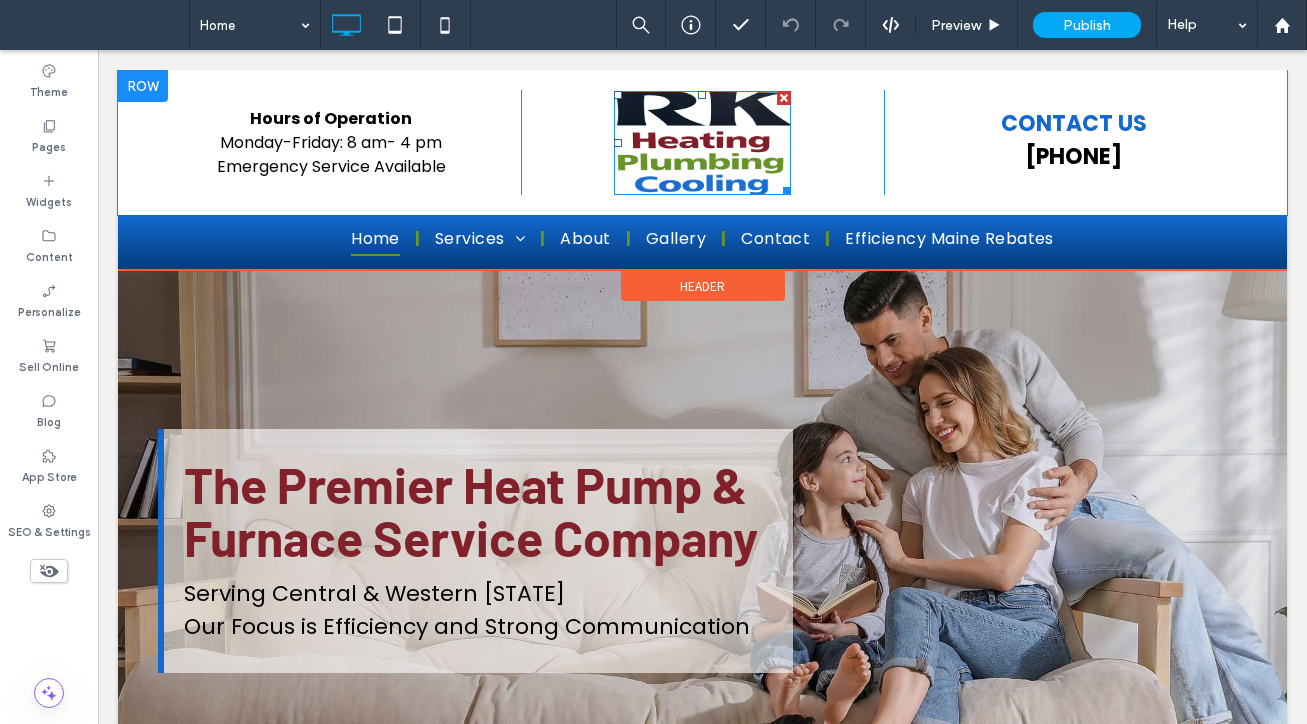 click at bounding box center (702, 143) 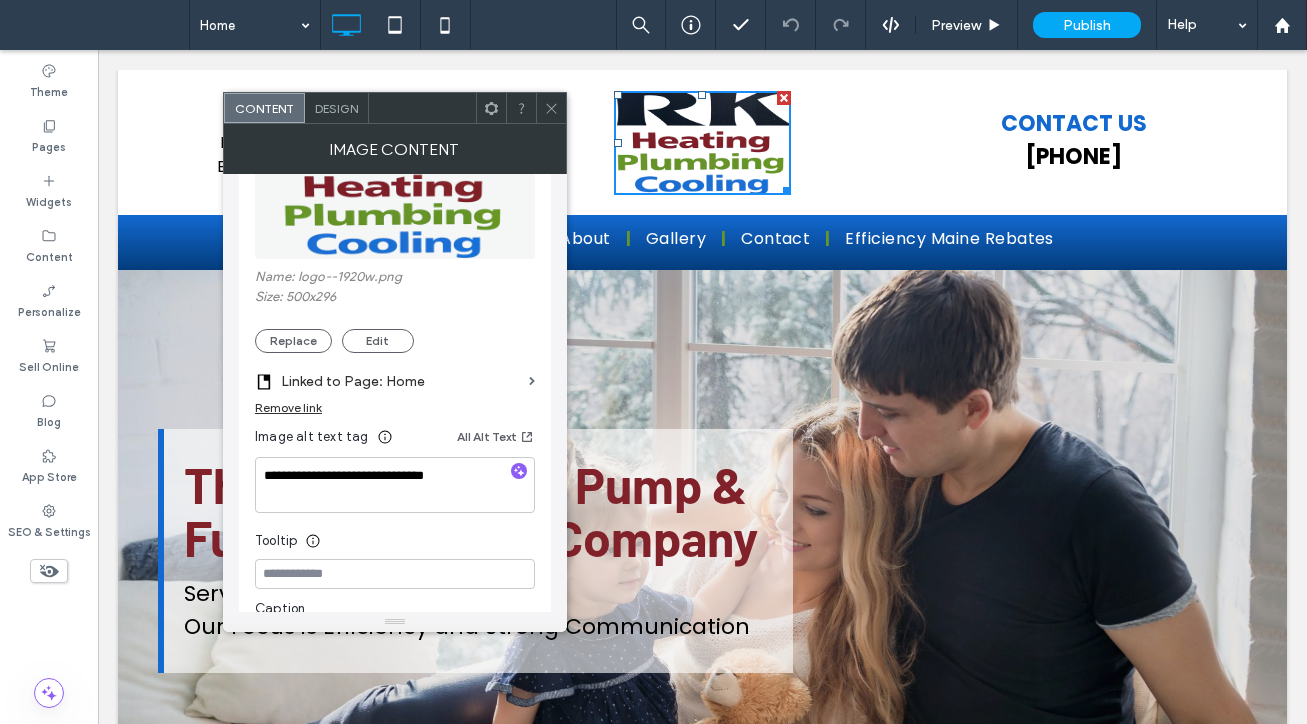 click 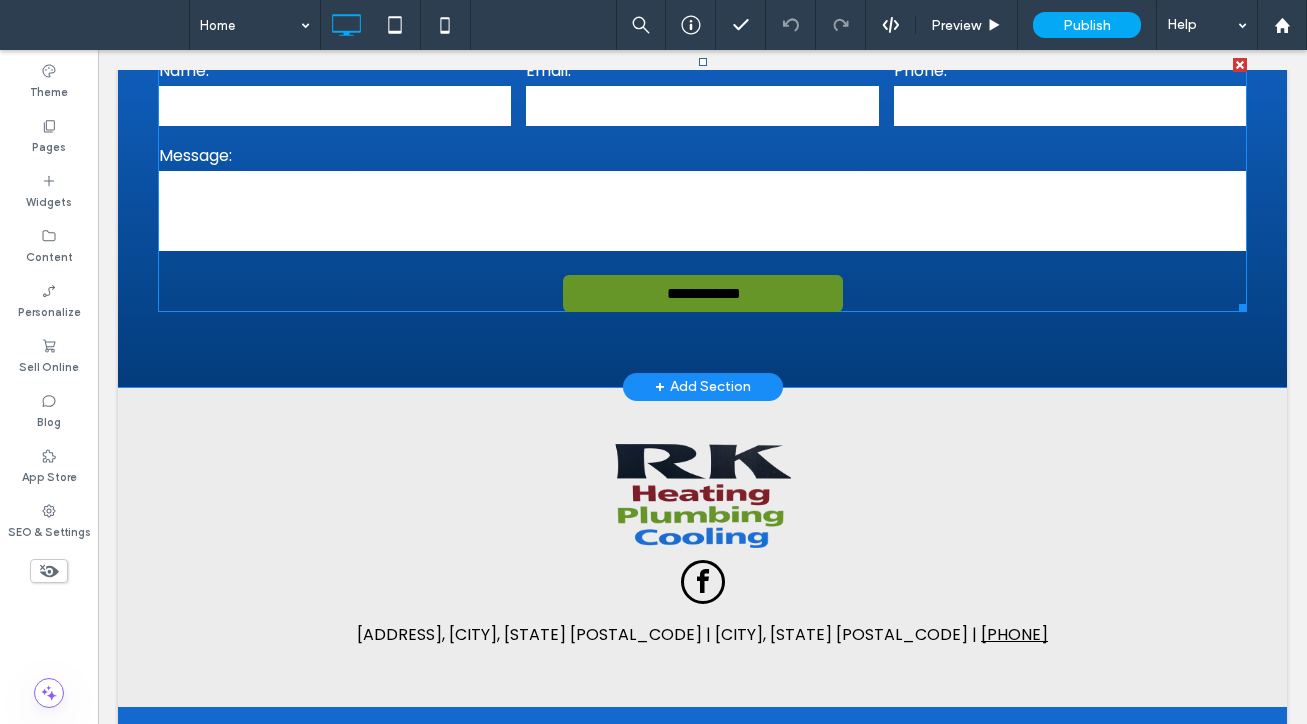 click at bounding box center [702, 211] 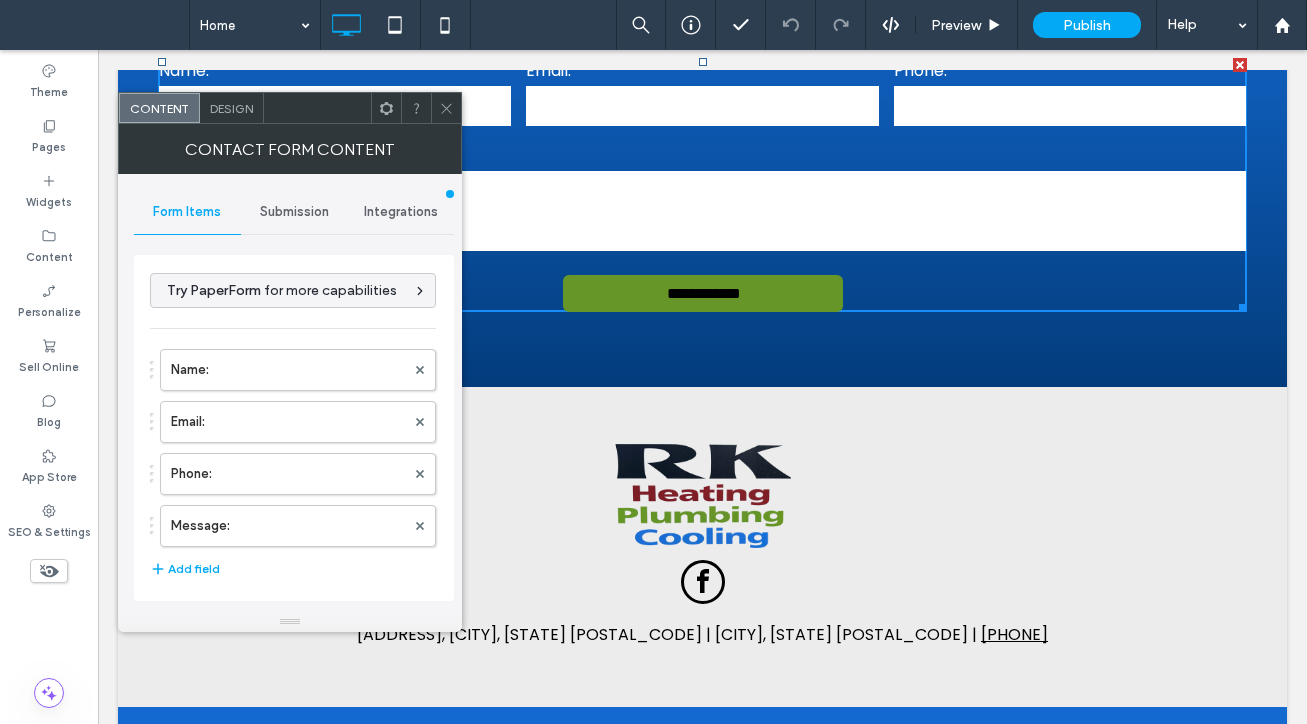 click on "Submission" at bounding box center (294, 212) 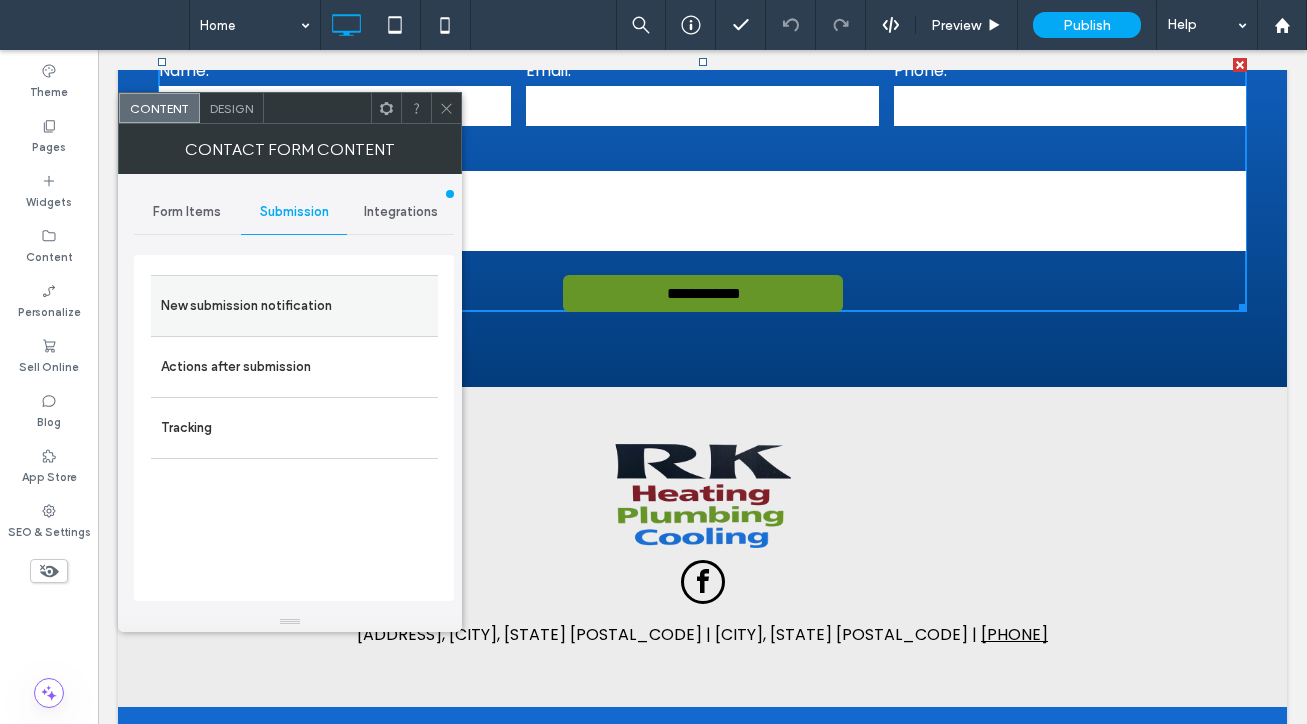 click on "New submission notification" at bounding box center (294, 306) 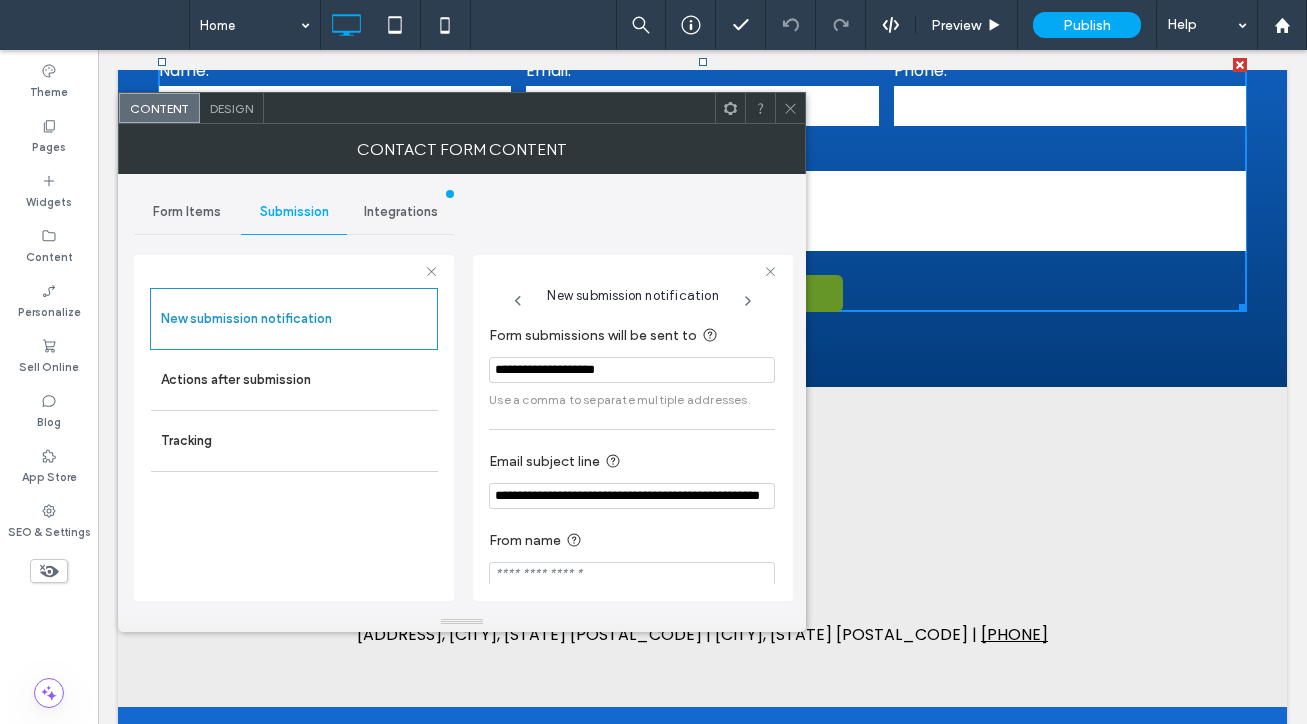 click 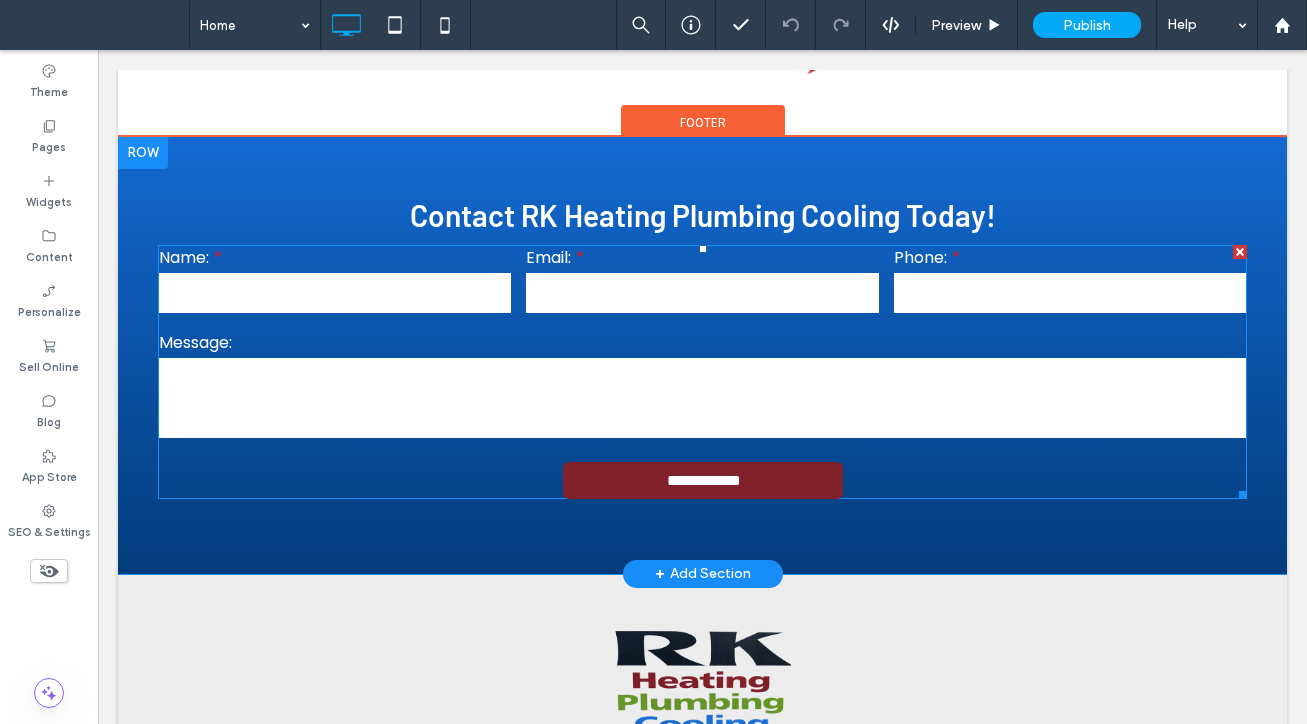 scroll, scrollTop: 2800, scrollLeft: 0, axis: vertical 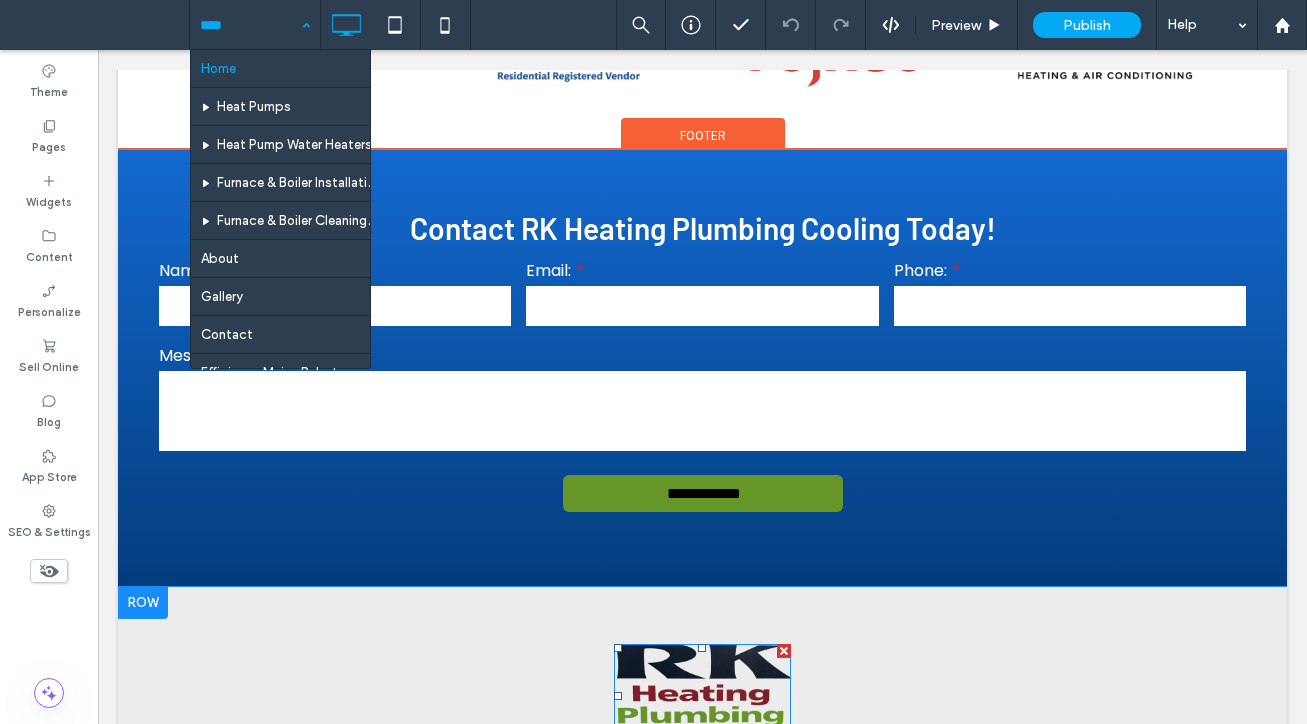 click at bounding box center (702, 696) 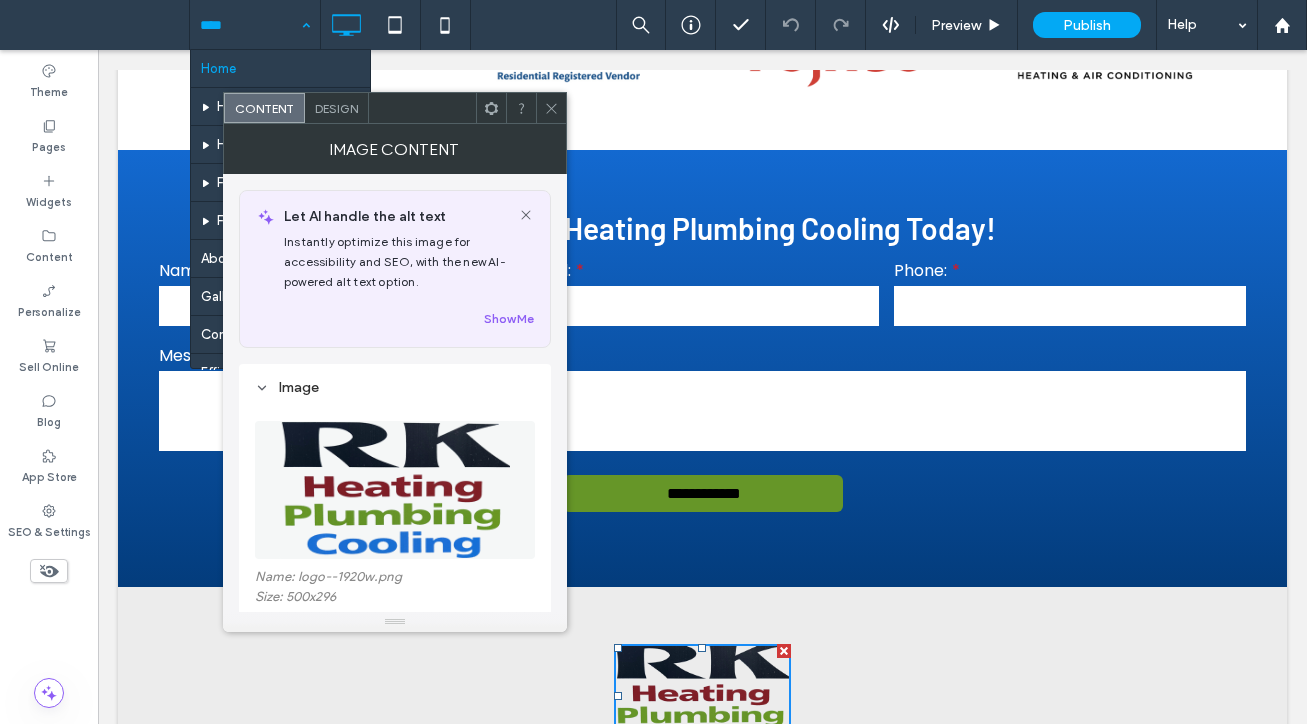 scroll, scrollTop: 300, scrollLeft: 0, axis: vertical 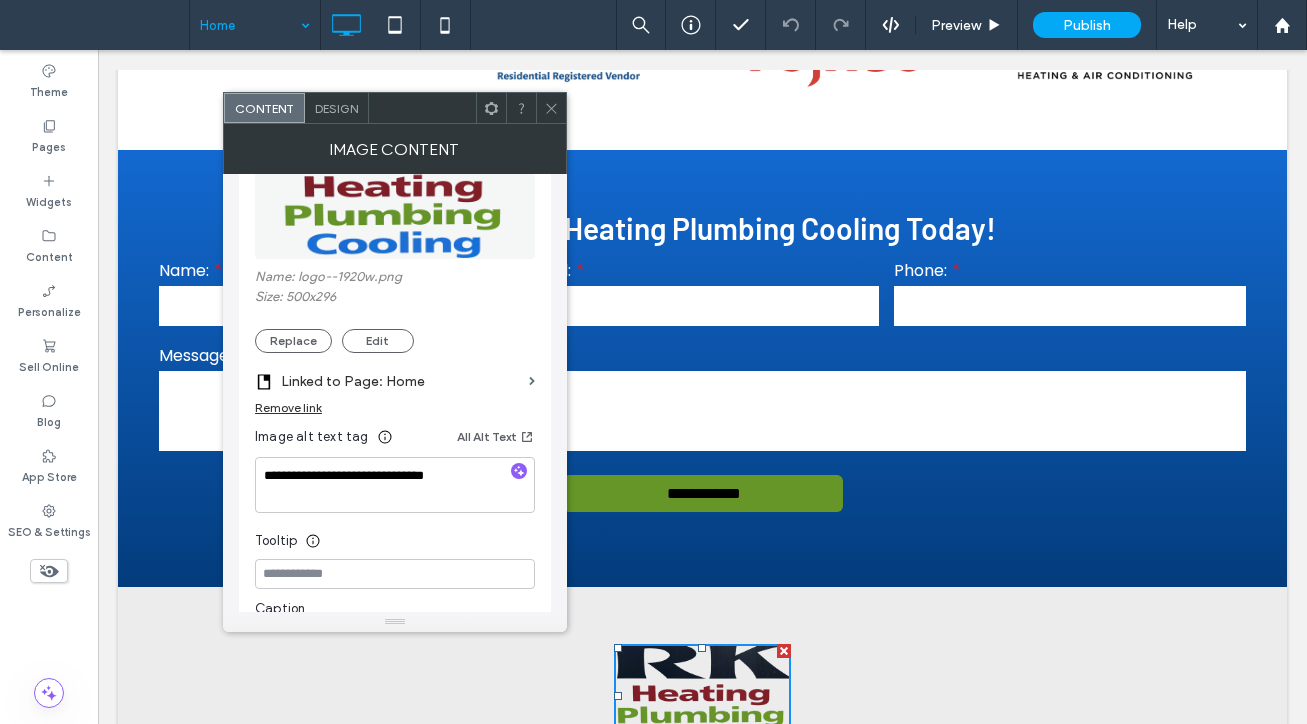click 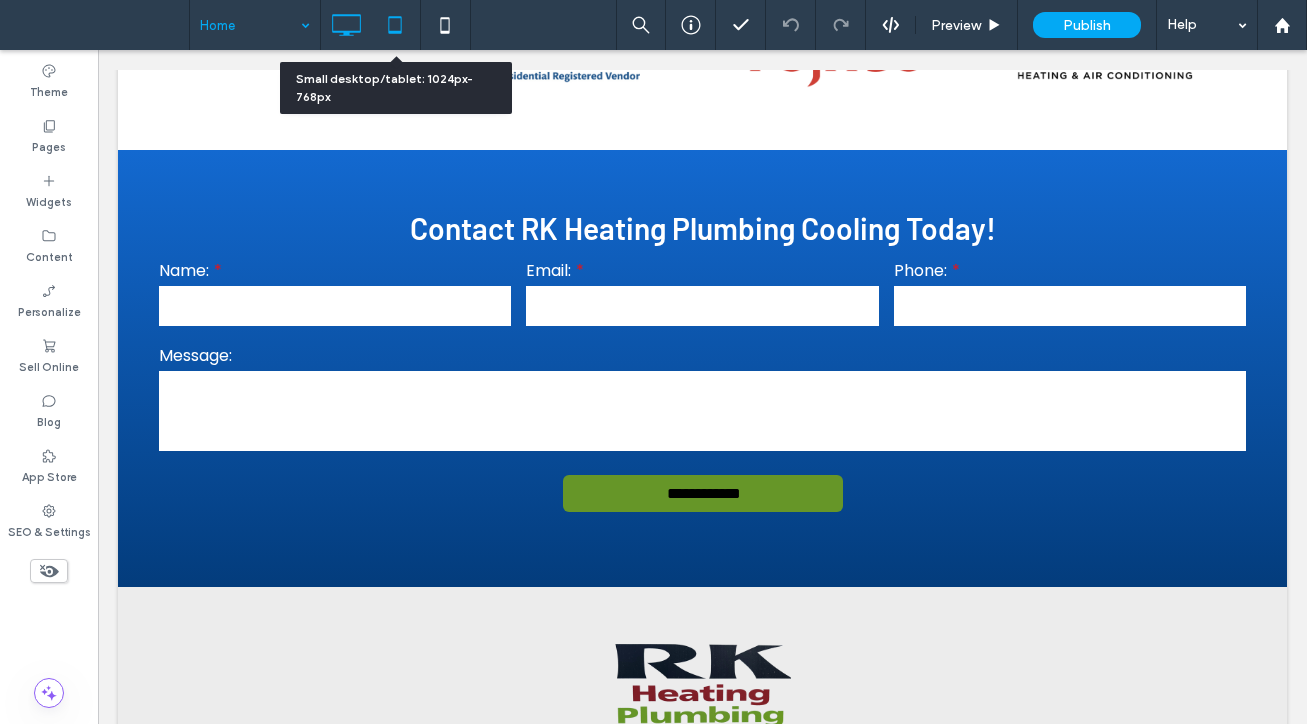 click 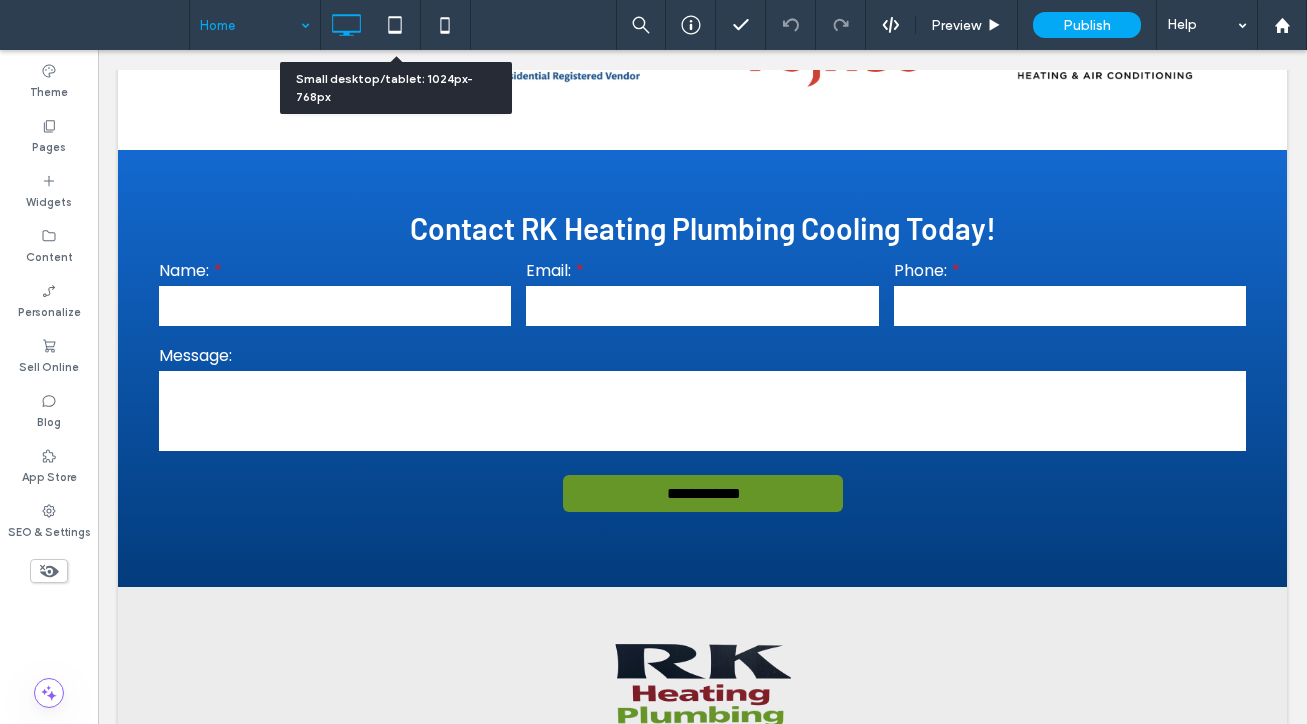 scroll, scrollTop: 2682, scrollLeft: 0, axis: vertical 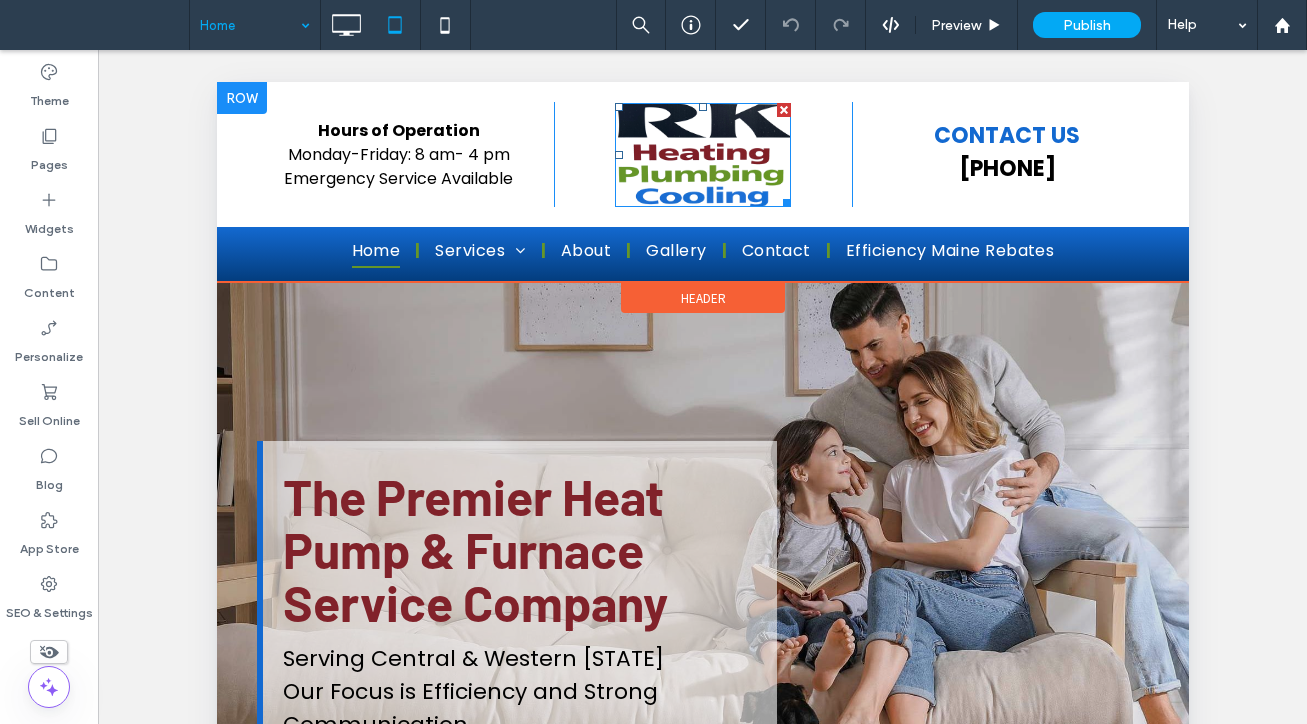 click at bounding box center (702, 155) 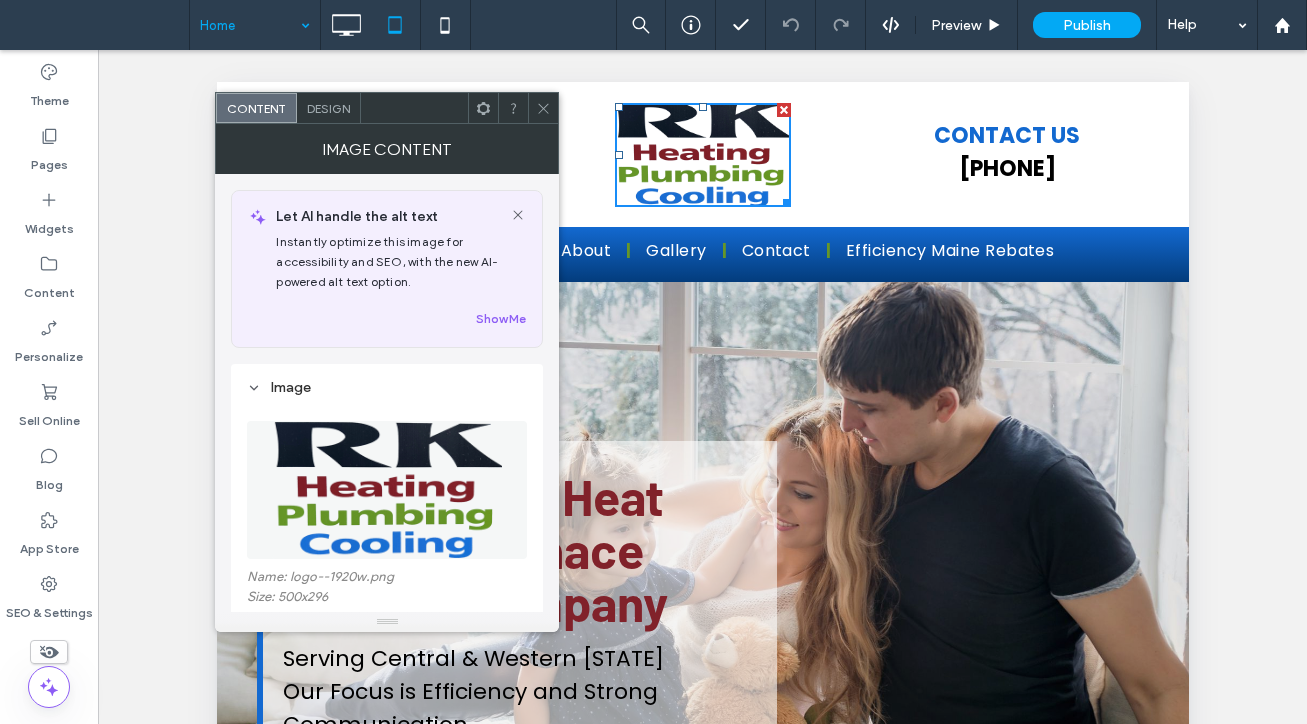 scroll, scrollTop: 300, scrollLeft: 0, axis: vertical 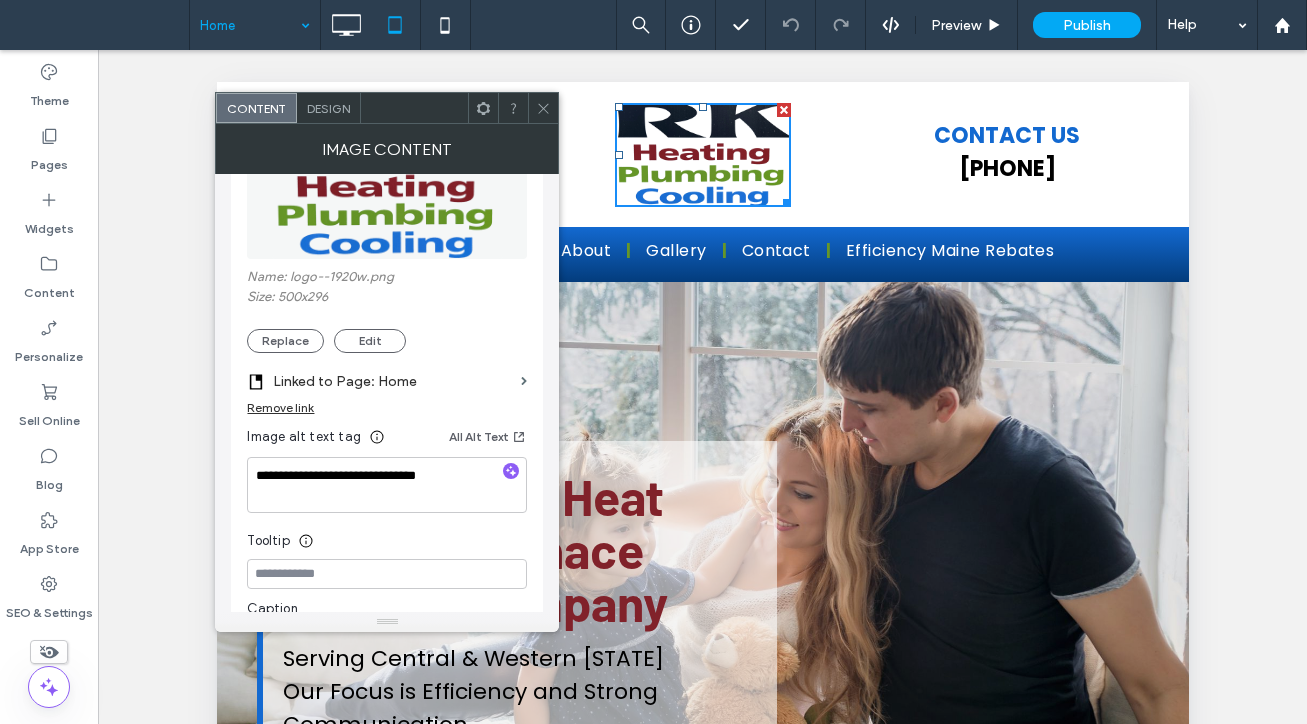 drag, startPoint x: 547, startPoint y: 108, endPoint x: 332, endPoint y: 7, distance: 237.54158 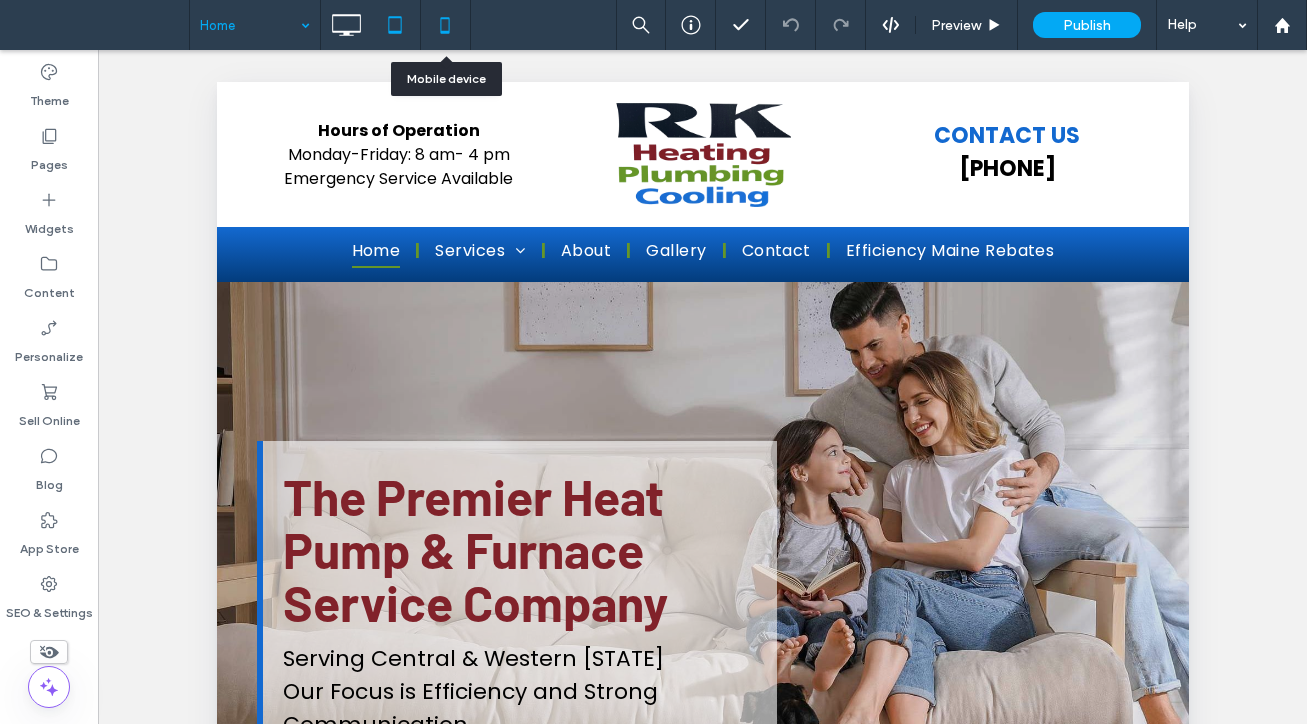 click 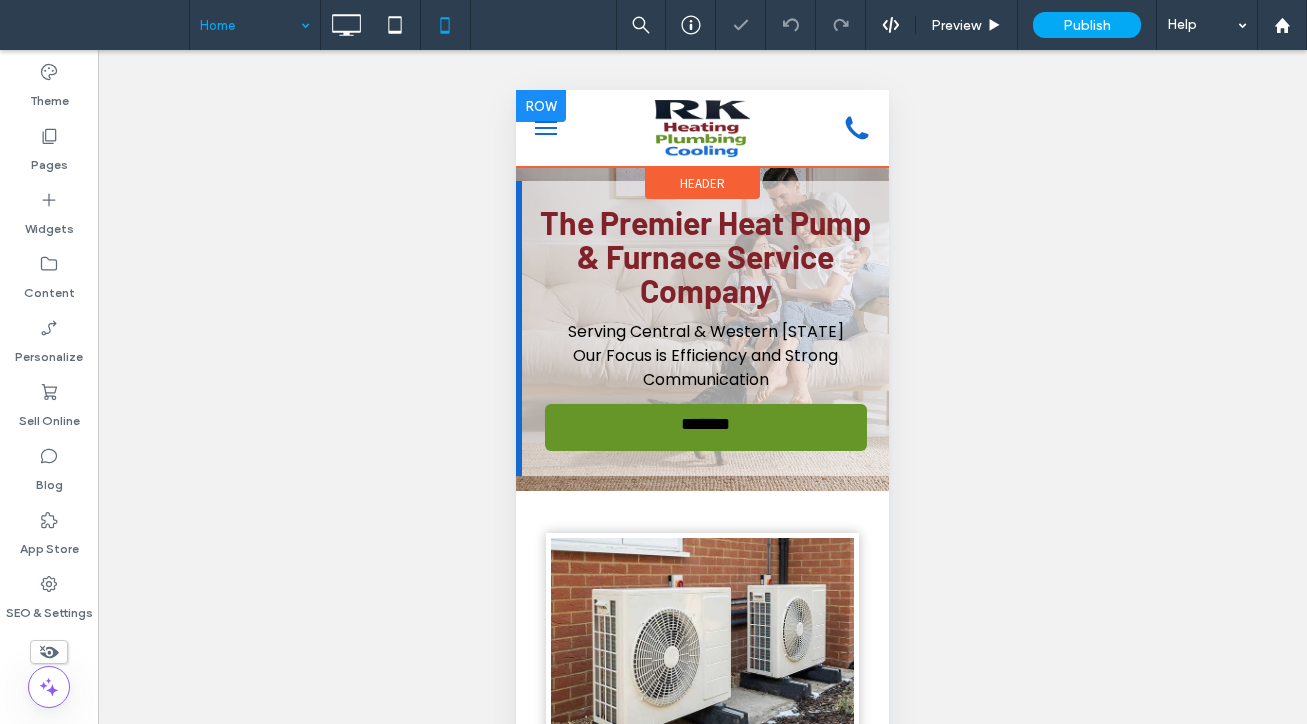 scroll, scrollTop: 0, scrollLeft: 0, axis: both 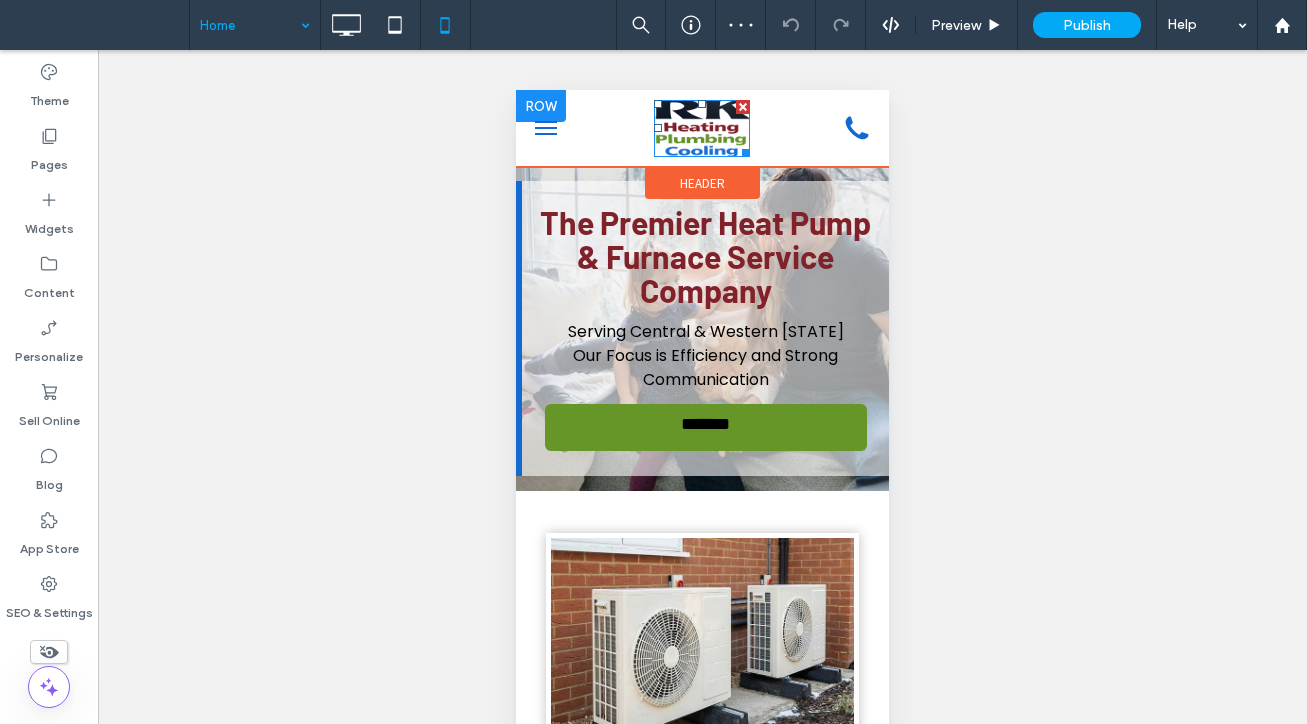 click at bounding box center [702, 128] 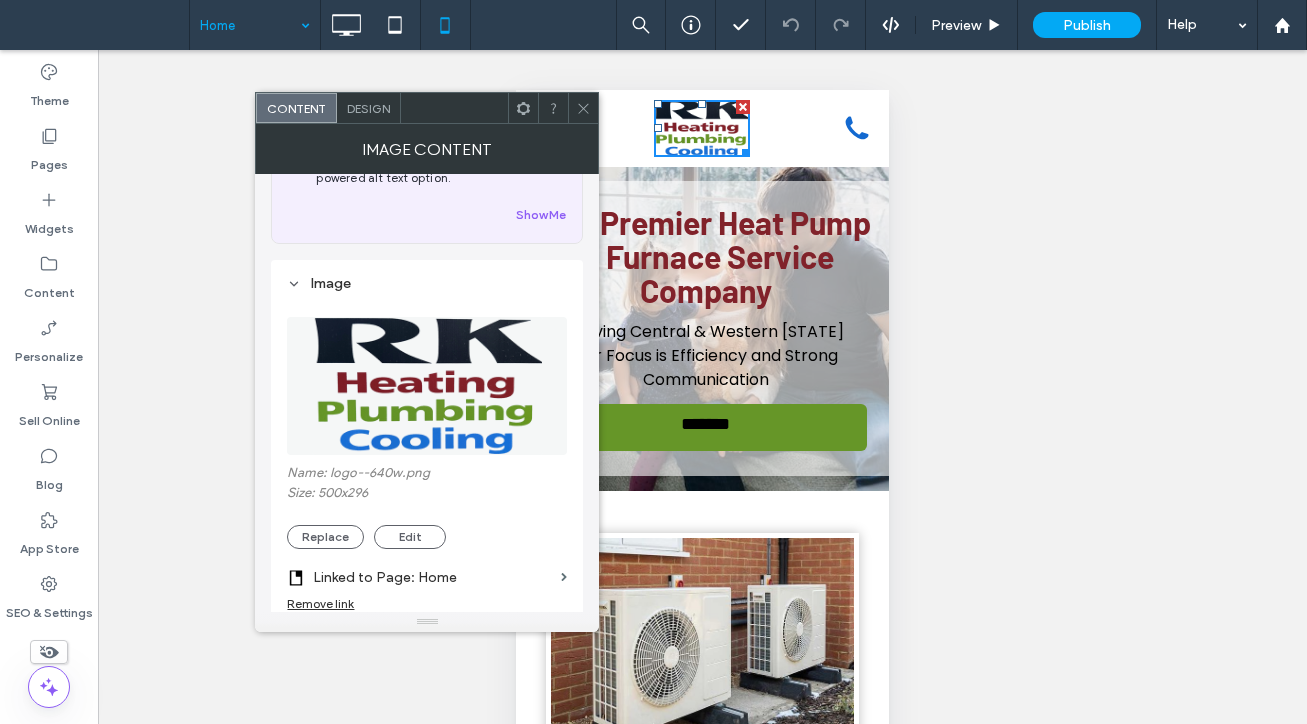scroll, scrollTop: 300, scrollLeft: 0, axis: vertical 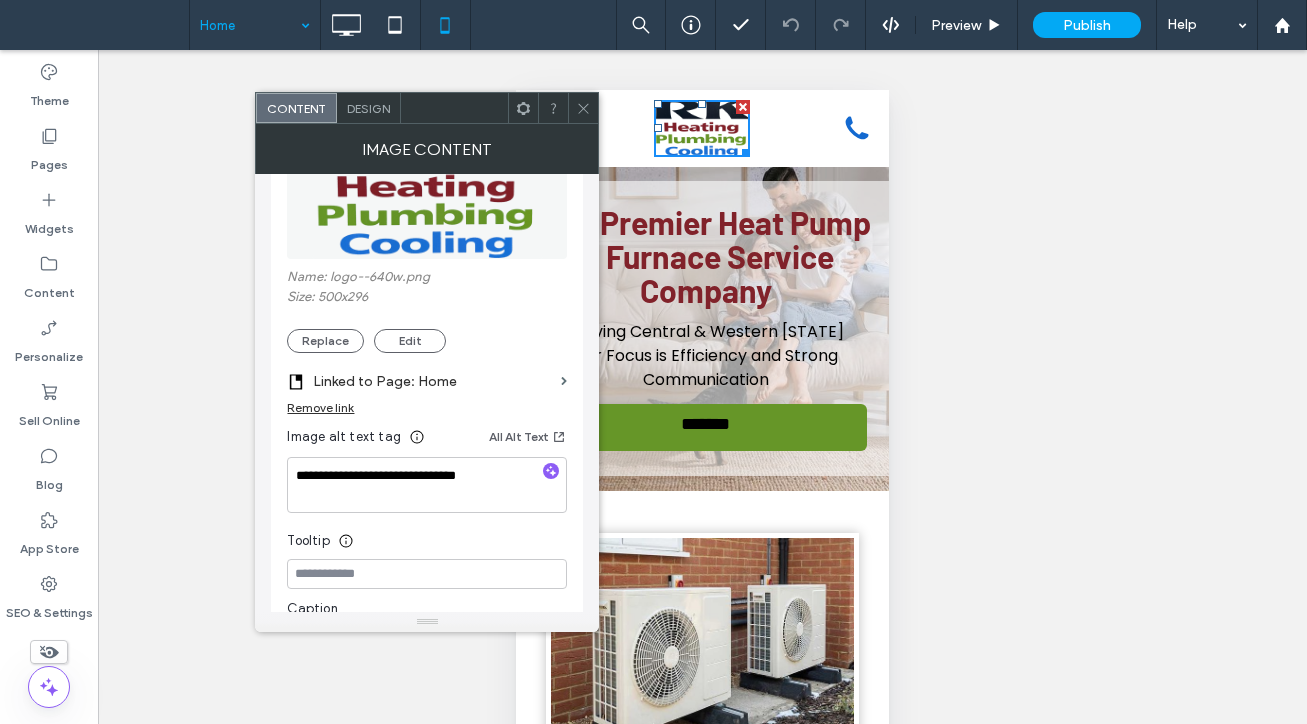 click 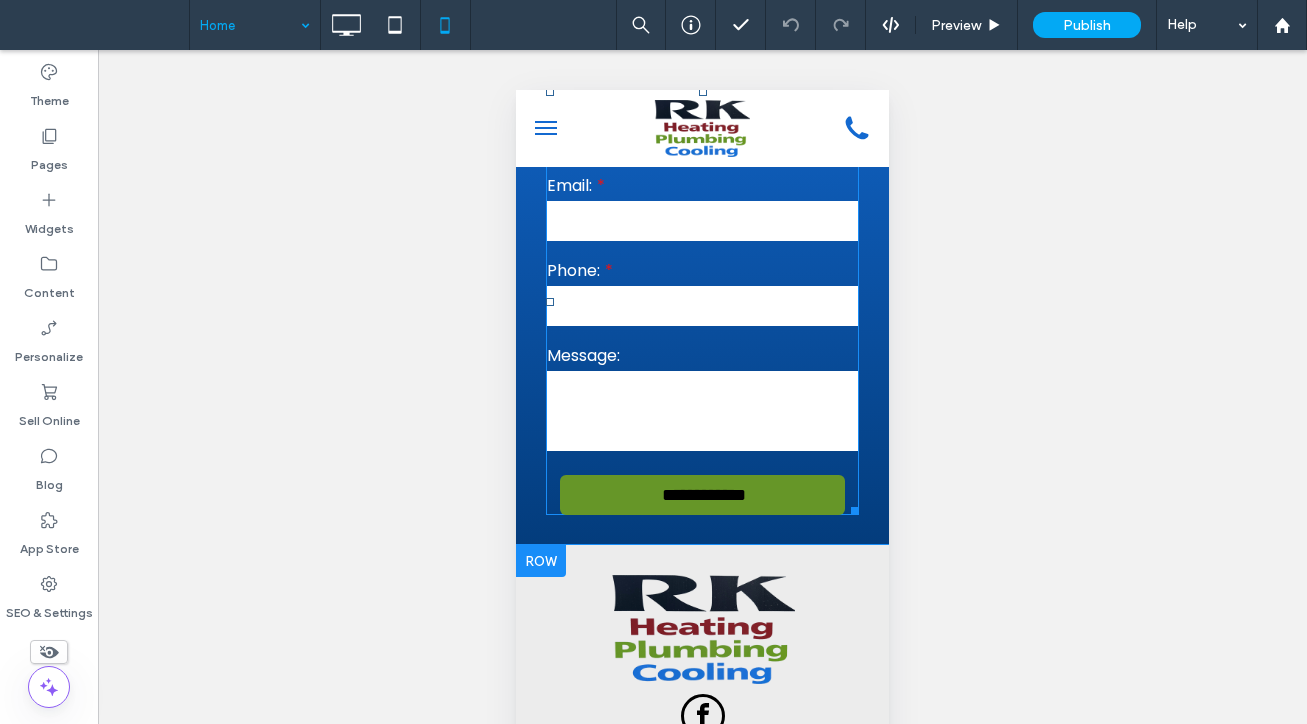 scroll, scrollTop: 3945, scrollLeft: 0, axis: vertical 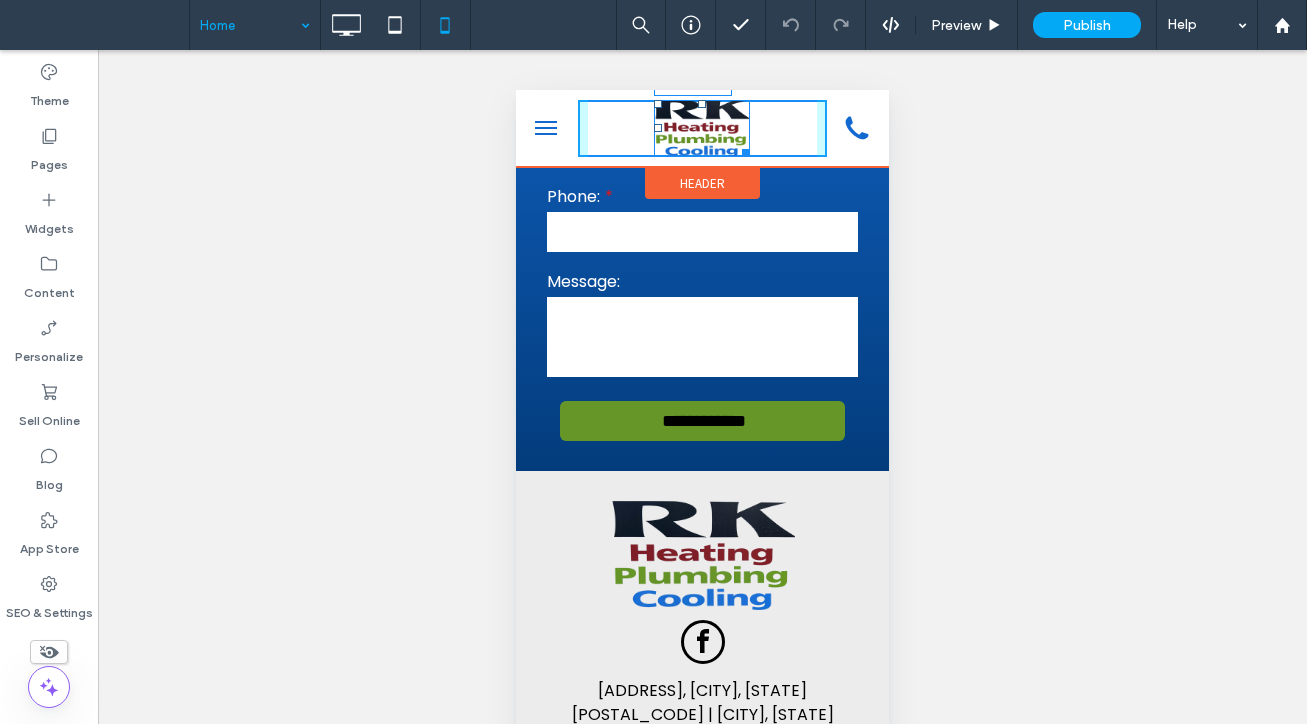 drag, startPoint x: 739, startPoint y: 152, endPoint x: 1265, endPoint y: 261, distance: 537.175 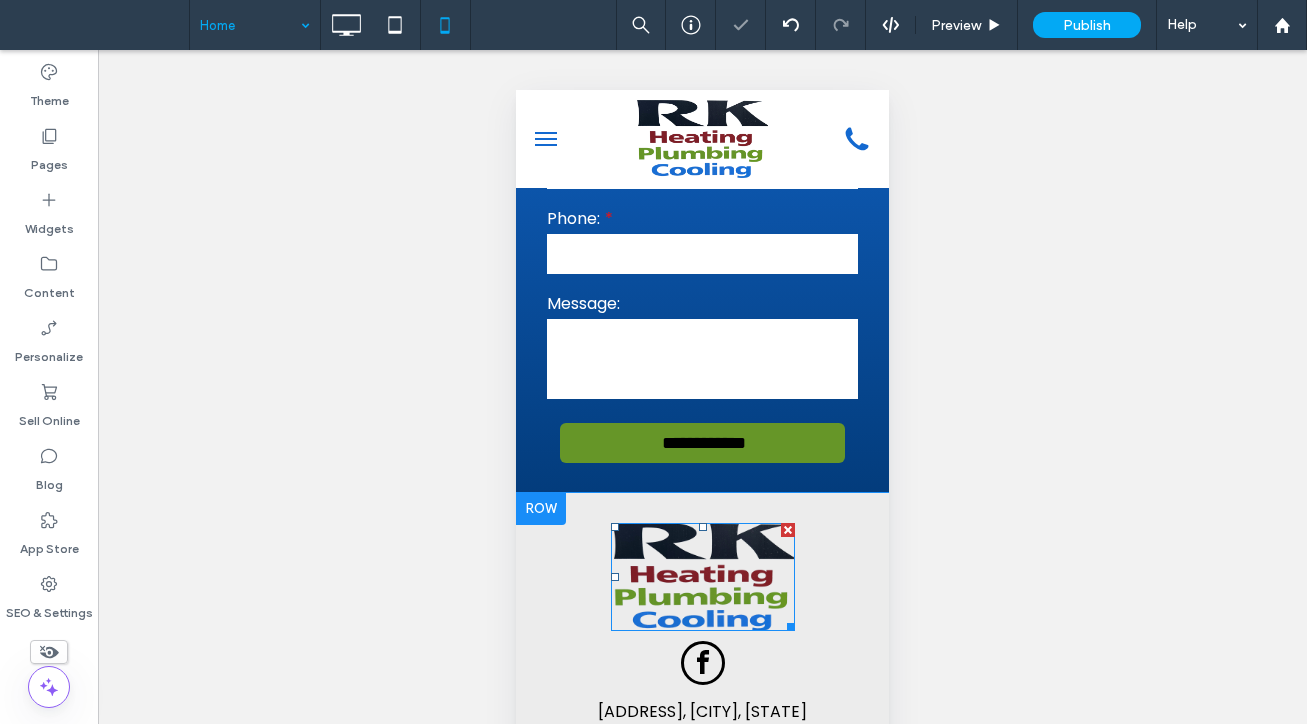 click at bounding box center (703, 577) 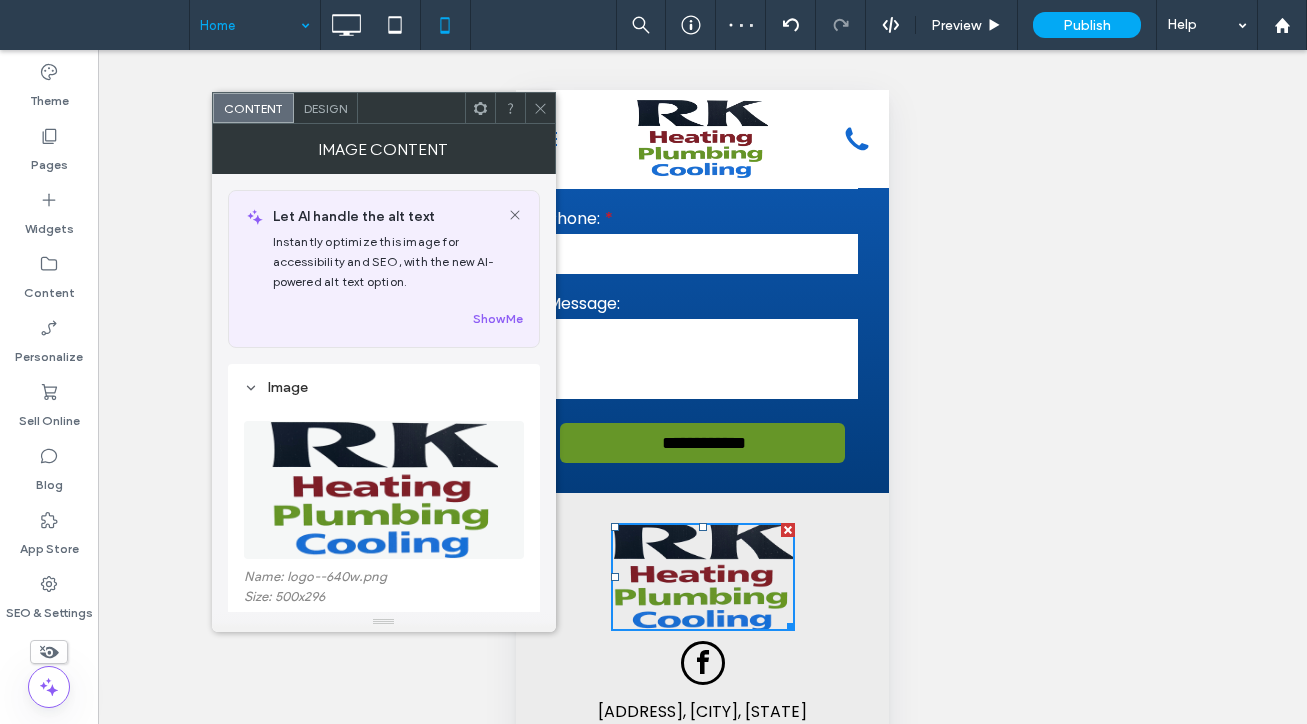 scroll, scrollTop: 500, scrollLeft: 0, axis: vertical 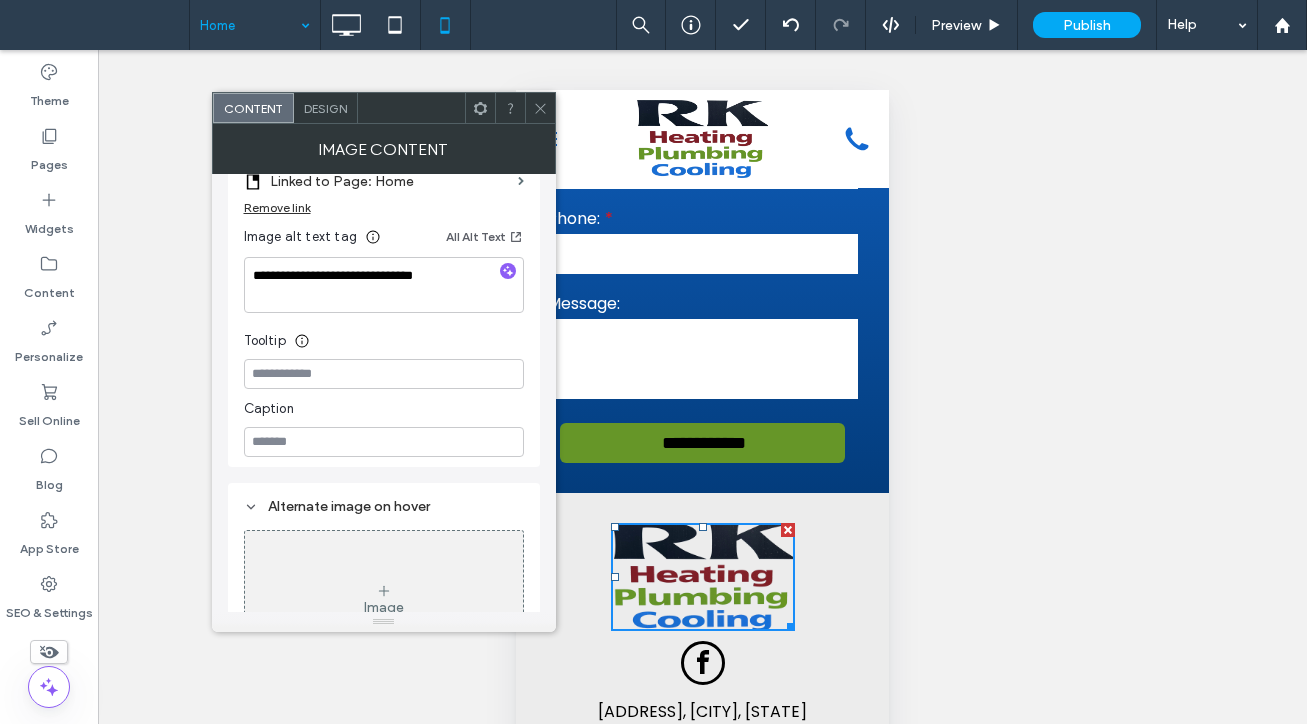 click 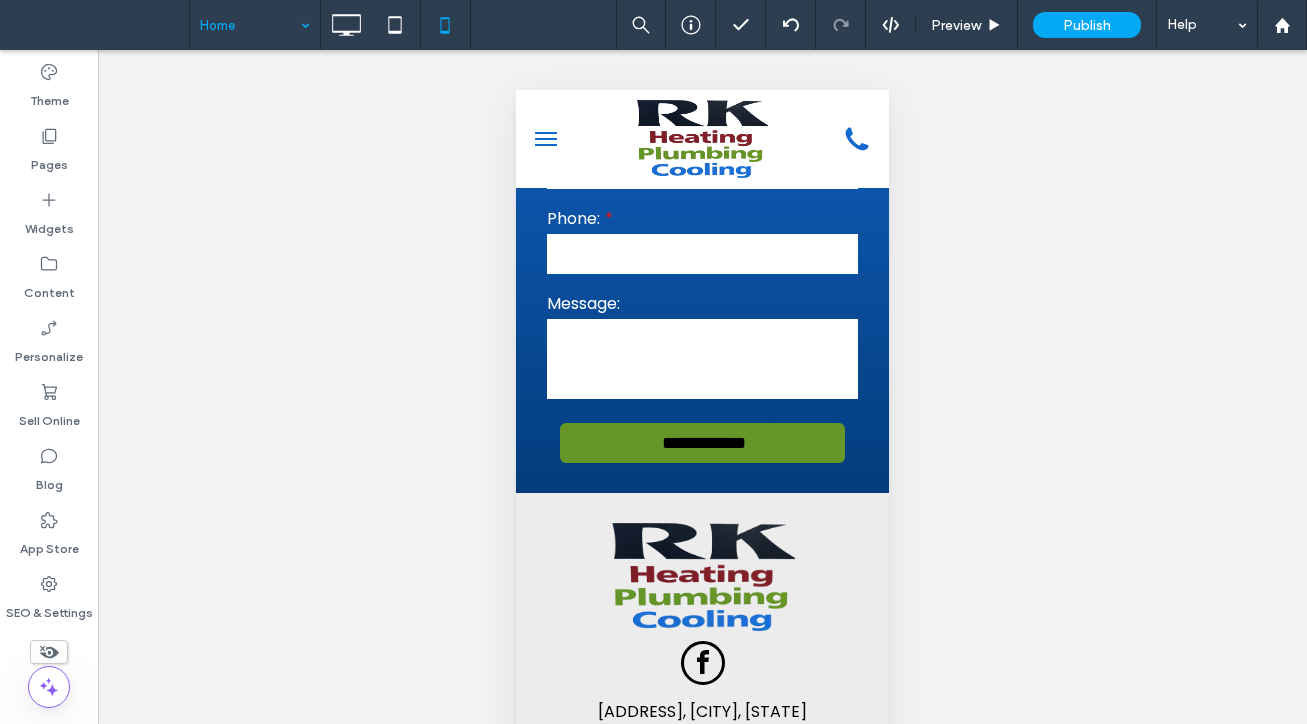 click on "Unhide?
Yes
Unhide?
Yes
Unhide?
Yes
Unhide?
Yes
Unhide?
Yes
Unhide?
Yes
Unhide?
Yes
Unhide?
Yes
Unhide?
Yes
Unhide?
Yes
Unhide?
Yes
Unhide?
Yes
Yes" at bounding box center (702, 412) 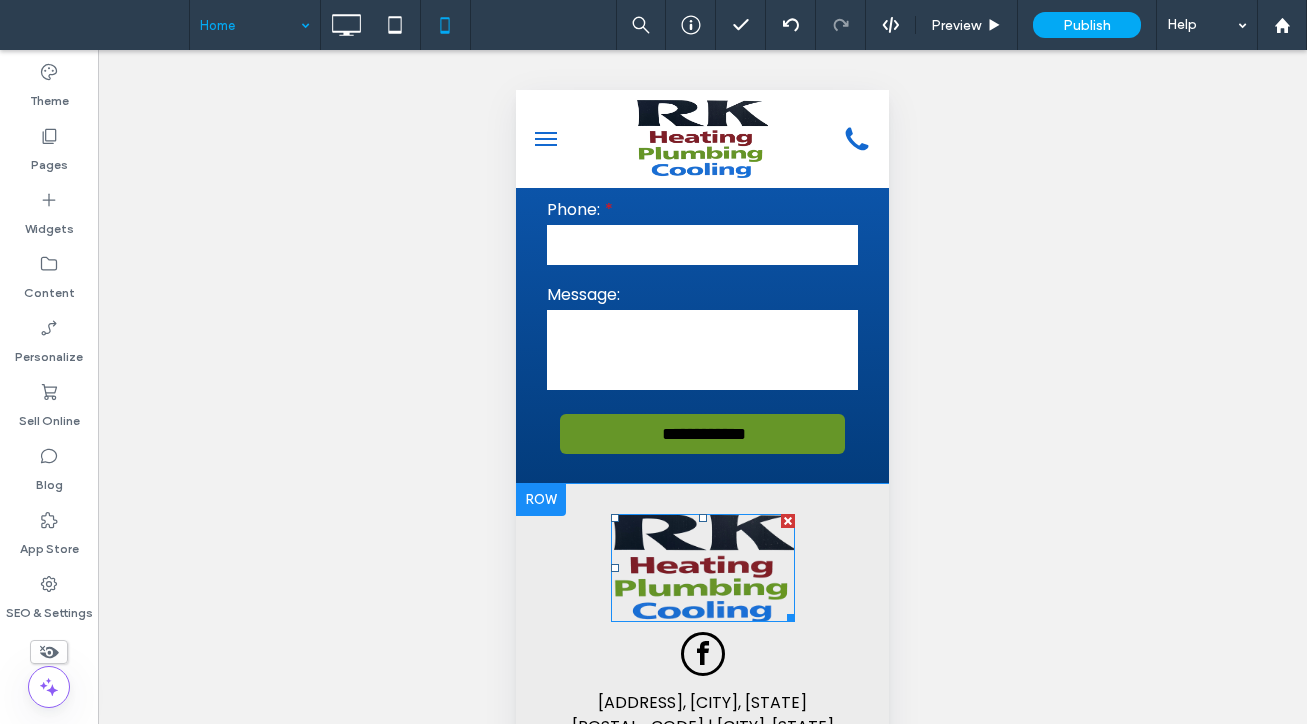 scroll, scrollTop: 3966, scrollLeft: 0, axis: vertical 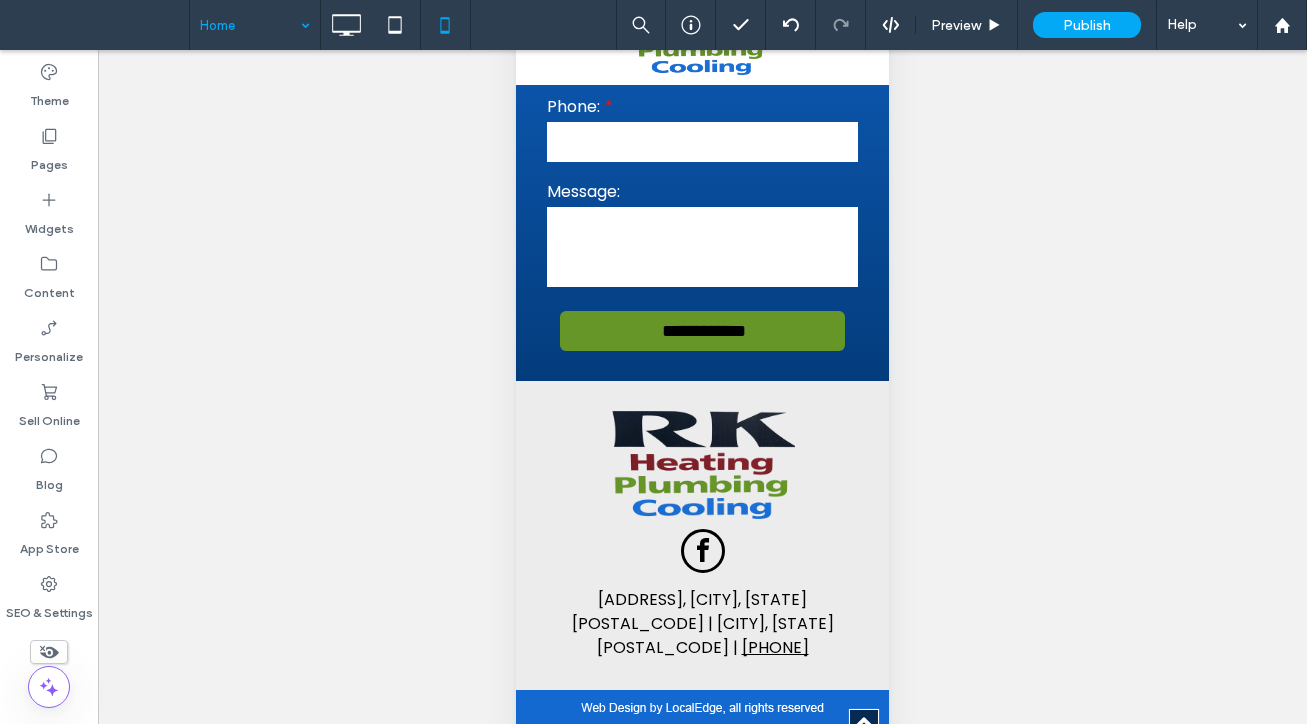 click on "Unhide?
Yes
Unhide?
Yes
Unhide?
Yes
Unhide?
Yes
Unhide?
Yes
Unhide?
Yes
Unhide?
Yes
Unhide?
Yes
Unhide?
Yes
Unhide?
Yes
Unhide?
Yes
Unhide?
Yes
Yes" at bounding box center (702, 412) 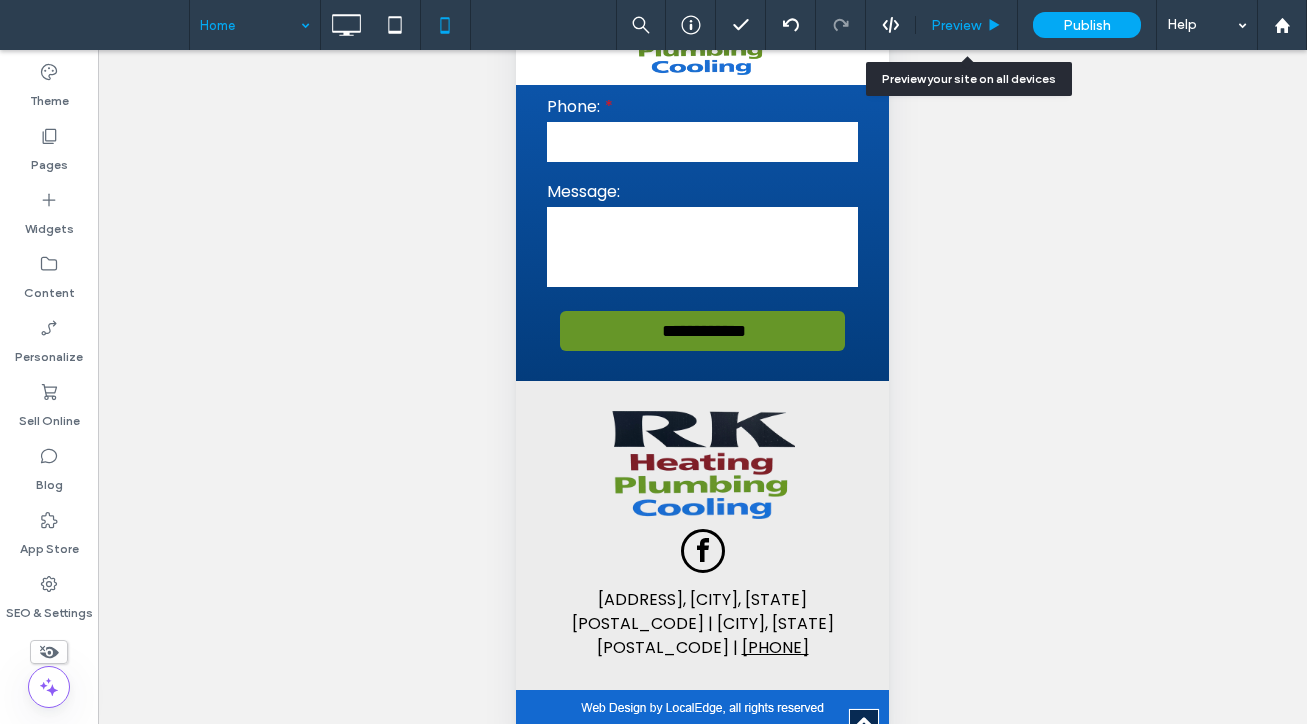 click on "Preview" at bounding box center (956, 25) 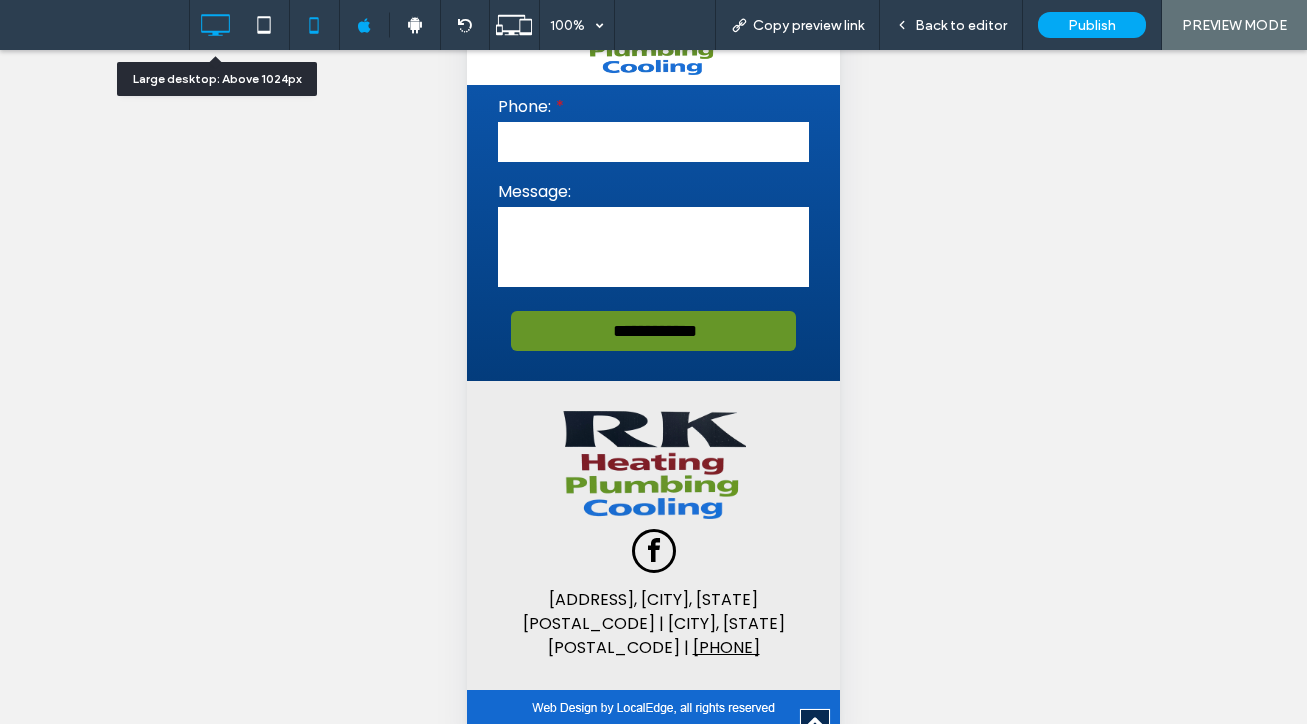 click 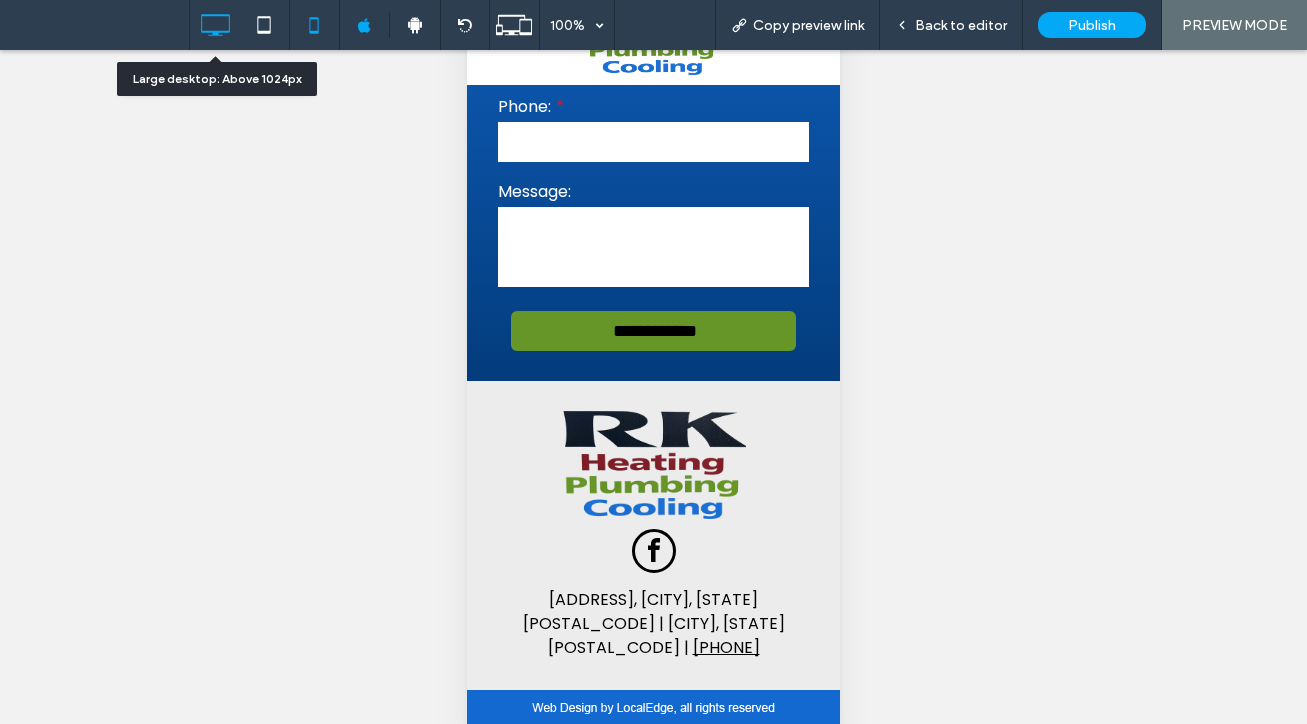 scroll, scrollTop: 0, scrollLeft: 0, axis: both 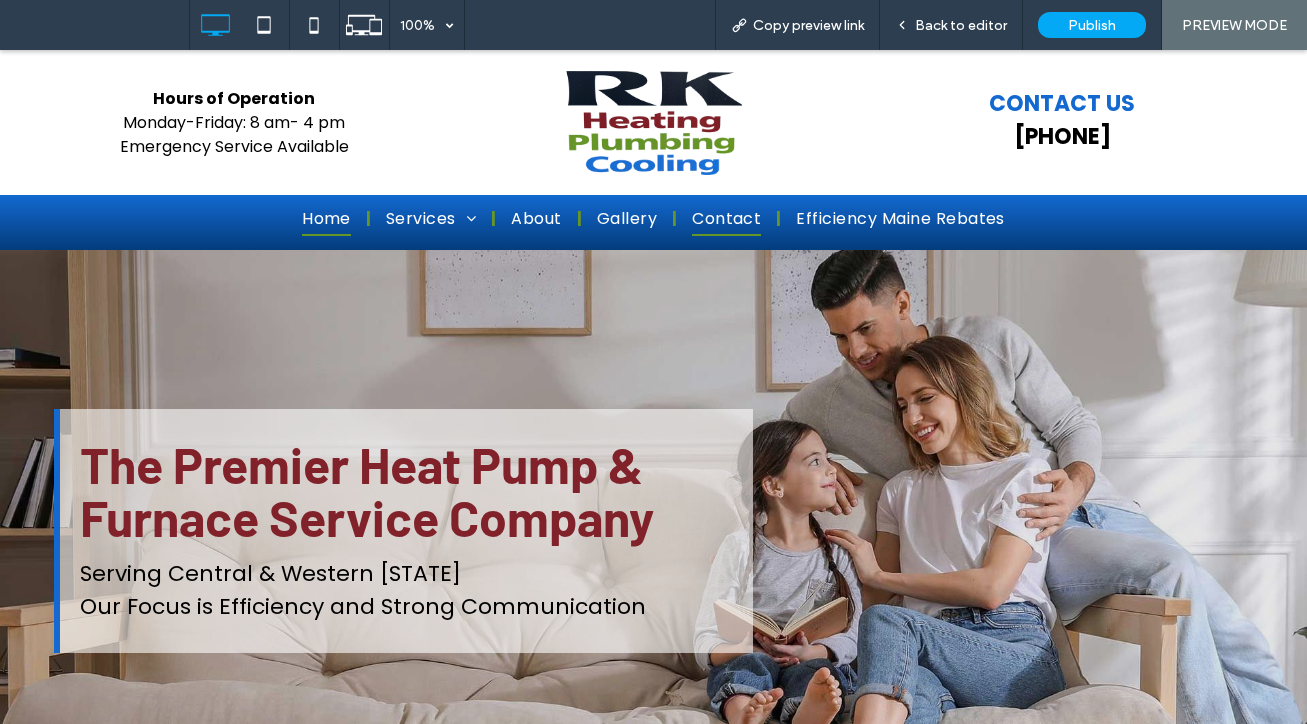 click on "Contact" at bounding box center [726, 219] 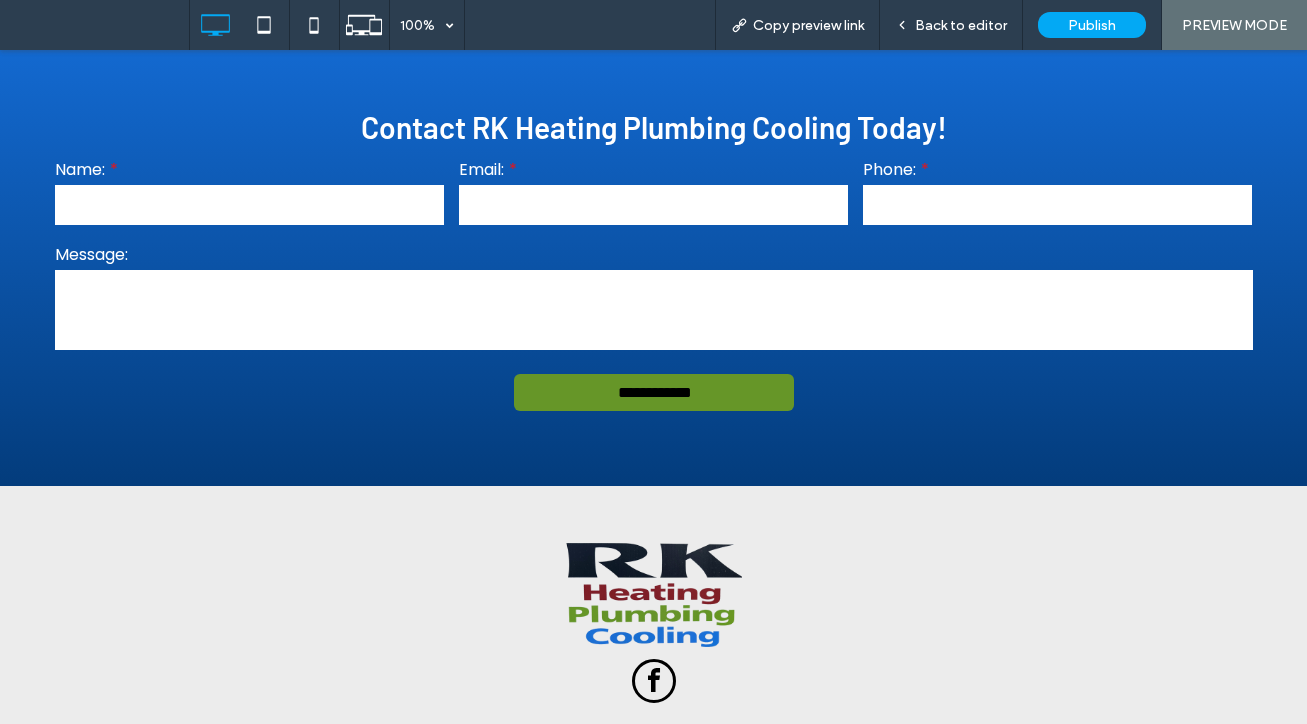 scroll, scrollTop: 2087, scrollLeft: 0, axis: vertical 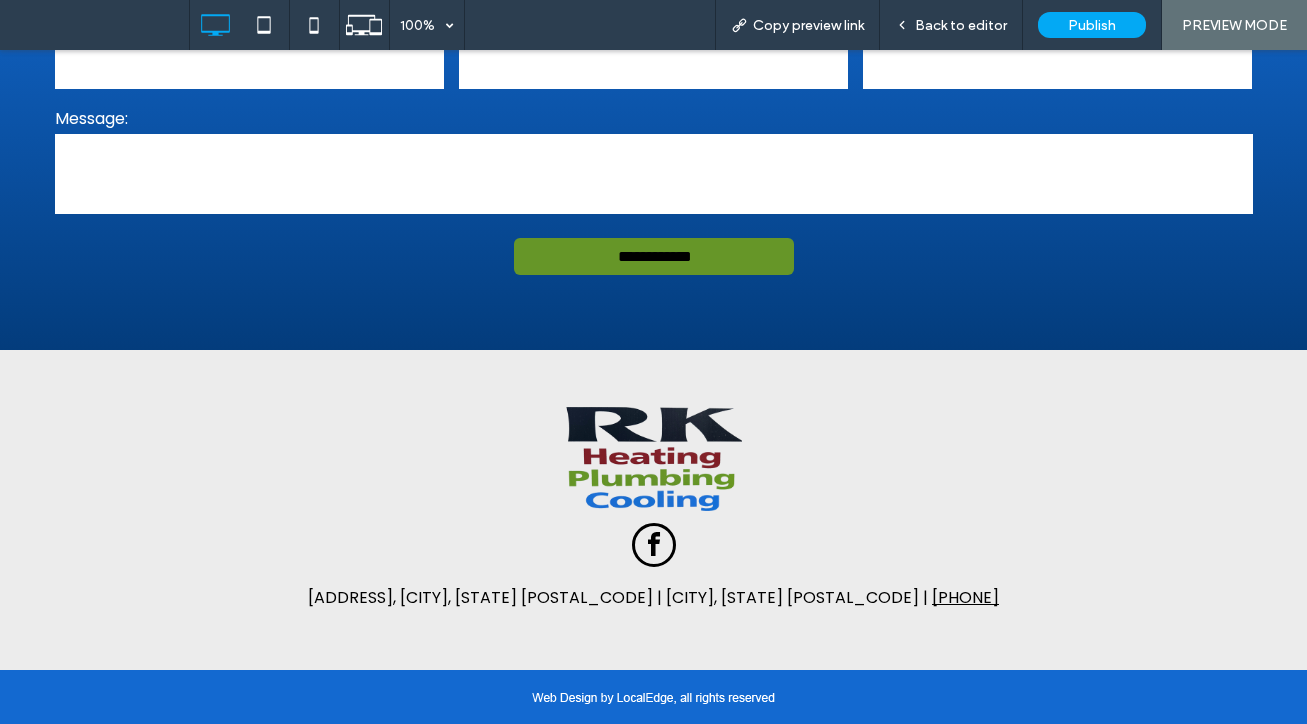 drag, startPoint x: 1205, startPoint y: 472, endPoint x: 1209, endPoint y: 452, distance: 20.396078 